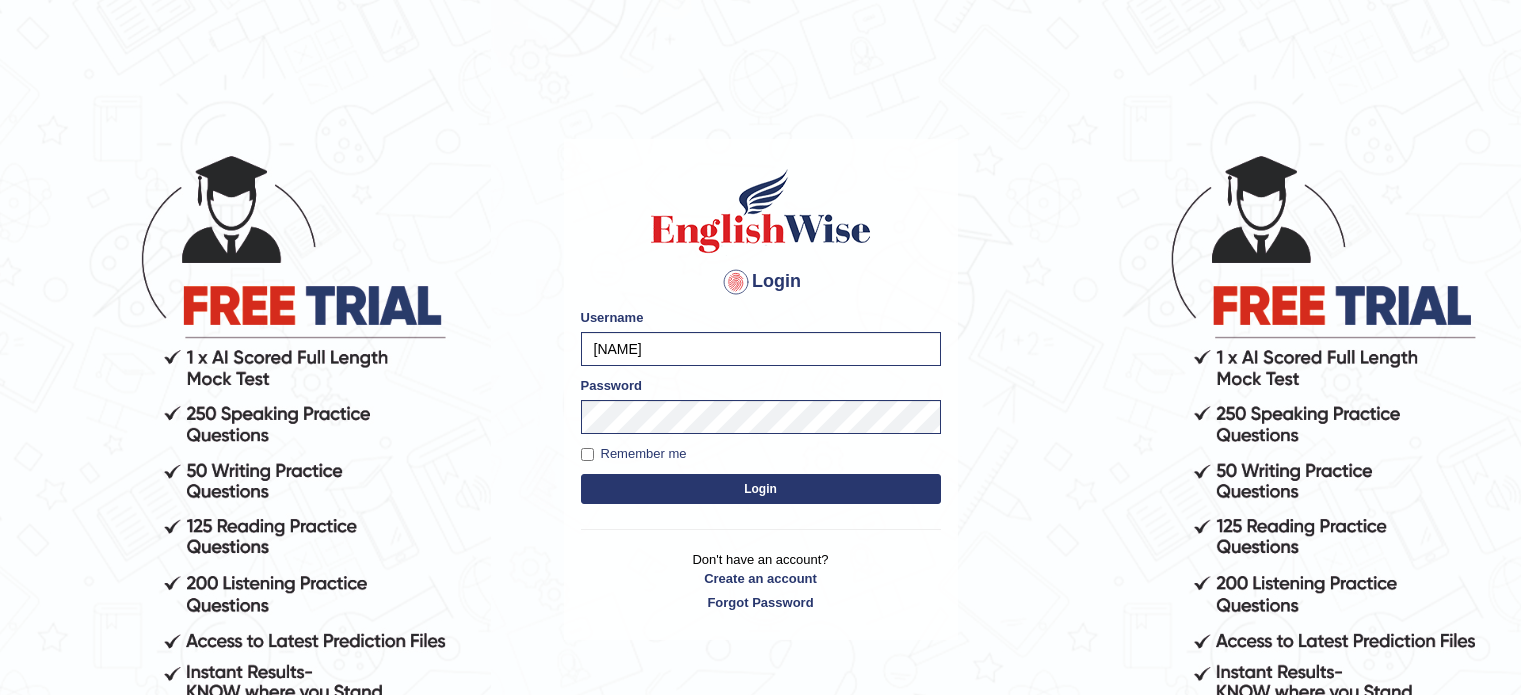 scroll, scrollTop: 0, scrollLeft: 0, axis: both 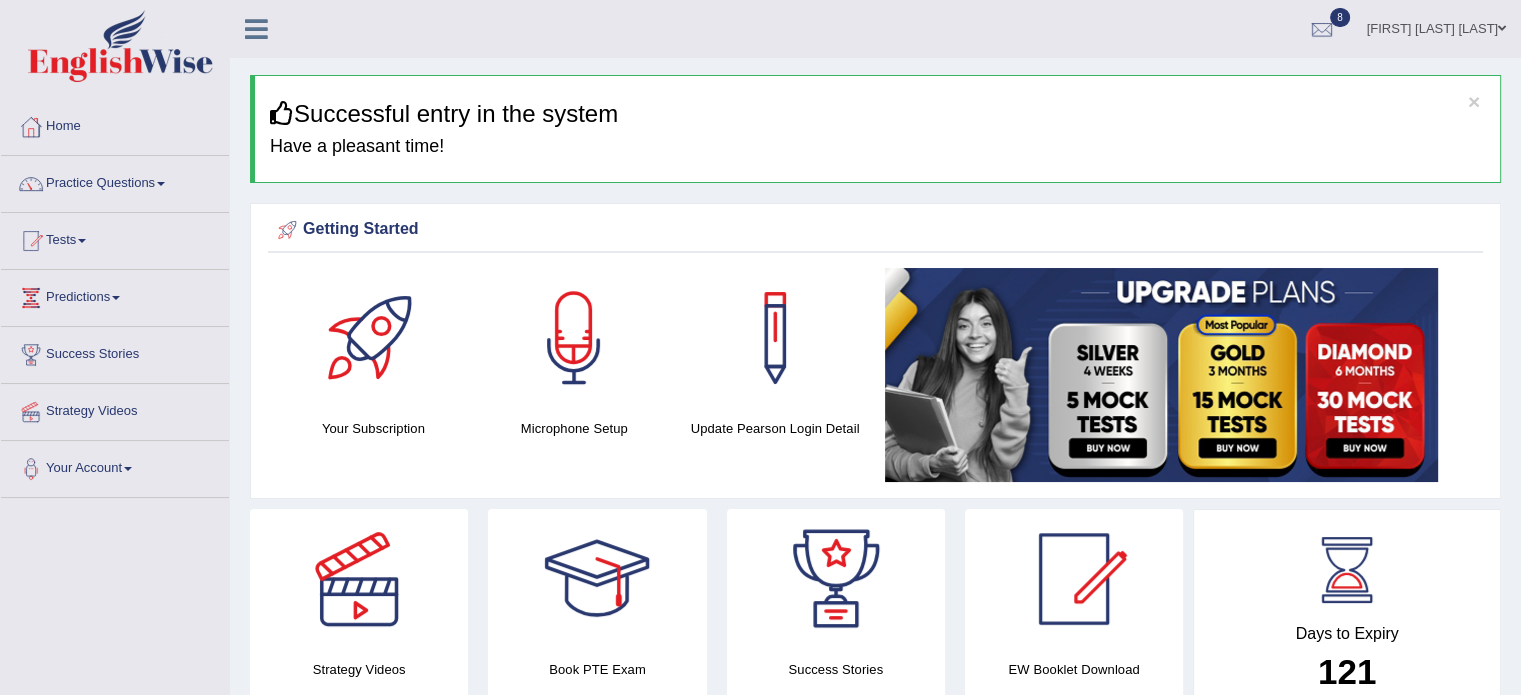 click on "Practice Questions" at bounding box center [115, 181] 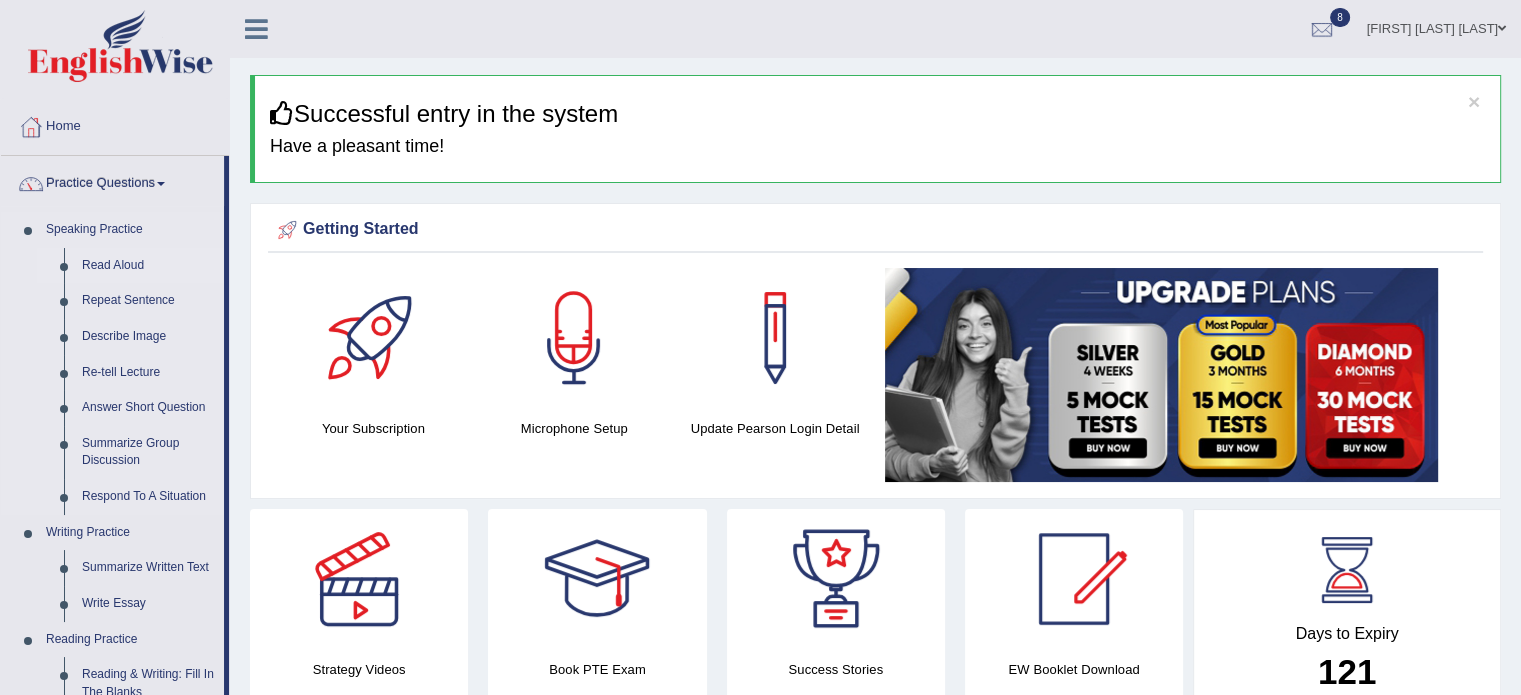 click on "Read Aloud" at bounding box center (148, 266) 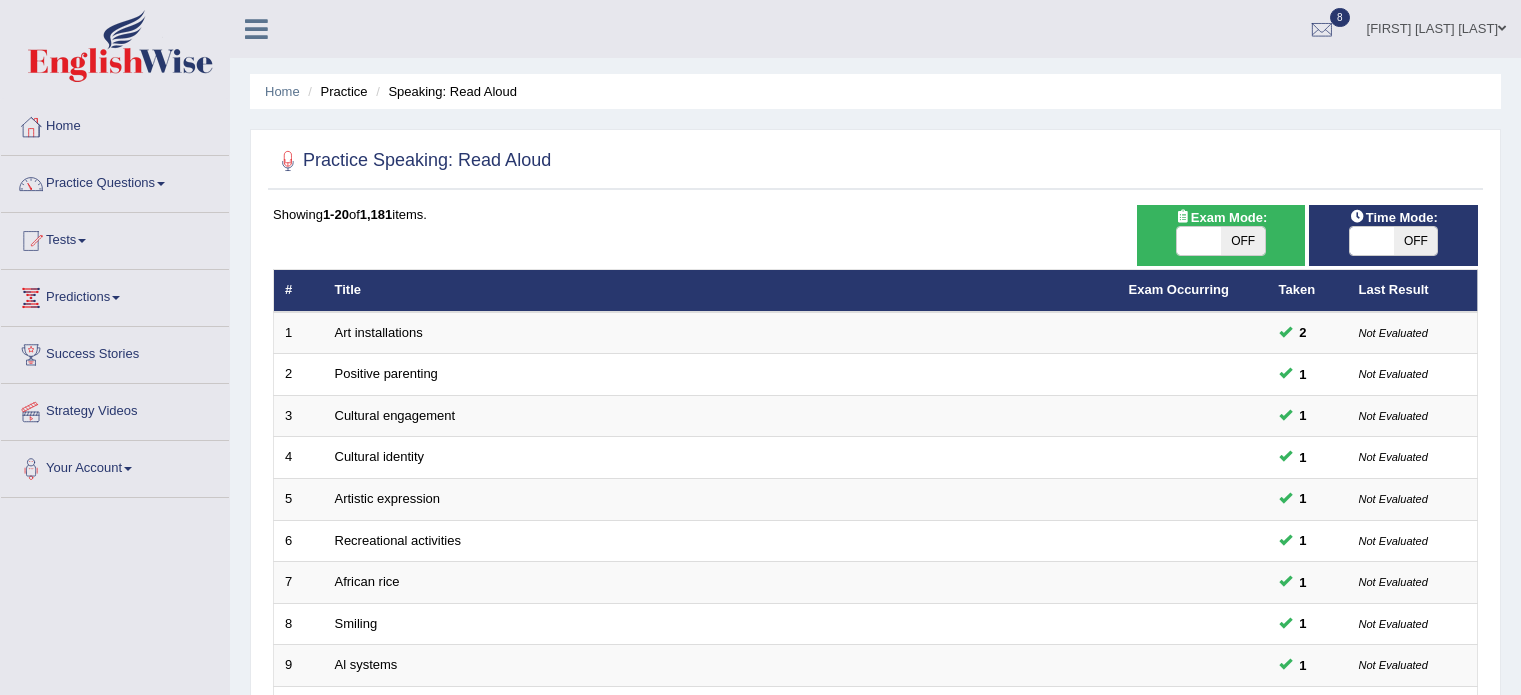 scroll, scrollTop: 0, scrollLeft: 0, axis: both 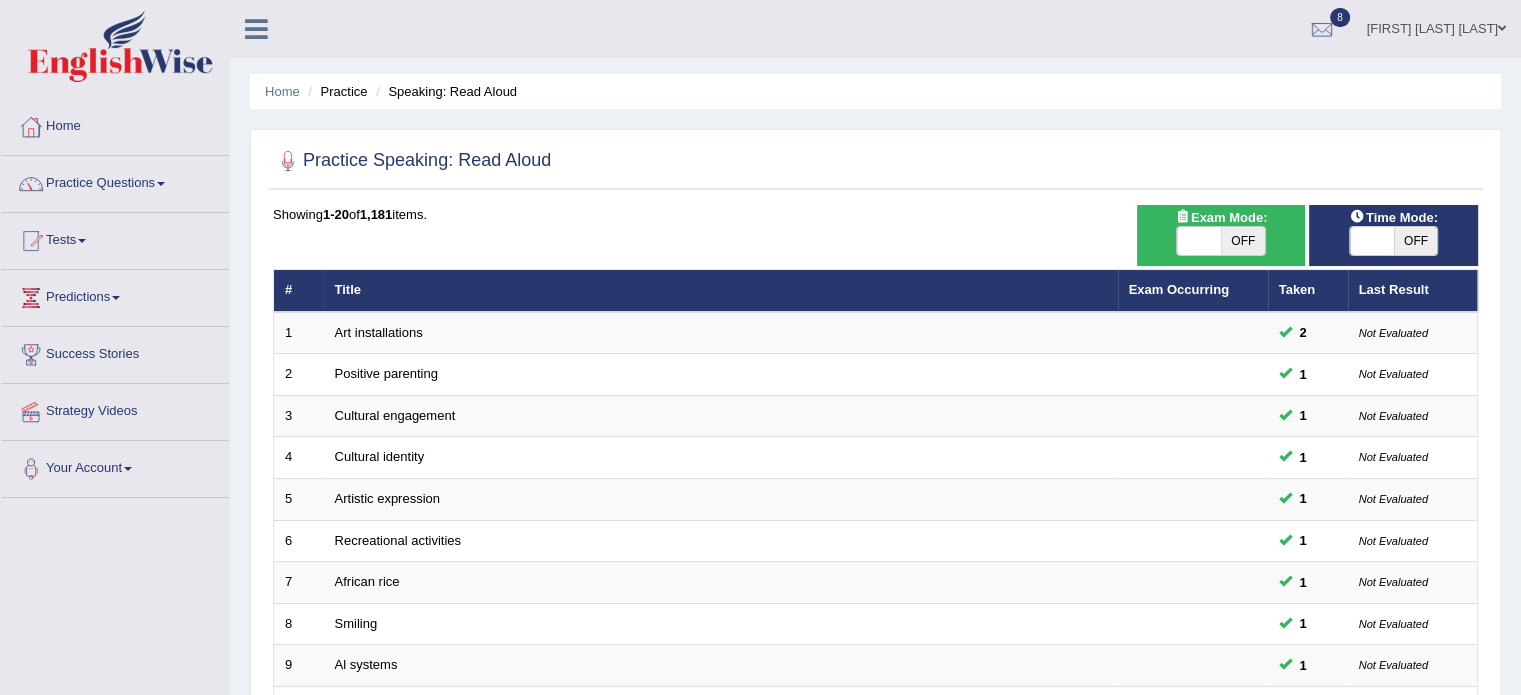 click on "OFF" at bounding box center (1243, 241) 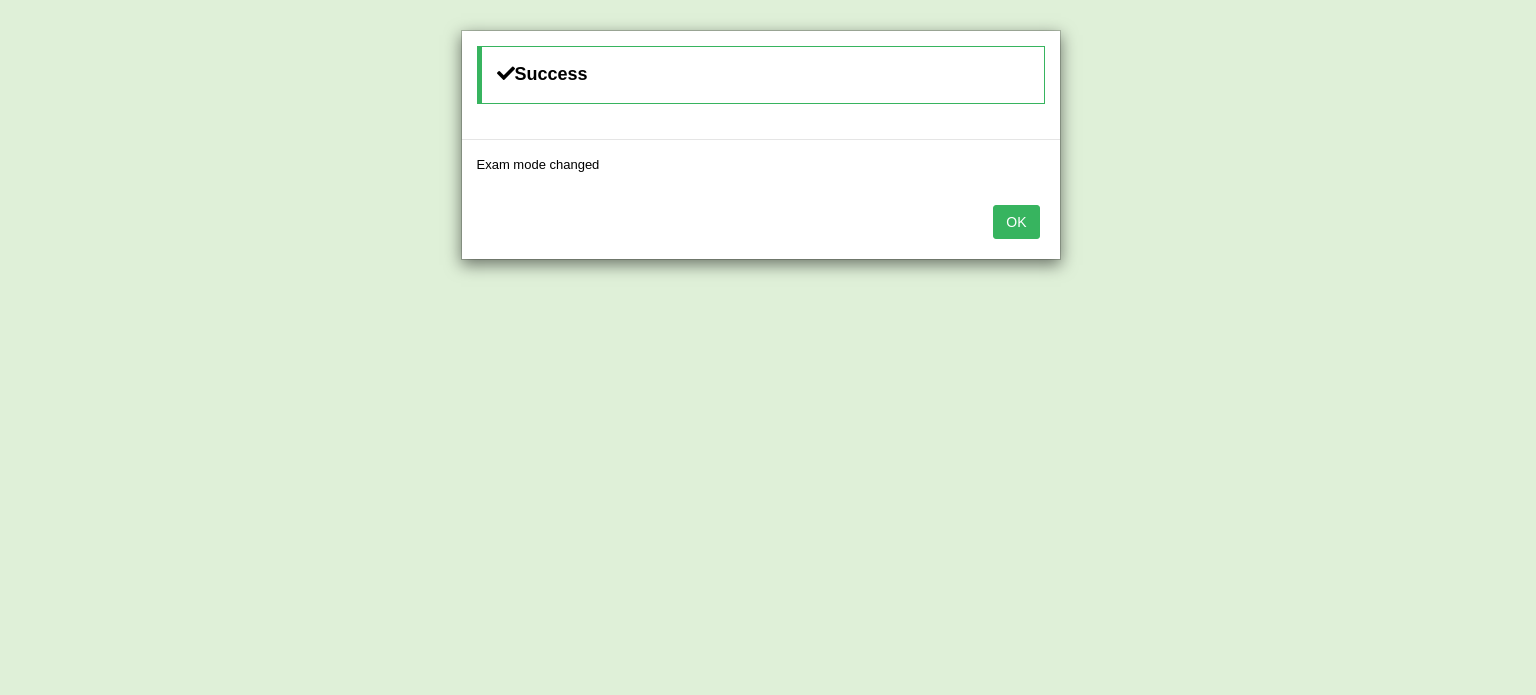 click on "OK" at bounding box center [1016, 222] 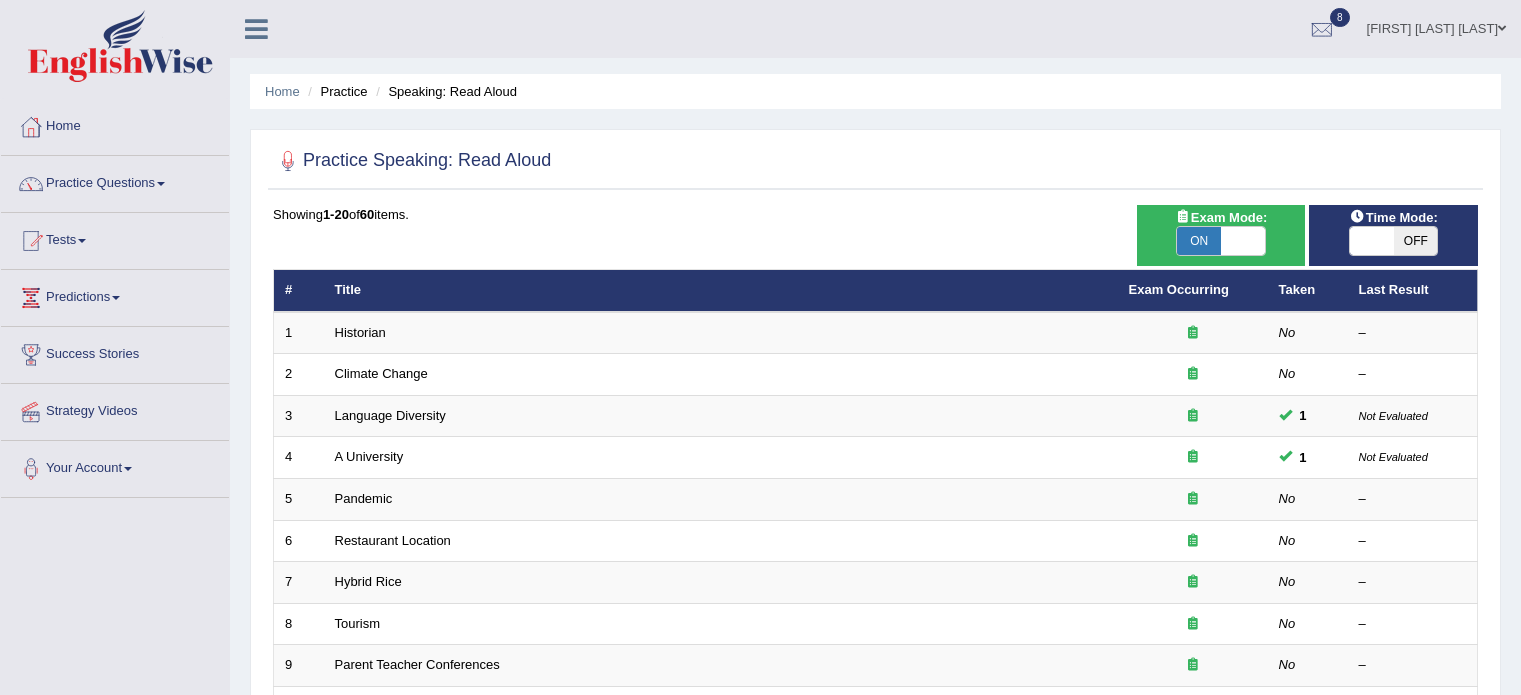 scroll, scrollTop: 0, scrollLeft: 0, axis: both 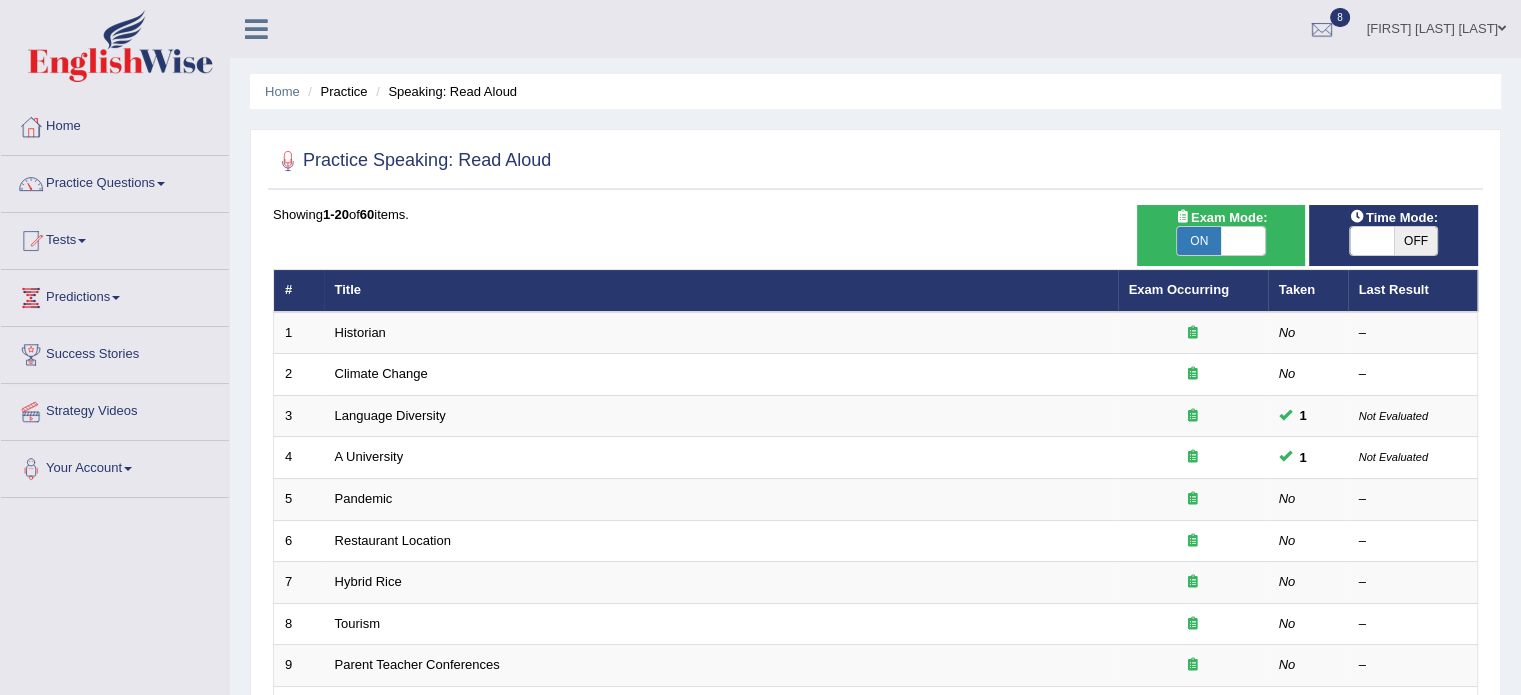 click at bounding box center (1372, 241) 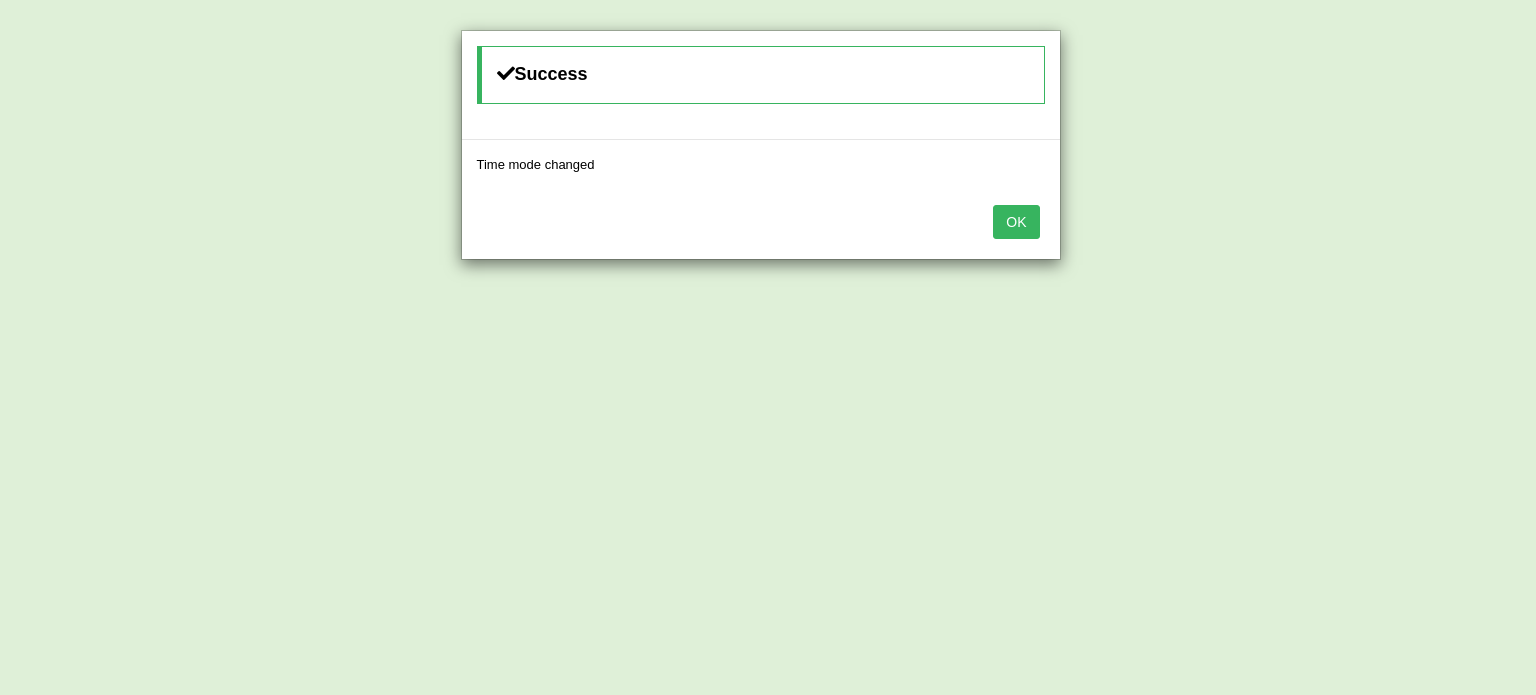 click on "OK" at bounding box center [1016, 222] 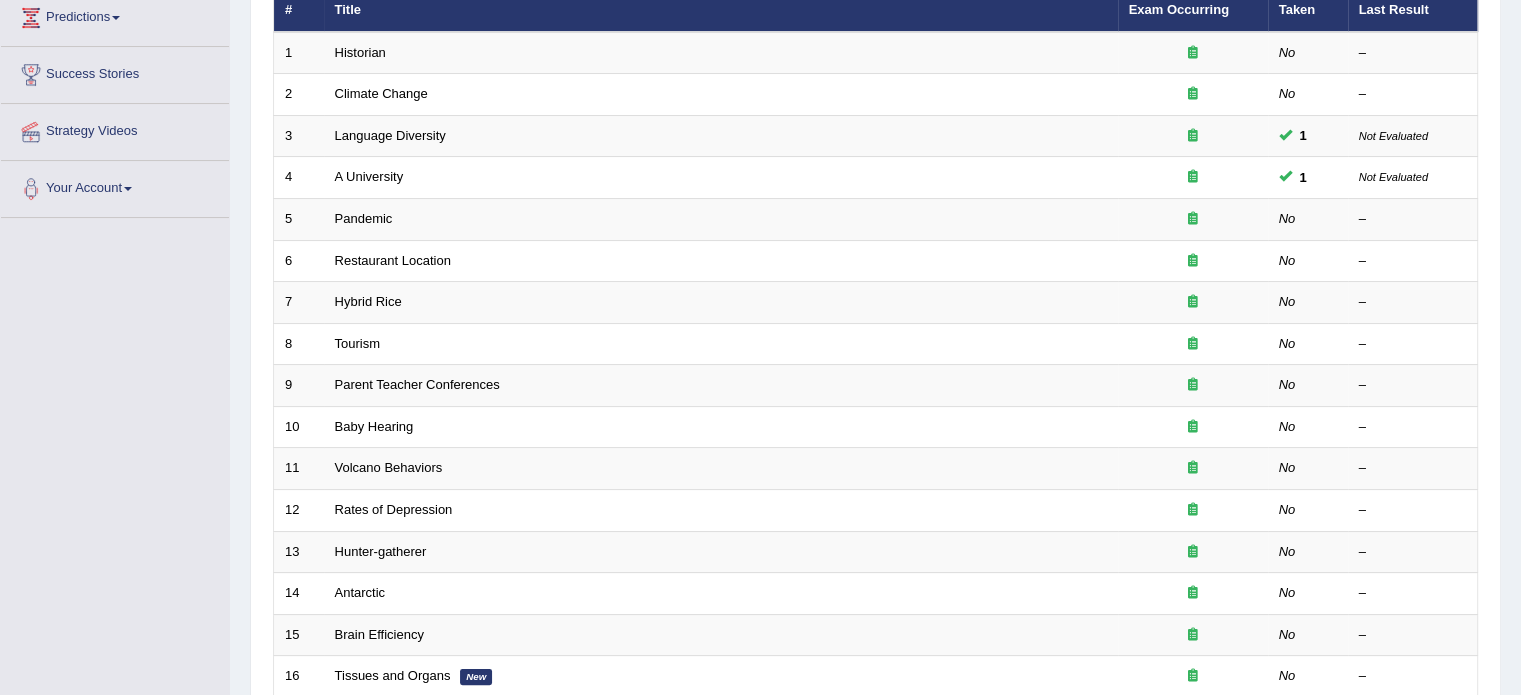 scroll, scrollTop: 240, scrollLeft: 0, axis: vertical 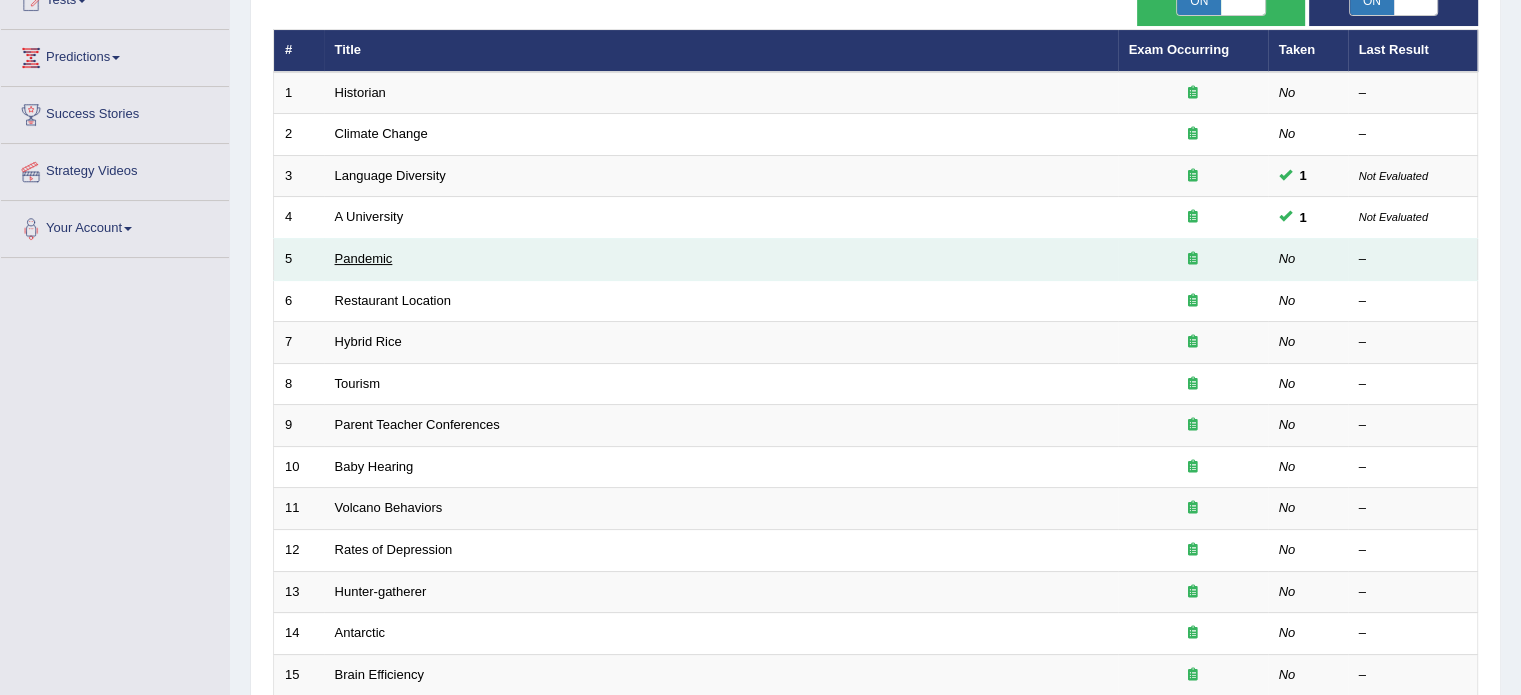 click on "Pandemic" at bounding box center [364, 258] 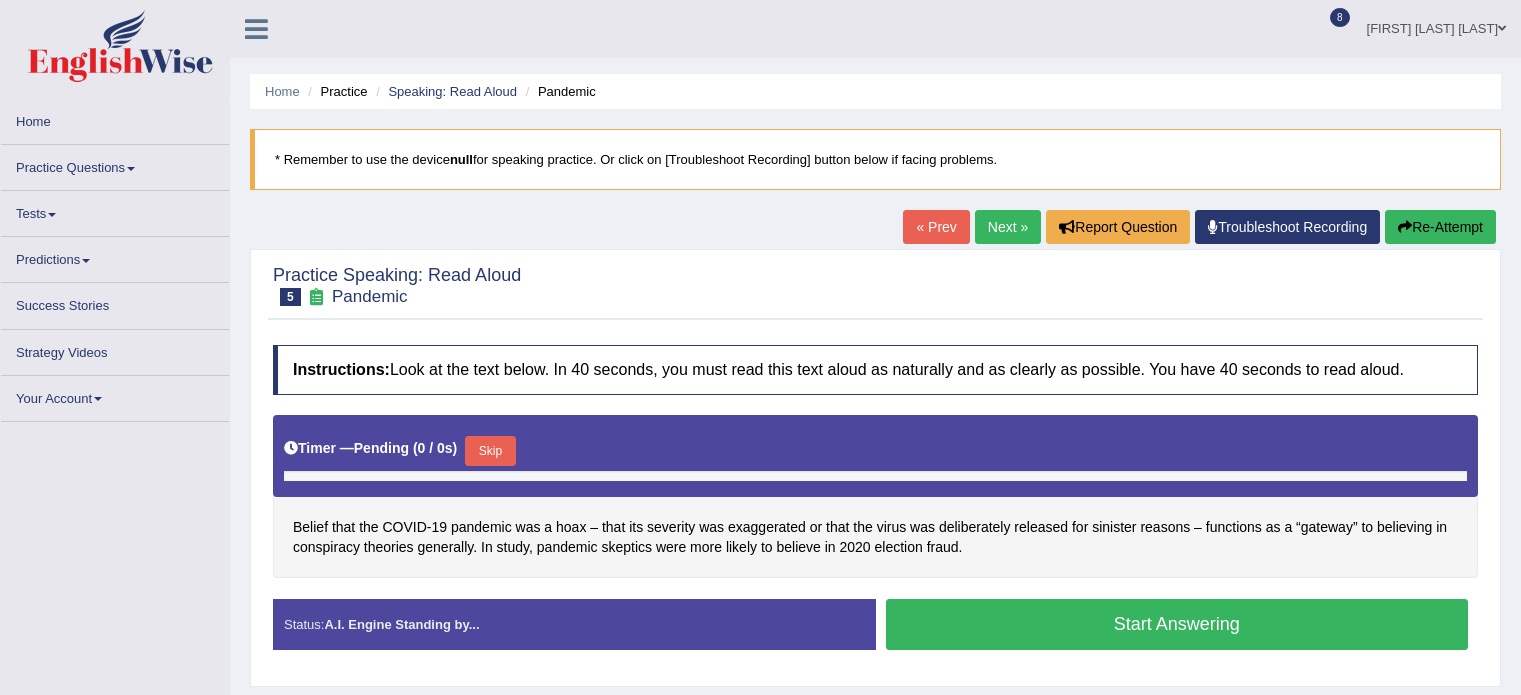 scroll, scrollTop: 0, scrollLeft: 0, axis: both 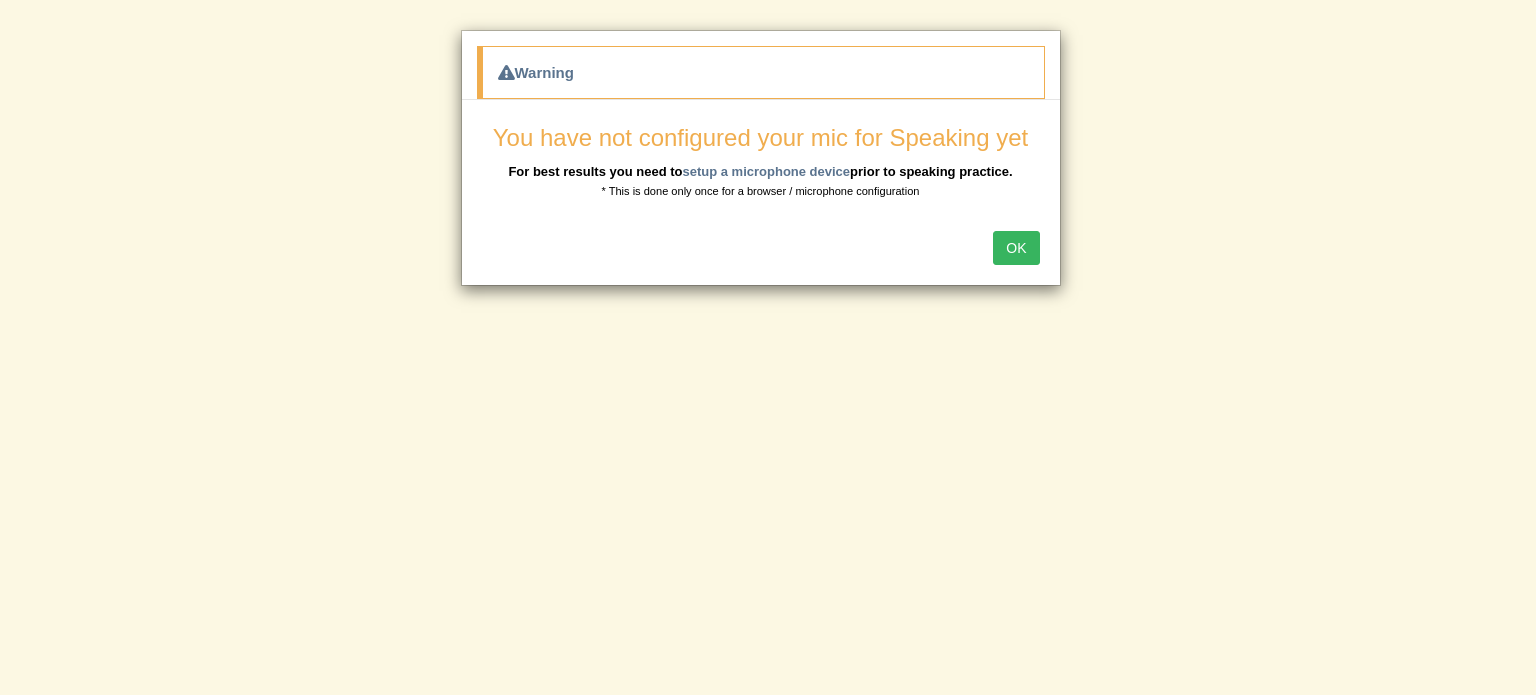 click on "OK" at bounding box center (1016, 248) 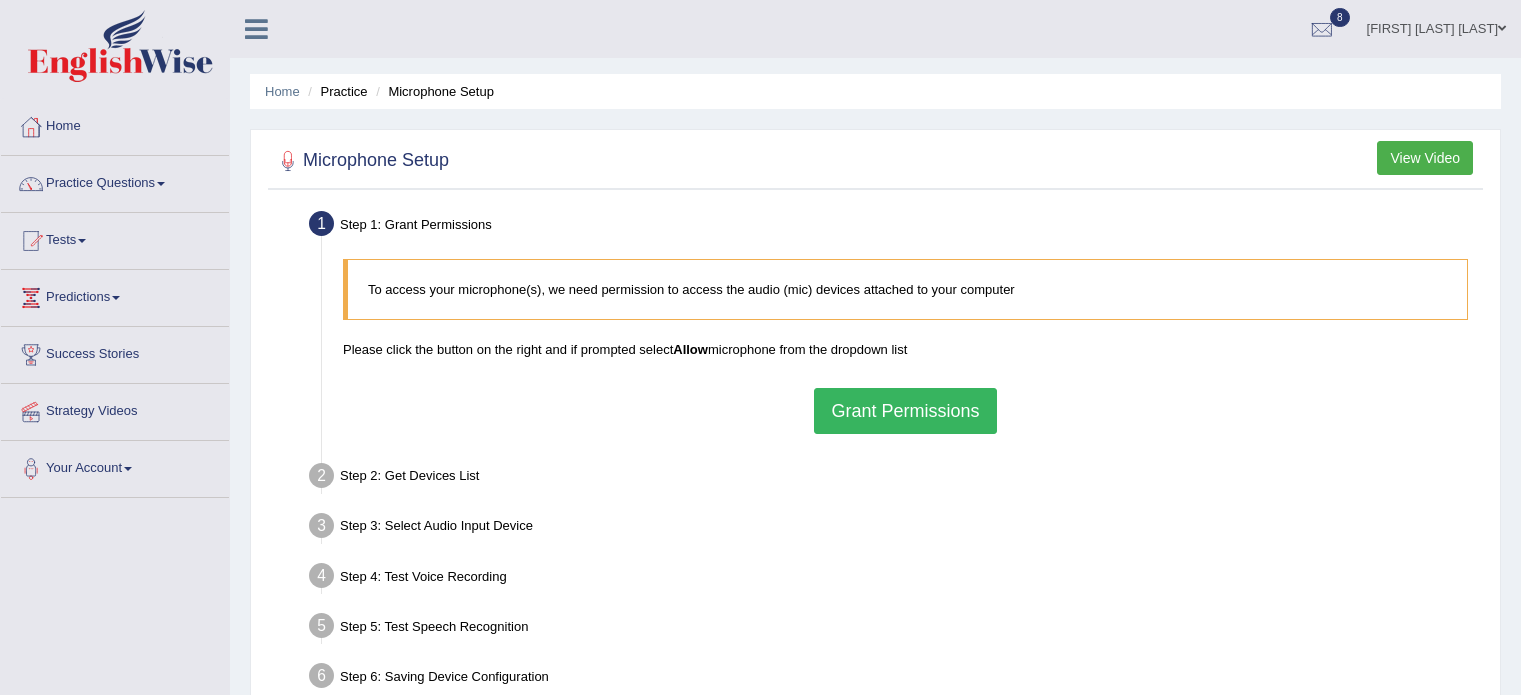 scroll, scrollTop: 0, scrollLeft: 0, axis: both 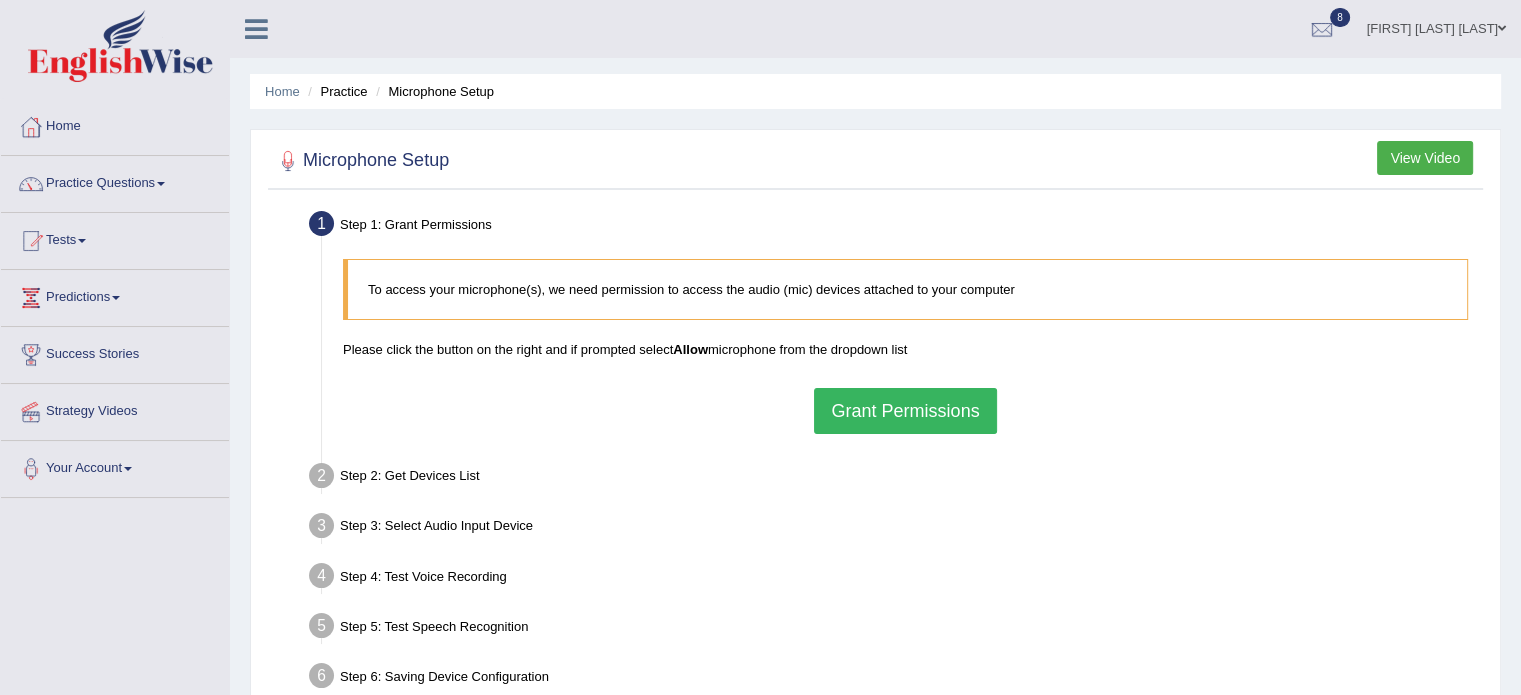 click on "Grant Permissions" at bounding box center [905, 411] 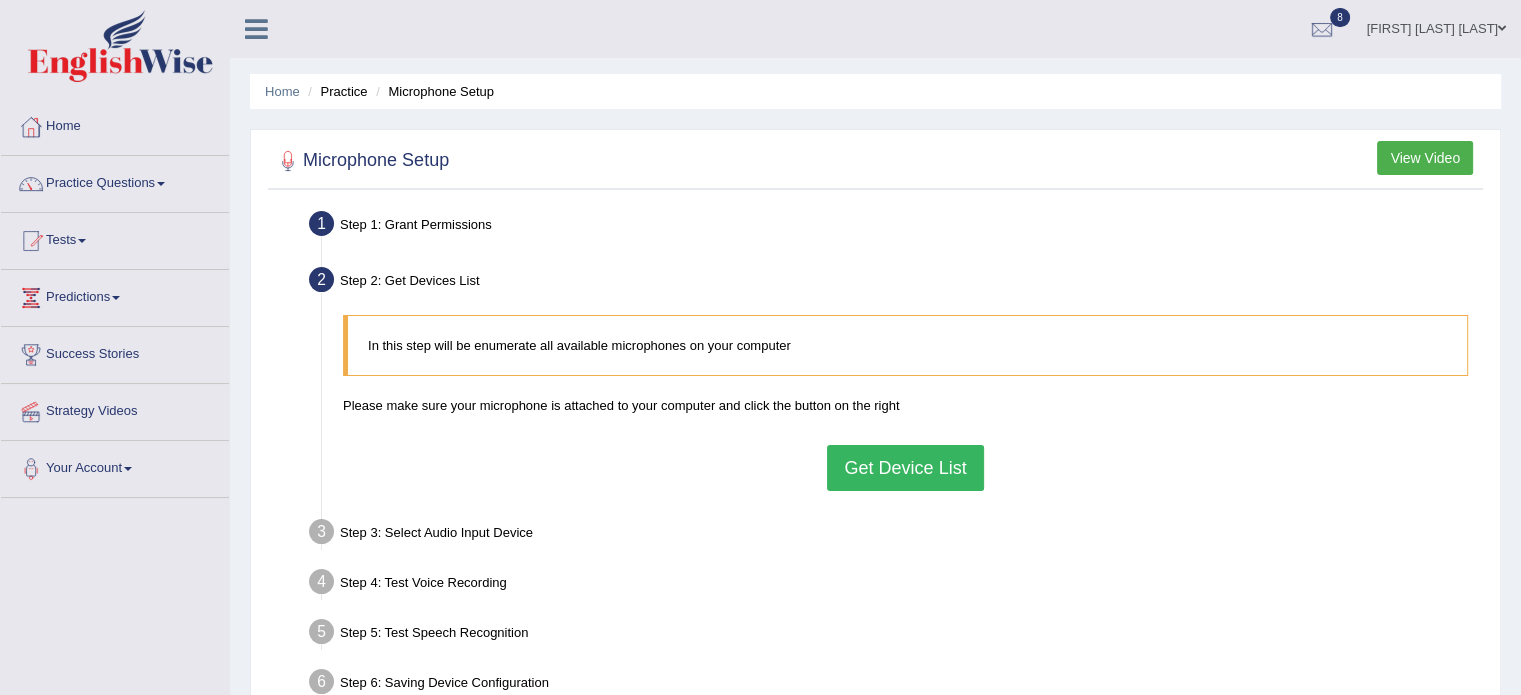 click on "Get Device List" at bounding box center [905, 468] 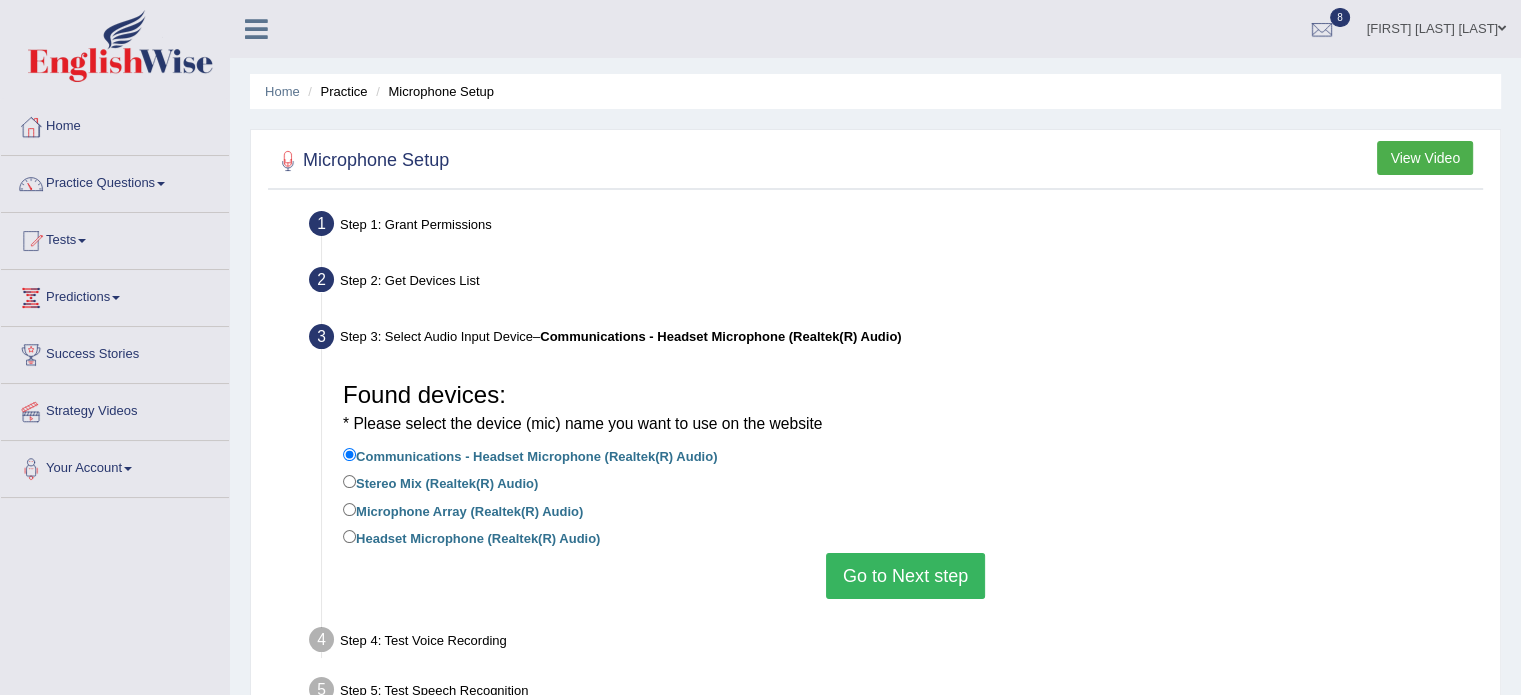 click on "Go to Next step" at bounding box center (905, 576) 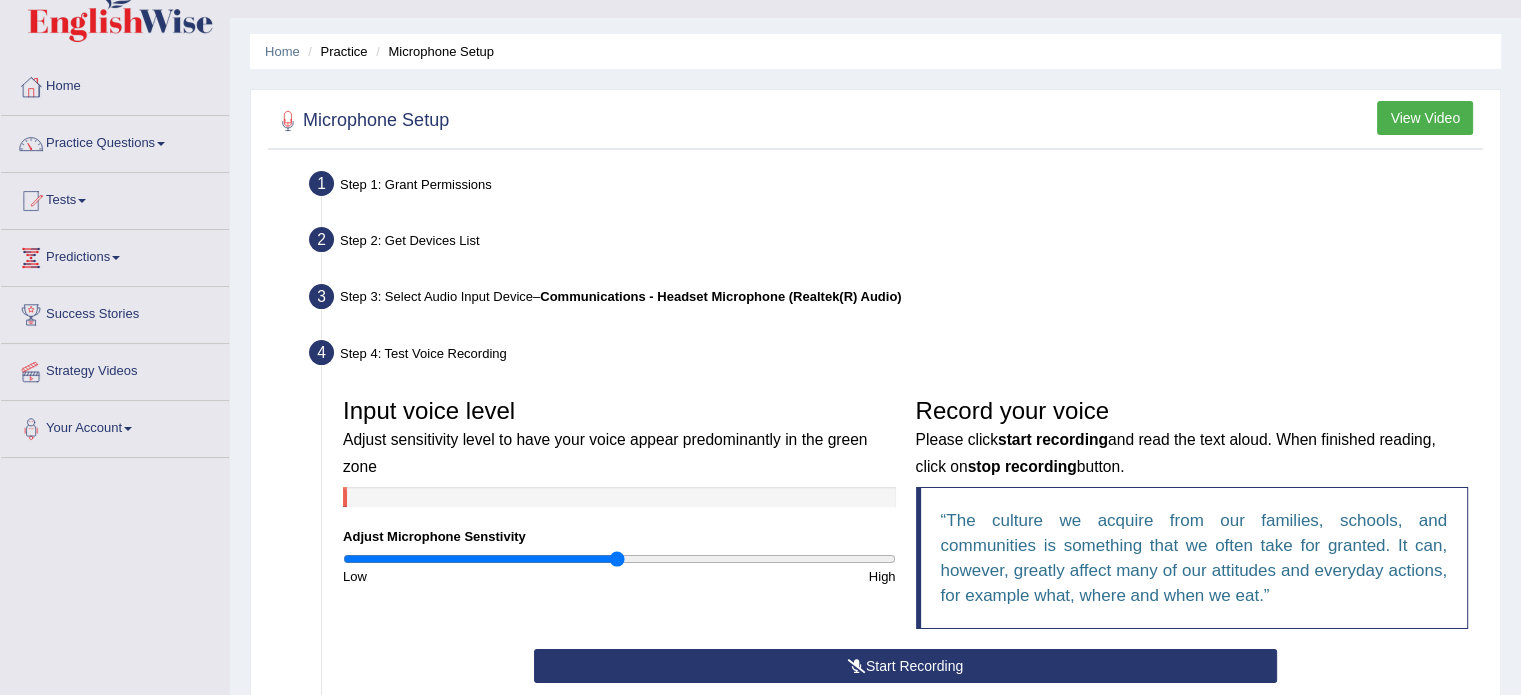 scroll, scrollTop: 120, scrollLeft: 0, axis: vertical 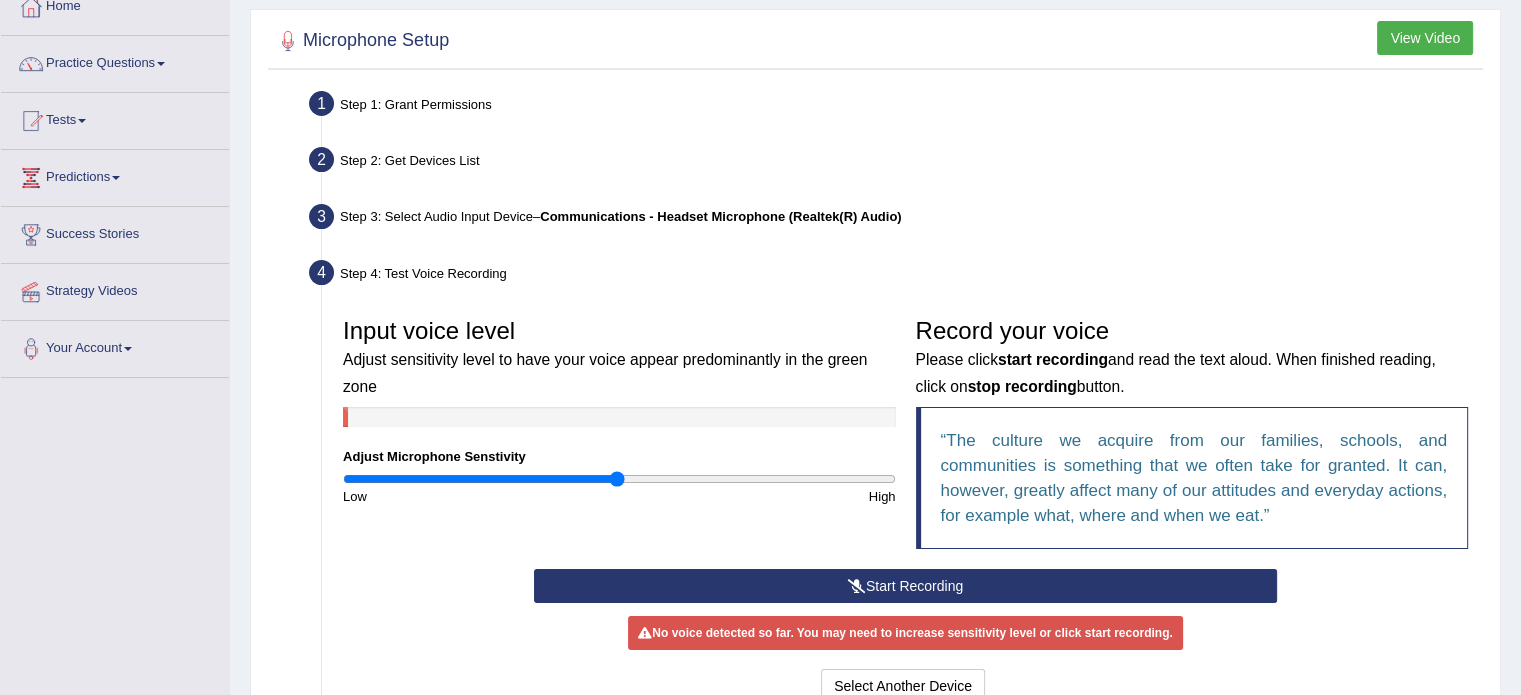 click on "Start Recording" at bounding box center (905, 586) 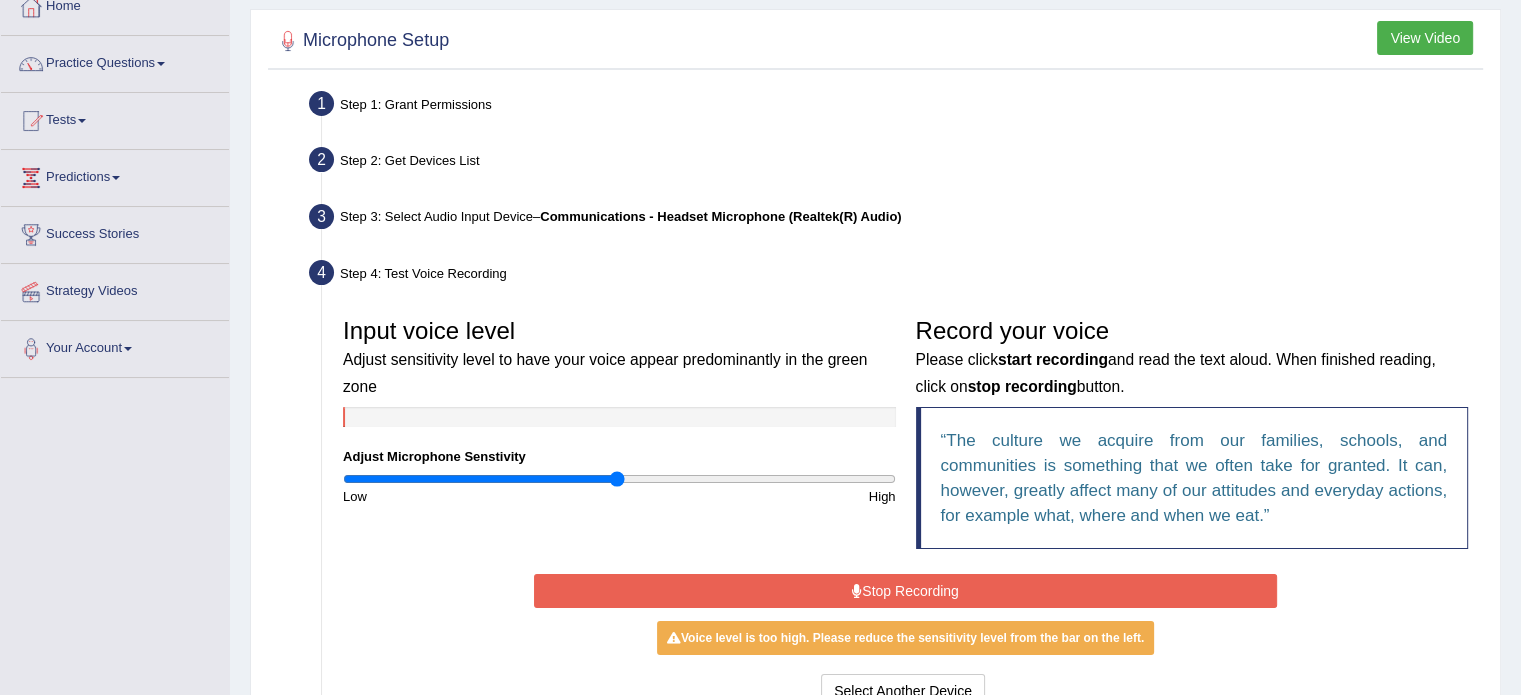 click on "Stop Recording" at bounding box center (905, 591) 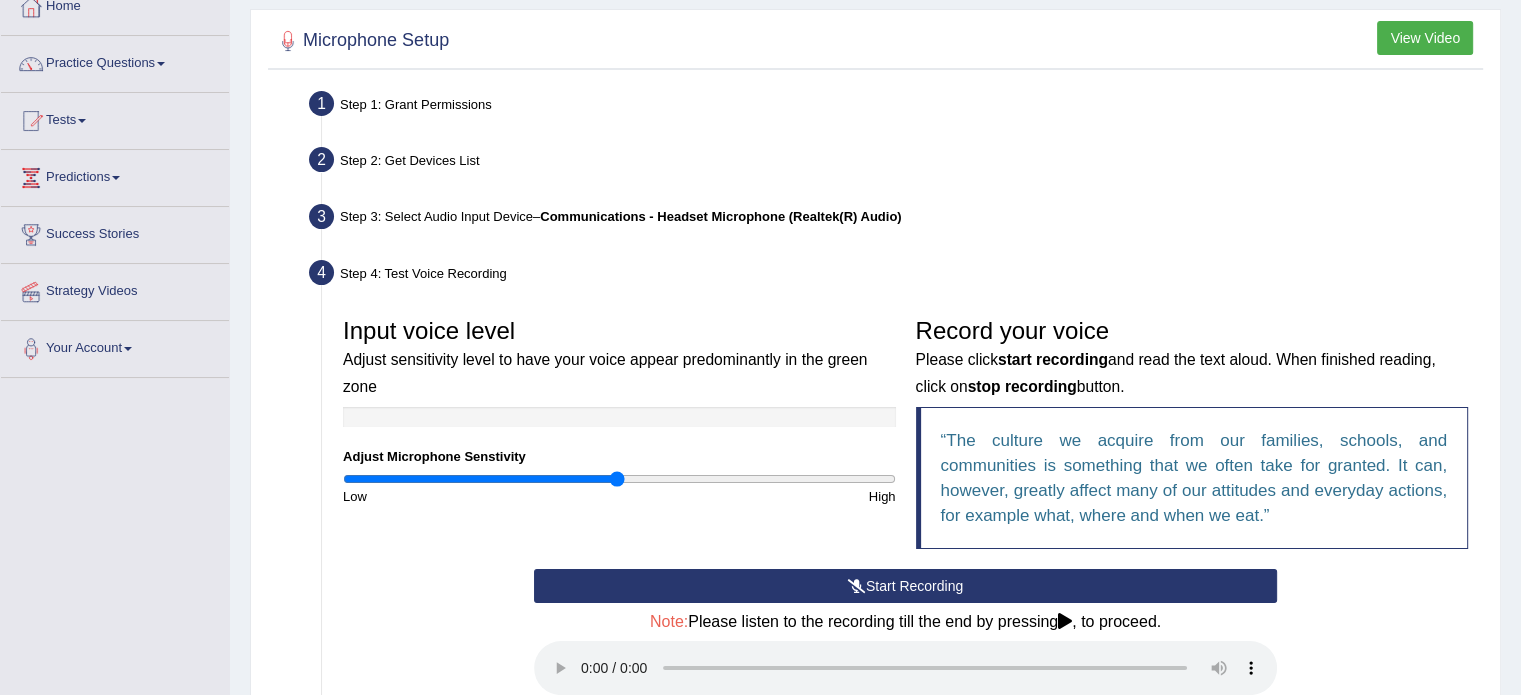 click on "Start Recording    Stop Recording   Note:  Please listen to the recording till the end by pressing  , to proceed.       No voice detected so far. You may need to increase sensitivity level or click start recording.     Voice level is too low yet. Please increase the sensitivity level from the bar on the left.     Your voice is strong enough for our A.I. to detect    Voice level is too high. Please reduce the sensitivity level from the bar on the left.     Select Another Device   Voice is ok. Go to Next step" at bounding box center (905, 687) 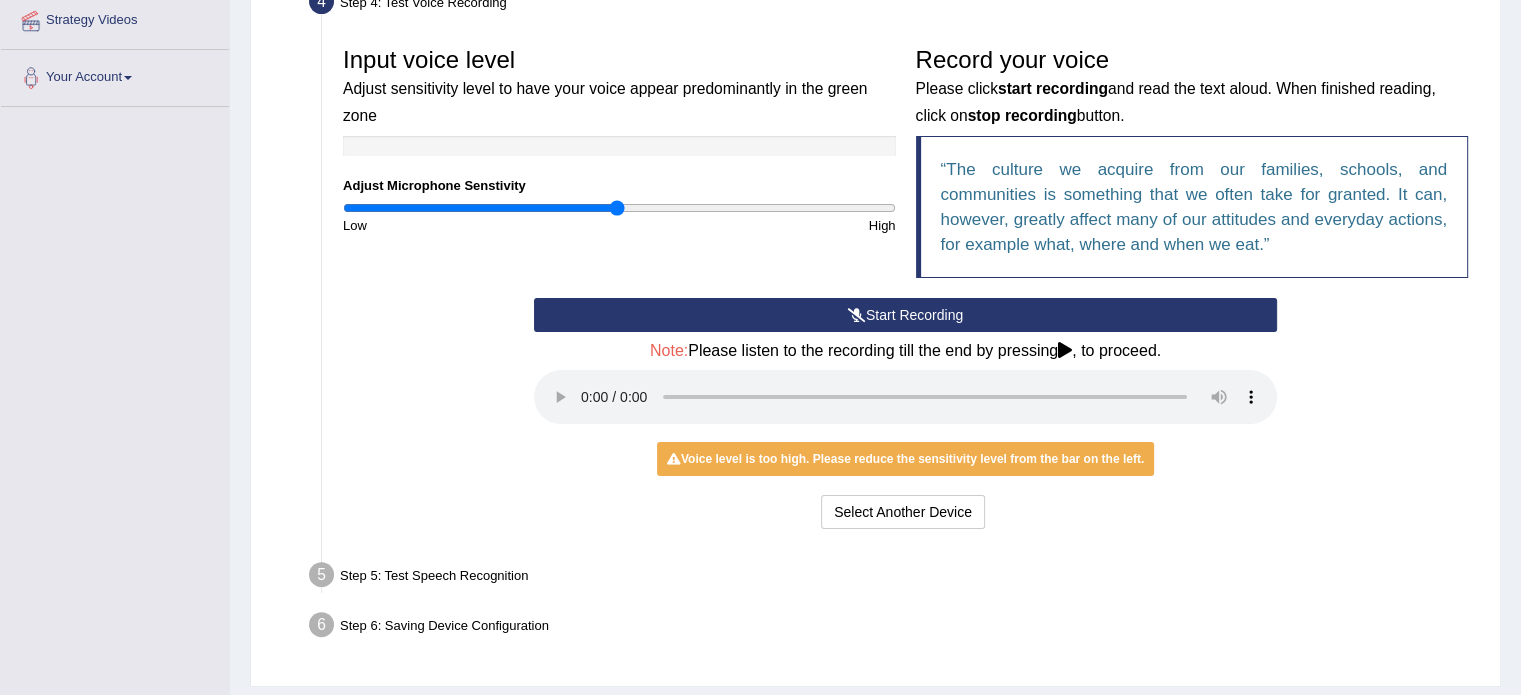 scroll, scrollTop: 440, scrollLeft: 0, axis: vertical 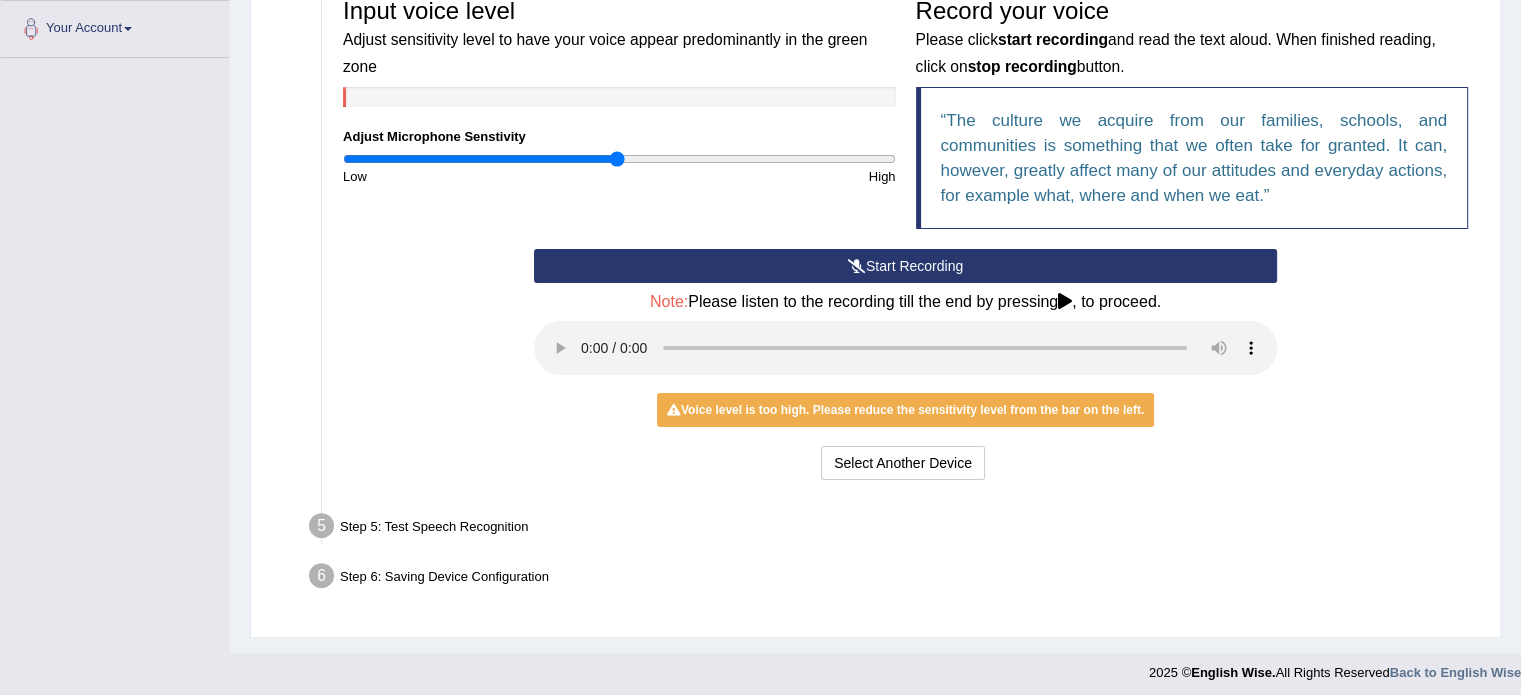 click on "Start Recording" at bounding box center [905, 266] 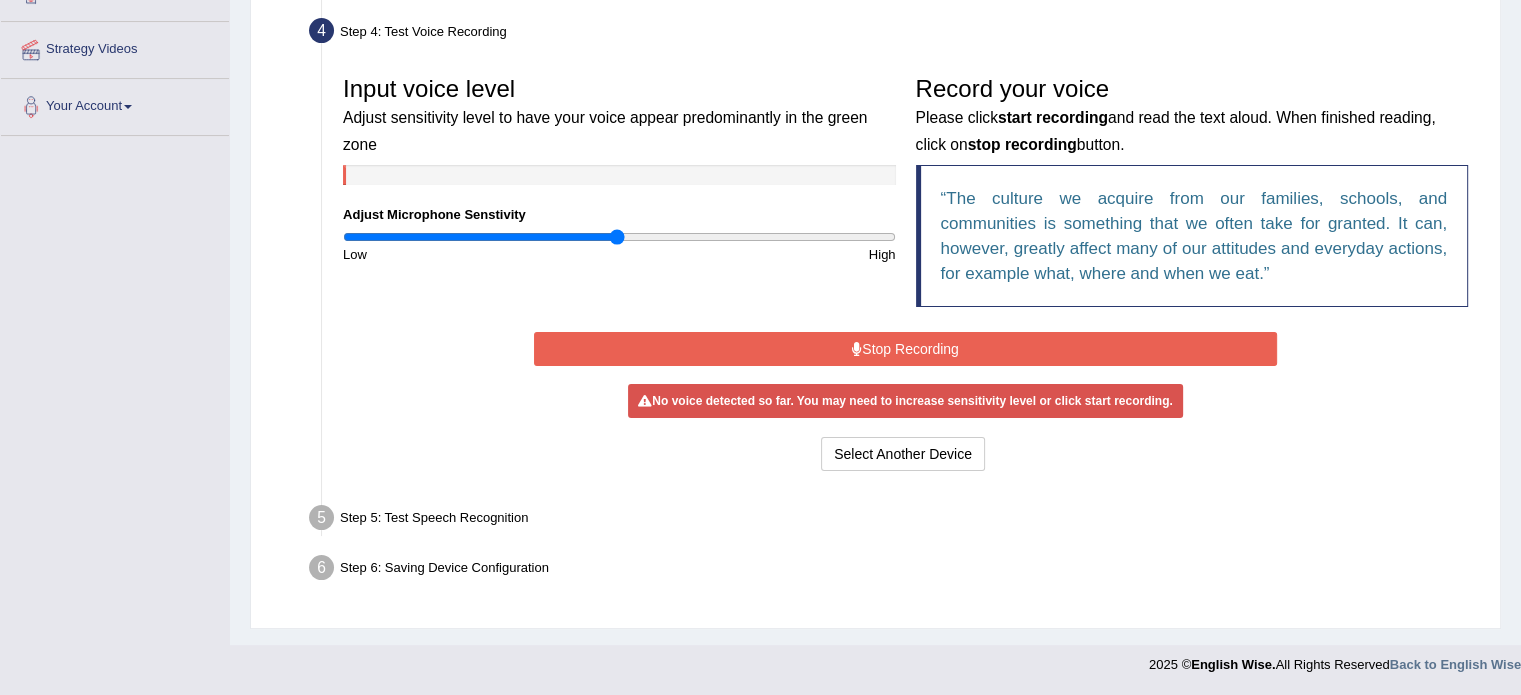 scroll, scrollTop: 355, scrollLeft: 0, axis: vertical 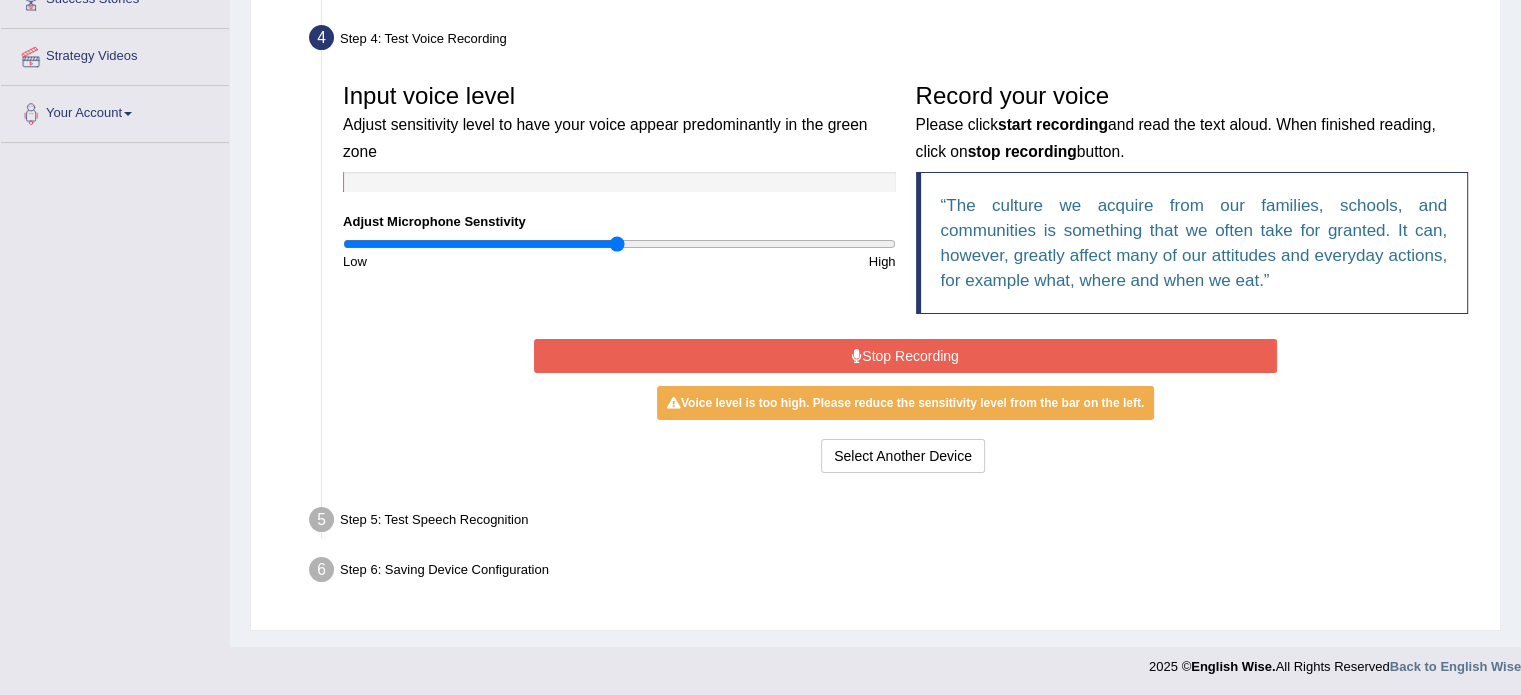 click on "Stop Recording" at bounding box center [905, 356] 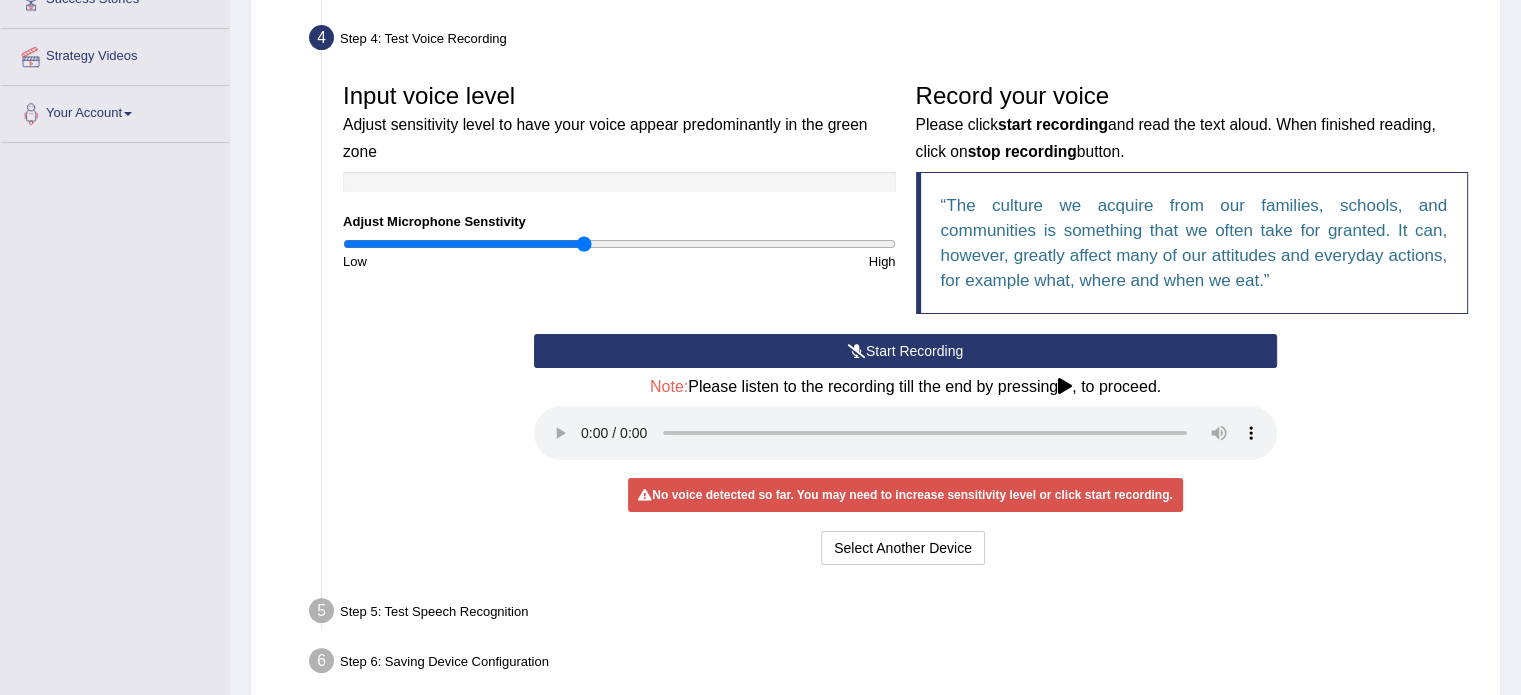 type on "0.88" 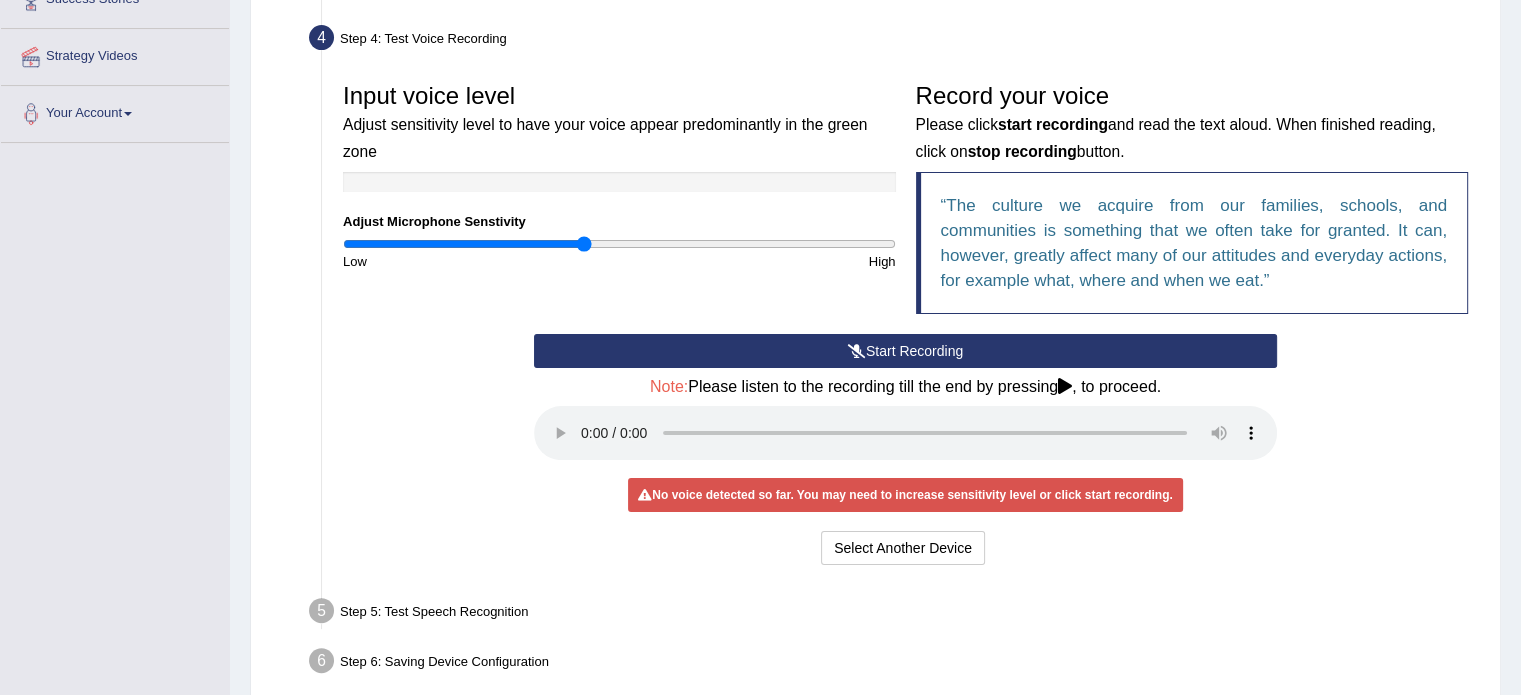 click on "Start Recording    Stop Recording   Note:  Please listen to the recording till the end by pressing  , to proceed.       No voice detected so far. You may need to increase sensitivity level or click start recording.     Voice level is too low yet. Please increase the sensitivity level from the bar on the left.     Your voice is strong enough for our A.I. to detect    Voice level is too high. Please reduce the sensitivity level from the bar on the left.     Select Another Device   Voice is ok. Go to Next step" at bounding box center [905, 452] 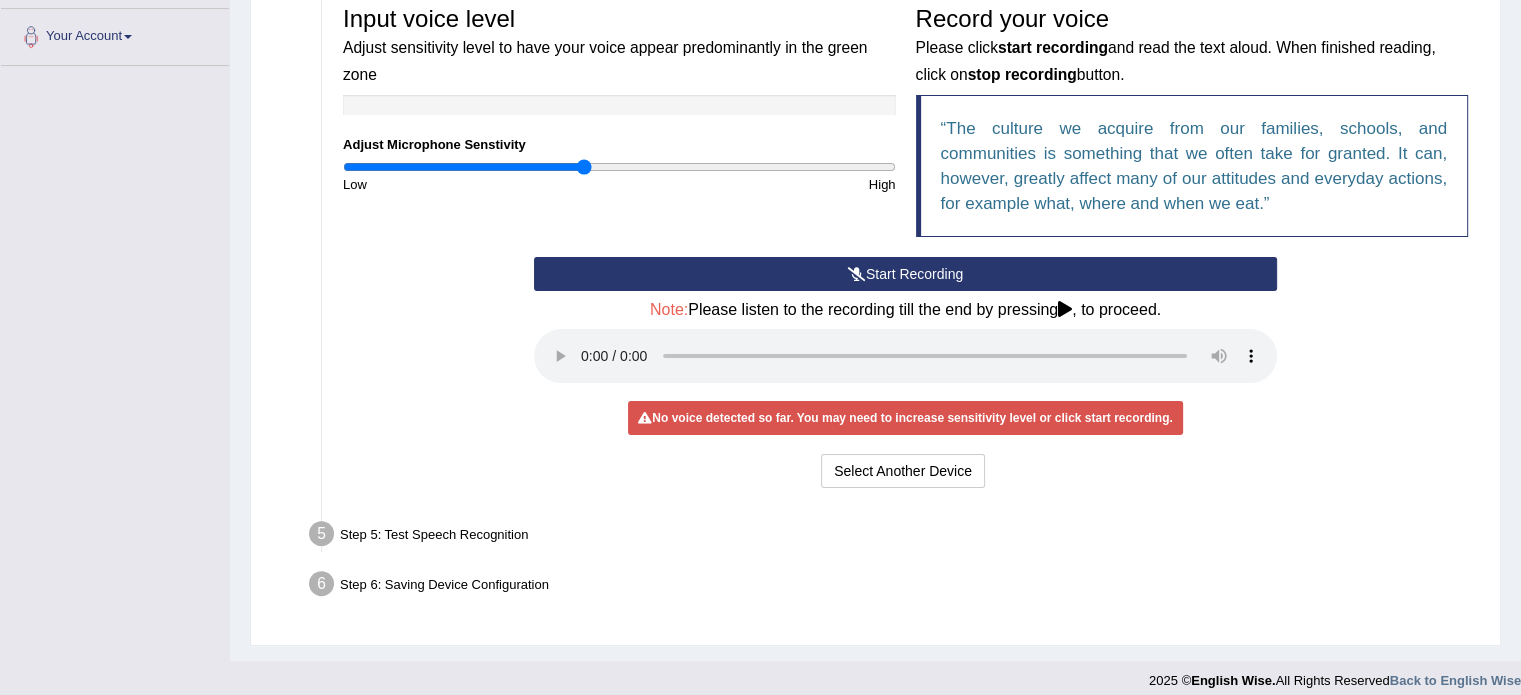 scroll, scrollTop: 447, scrollLeft: 0, axis: vertical 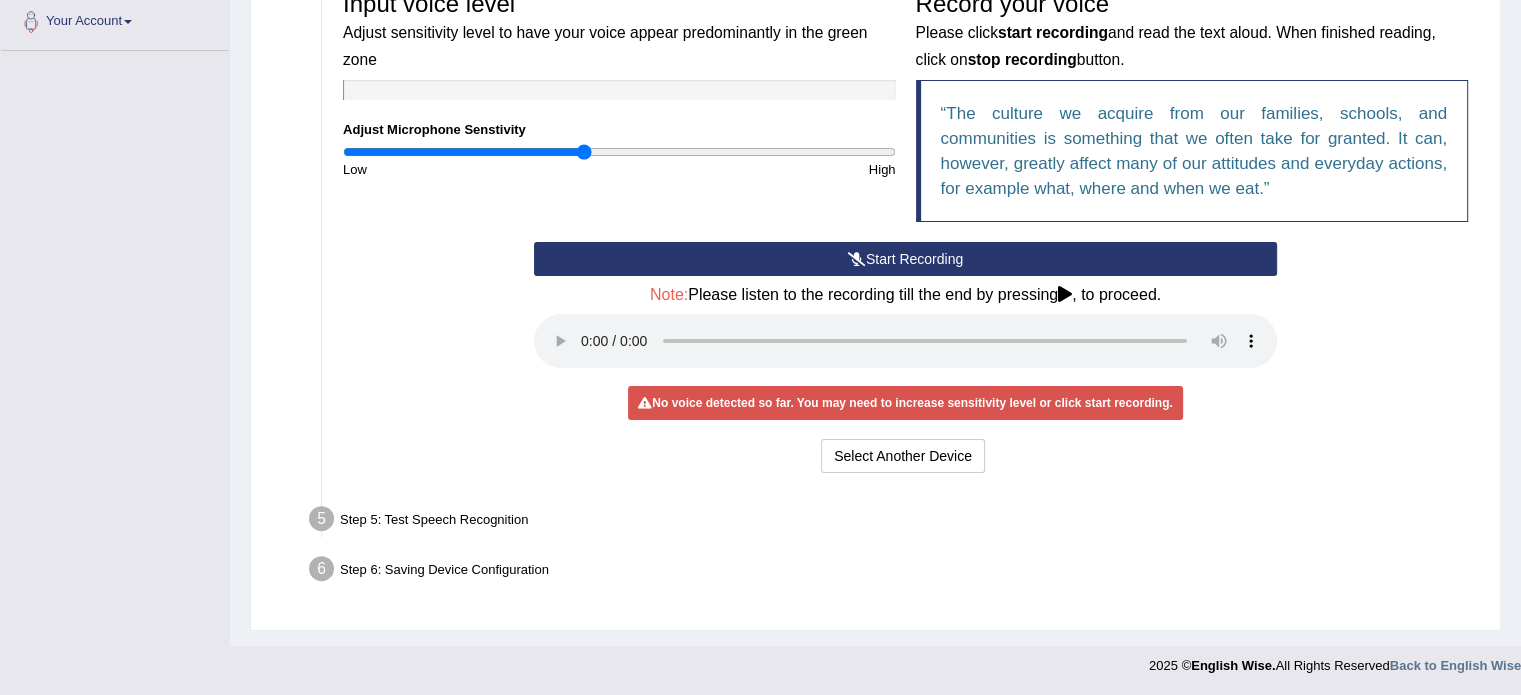 click on "Start Recording" at bounding box center [905, 259] 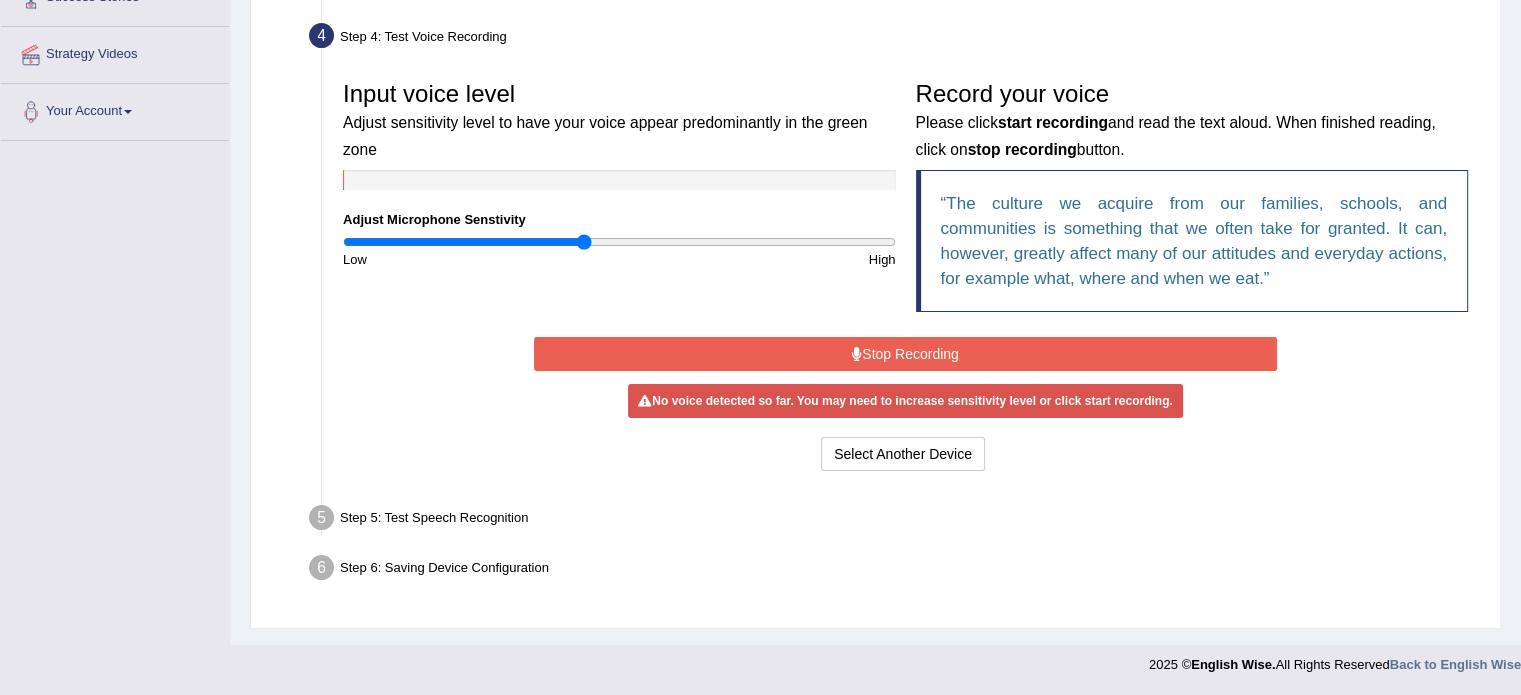 scroll, scrollTop: 355, scrollLeft: 0, axis: vertical 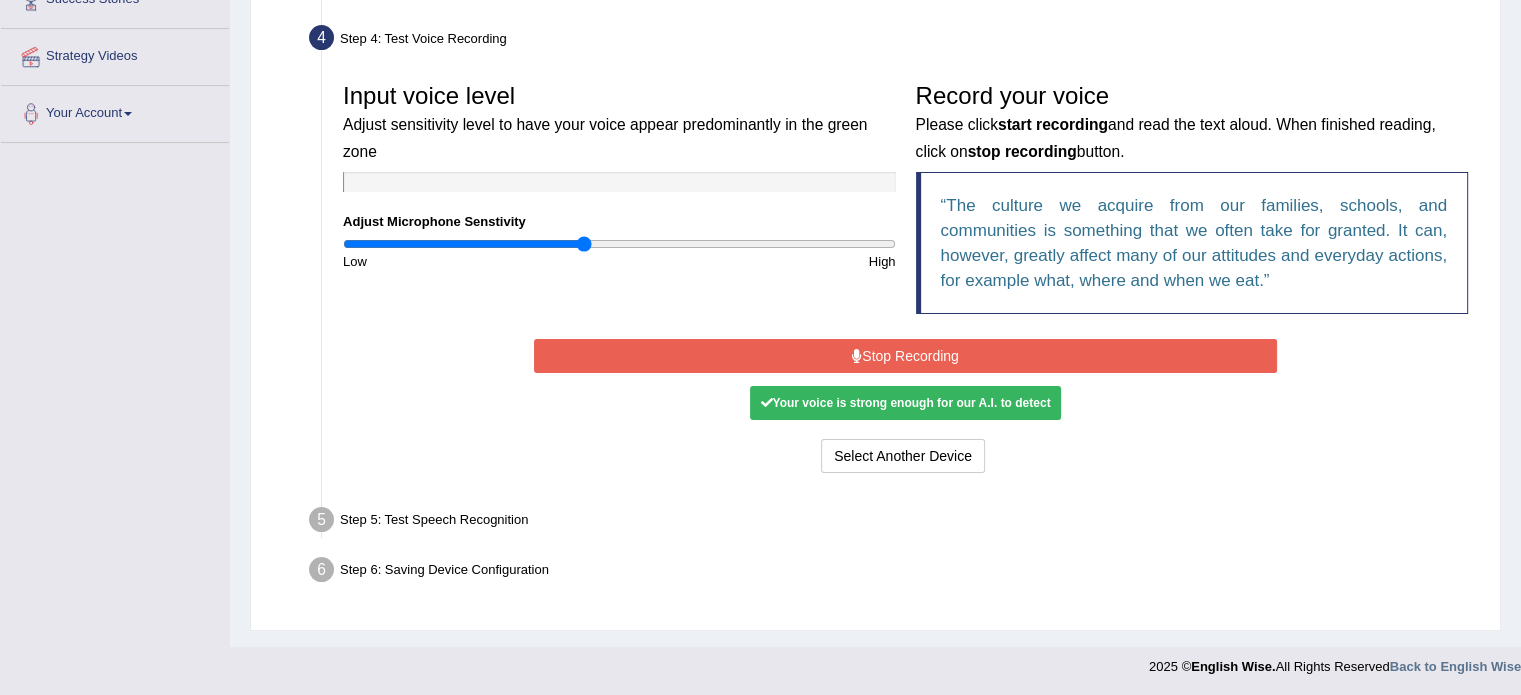 click on "Start Recording    Stop Recording   Note:  Please listen to the recording till the end by pressing  , to proceed.       No voice detected so far. You may need to increase sensitivity level or click start recording.     Voice level is too low yet. Please increase the sensitivity level from the bar on the left.     Your voice is strong enough for our A.I. to detect    Voice level is too high. Please reduce the sensitivity level from the bar on the left.     Select Another Device   Voice is ok. Go to Next step" at bounding box center [905, 406] 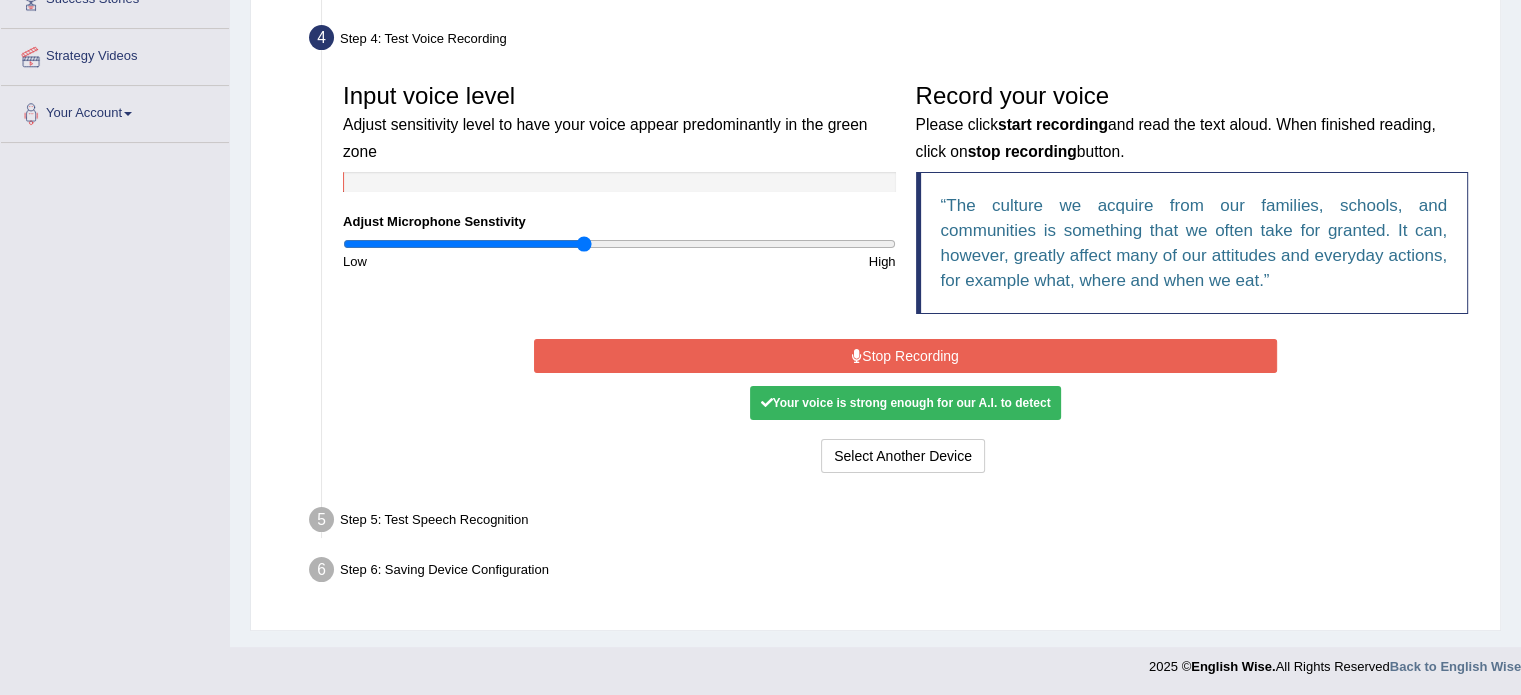 click on "Stop Recording" at bounding box center [905, 356] 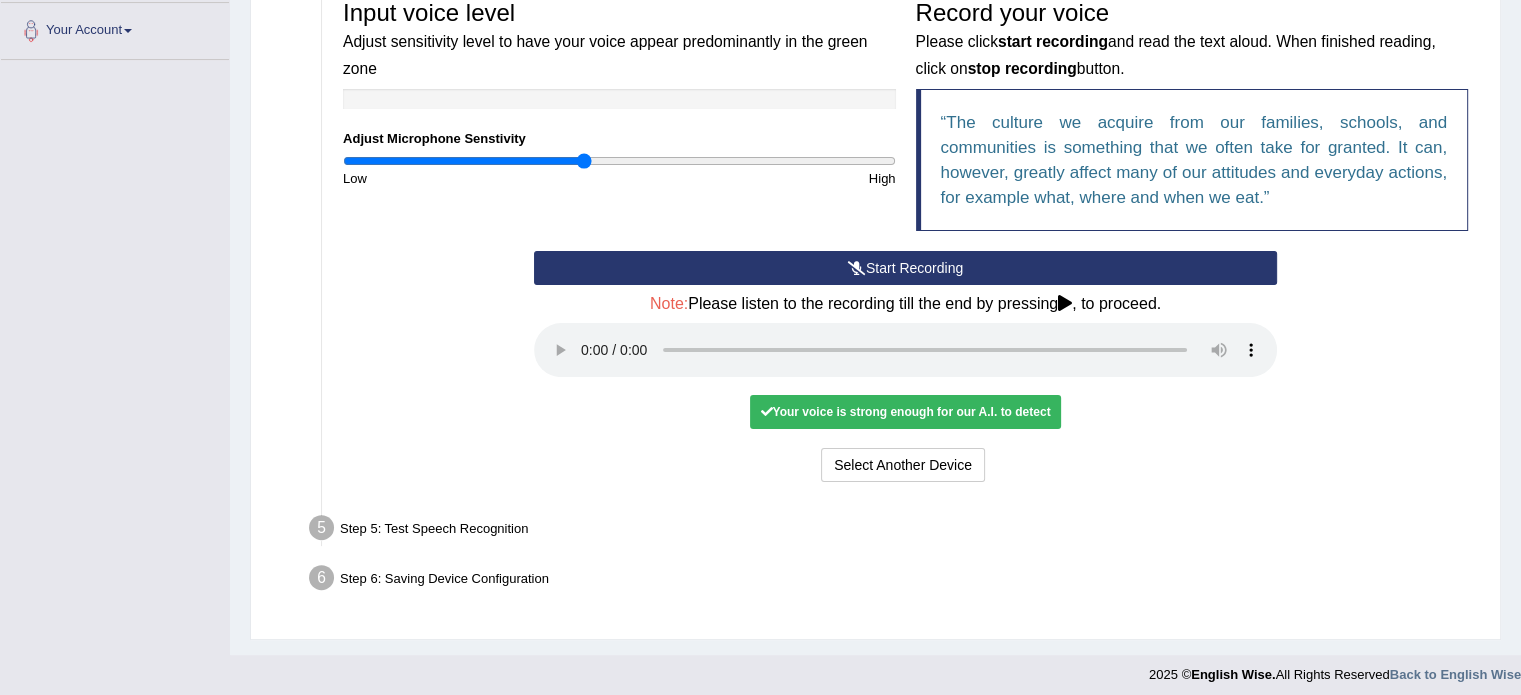 scroll, scrollTop: 447, scrollLeft: 0, axis: vertical 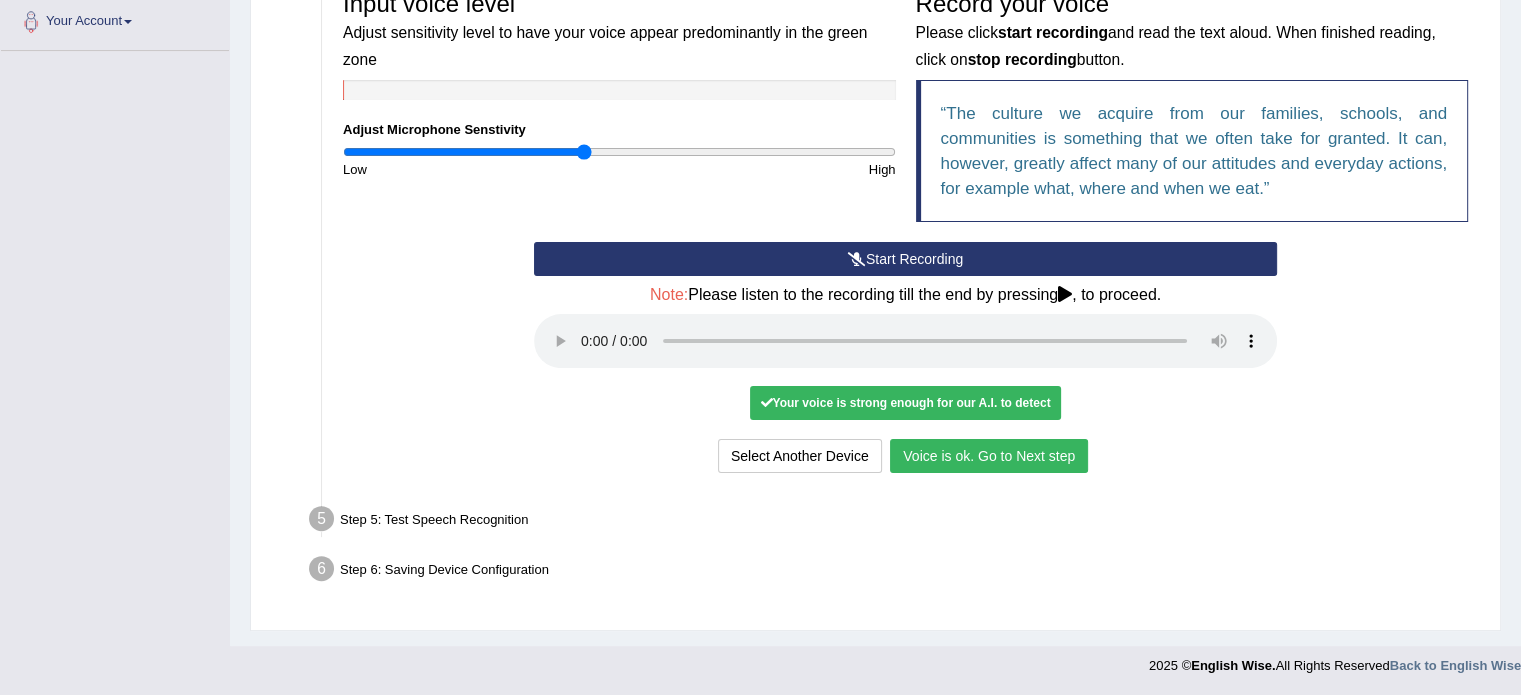 click on "Voice is ok. Go to Next step" at bounding box center (989, 456) 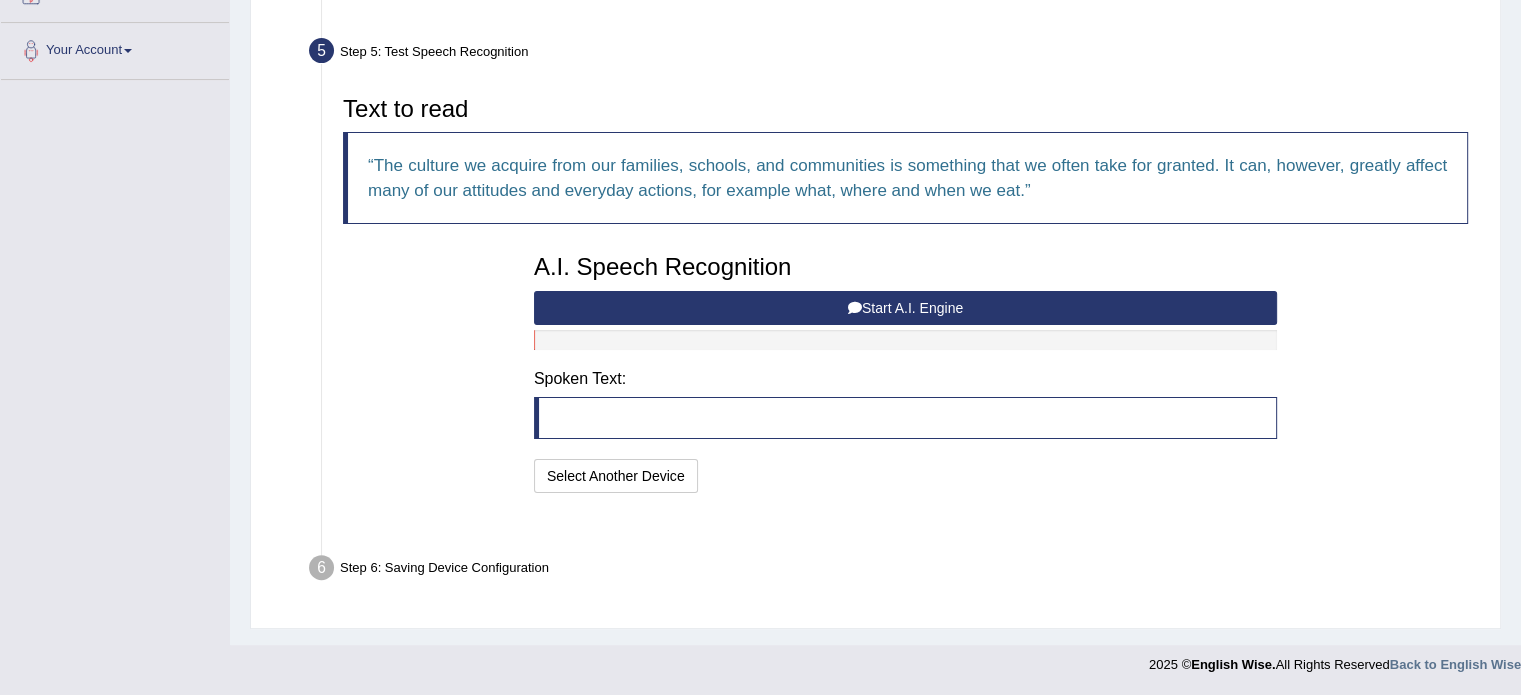 scroll, scrollTop: 368, scrollLeft: 0, axis: vertical 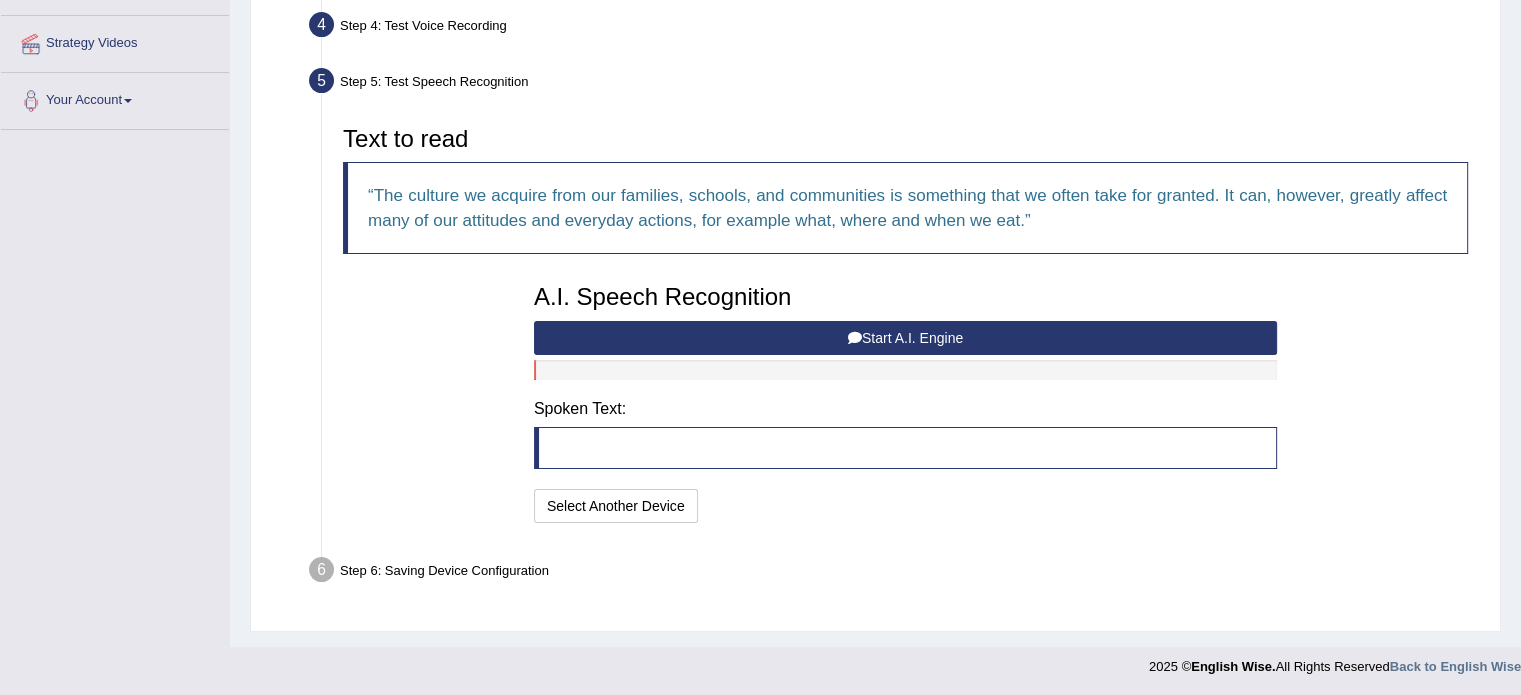 click on "I will practice without this feature   Select Another Device   Speech is ok. Go to Last step" at bounding box center [905, 508] 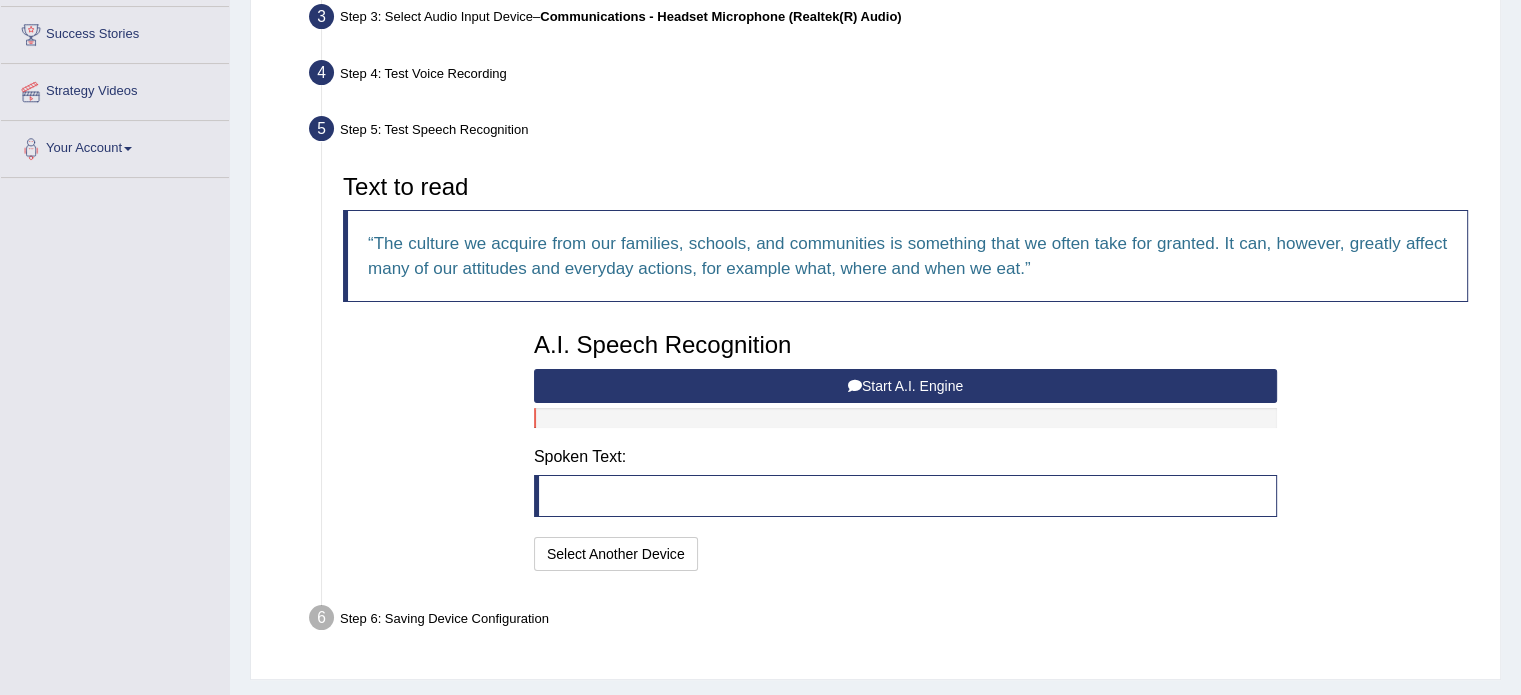 scroll, scrollTop: 368, scrollLeft: 0, axis: vertical 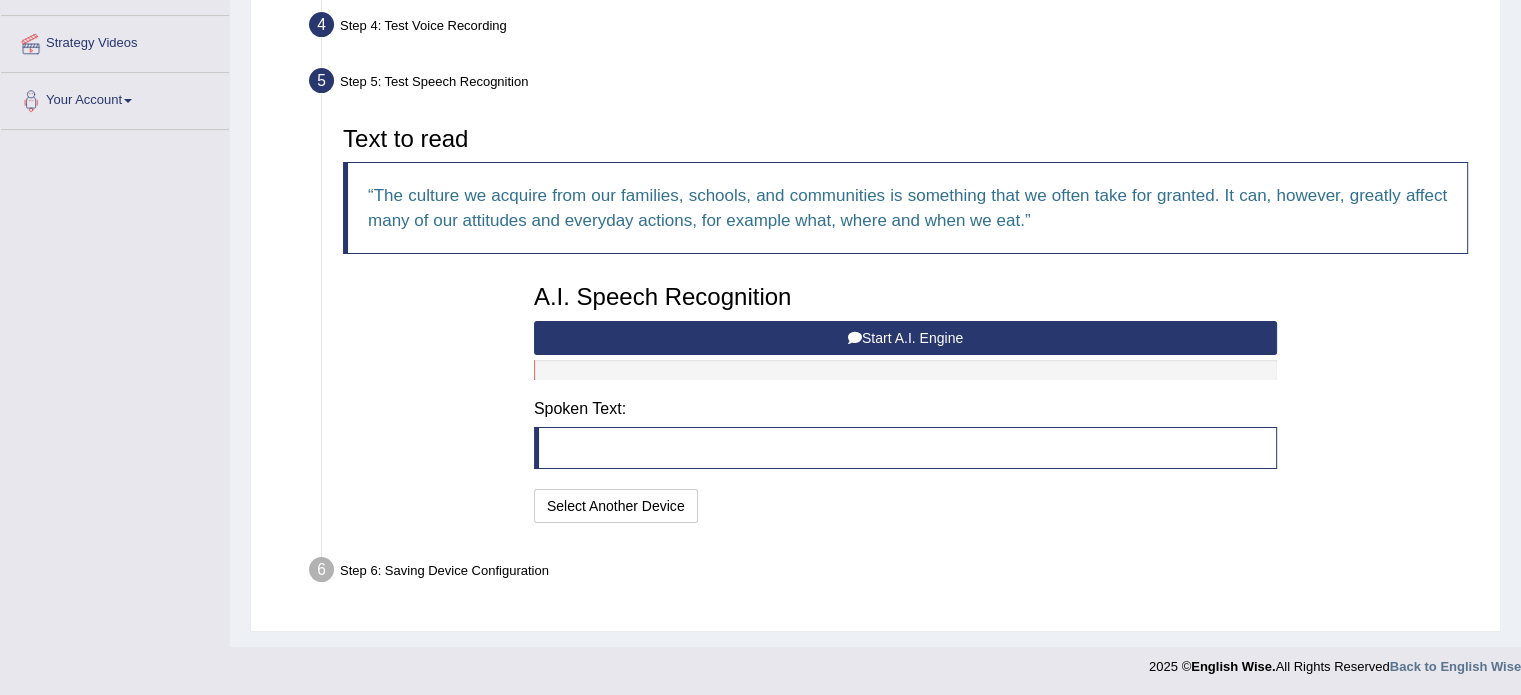 click on "Start A.I. Engine" at bounding box center (905, 338) 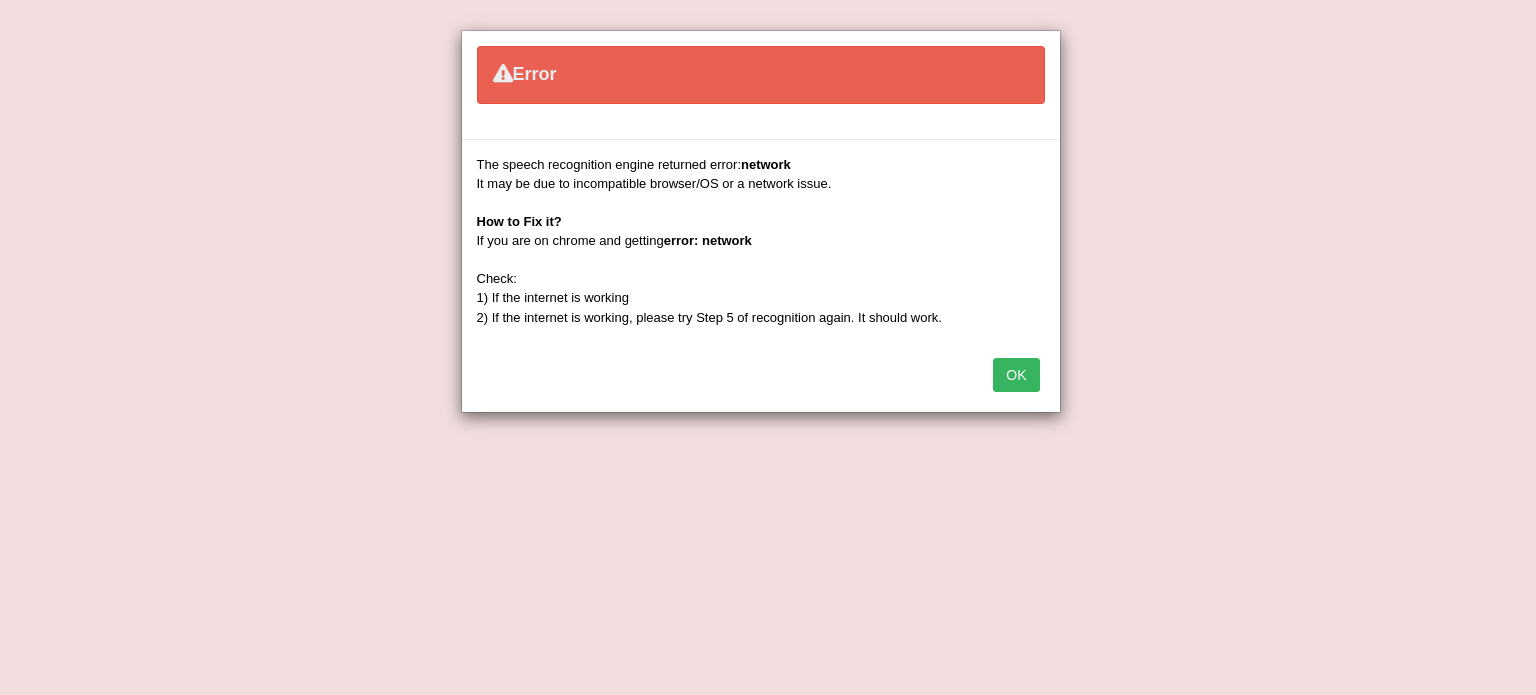 click on "OK" at bounding box center (1016, 375) 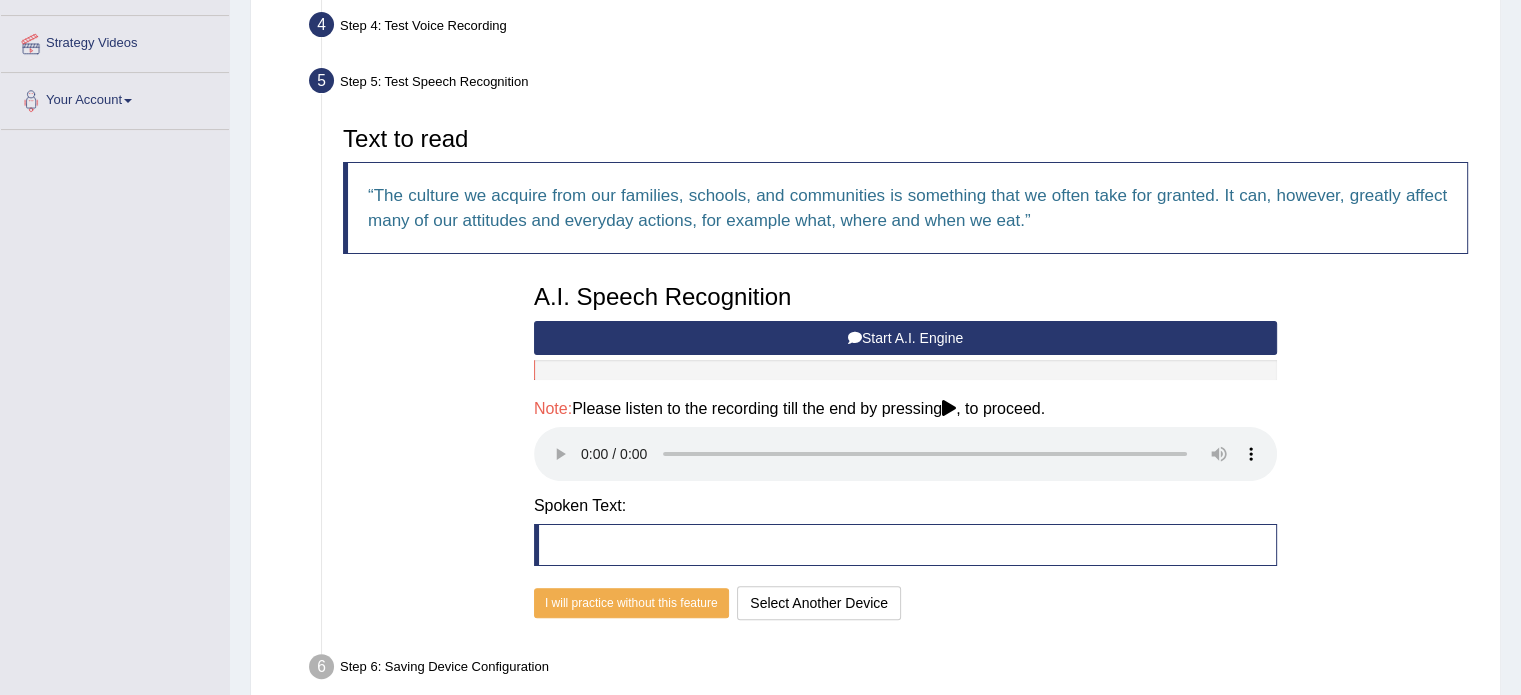 click at bounding box center [905, 545] 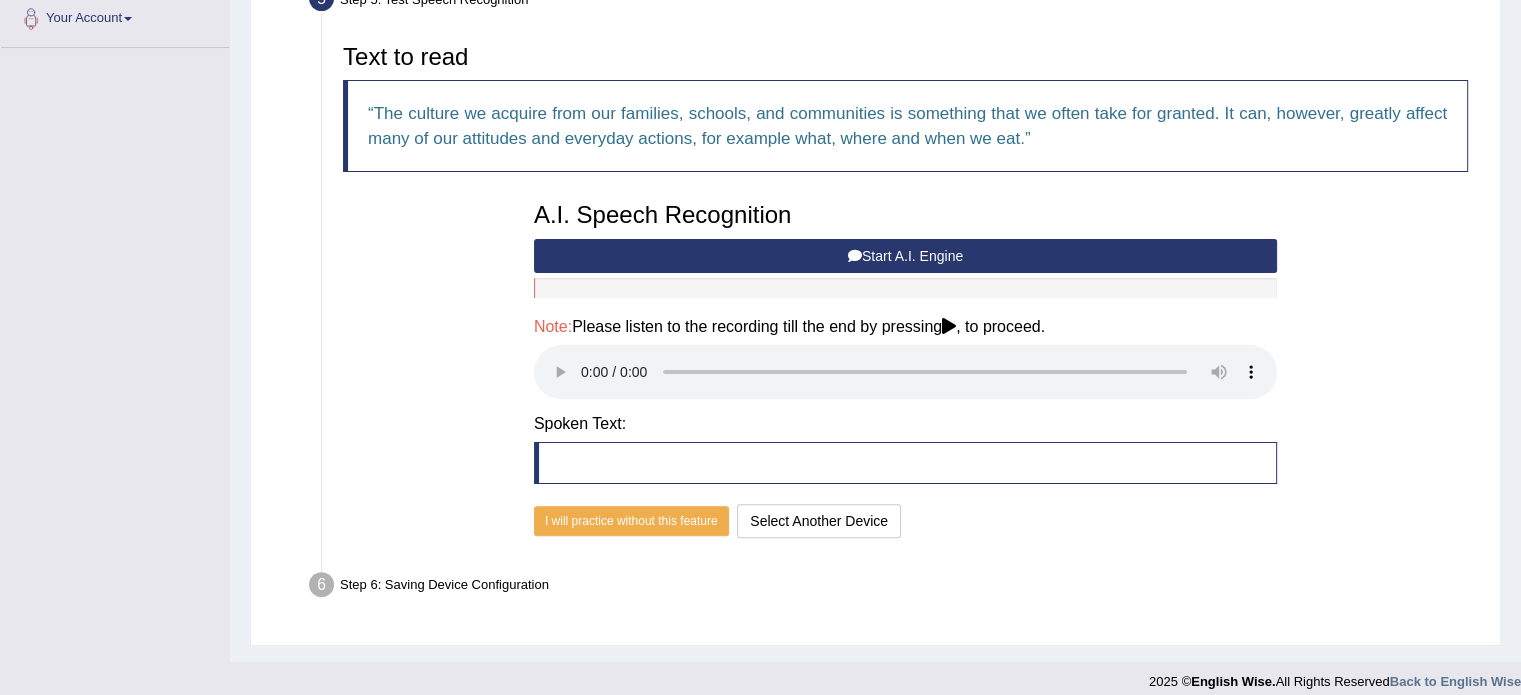 scroll, scrollTop: 464, scrollLeft: 0, axis: vertical 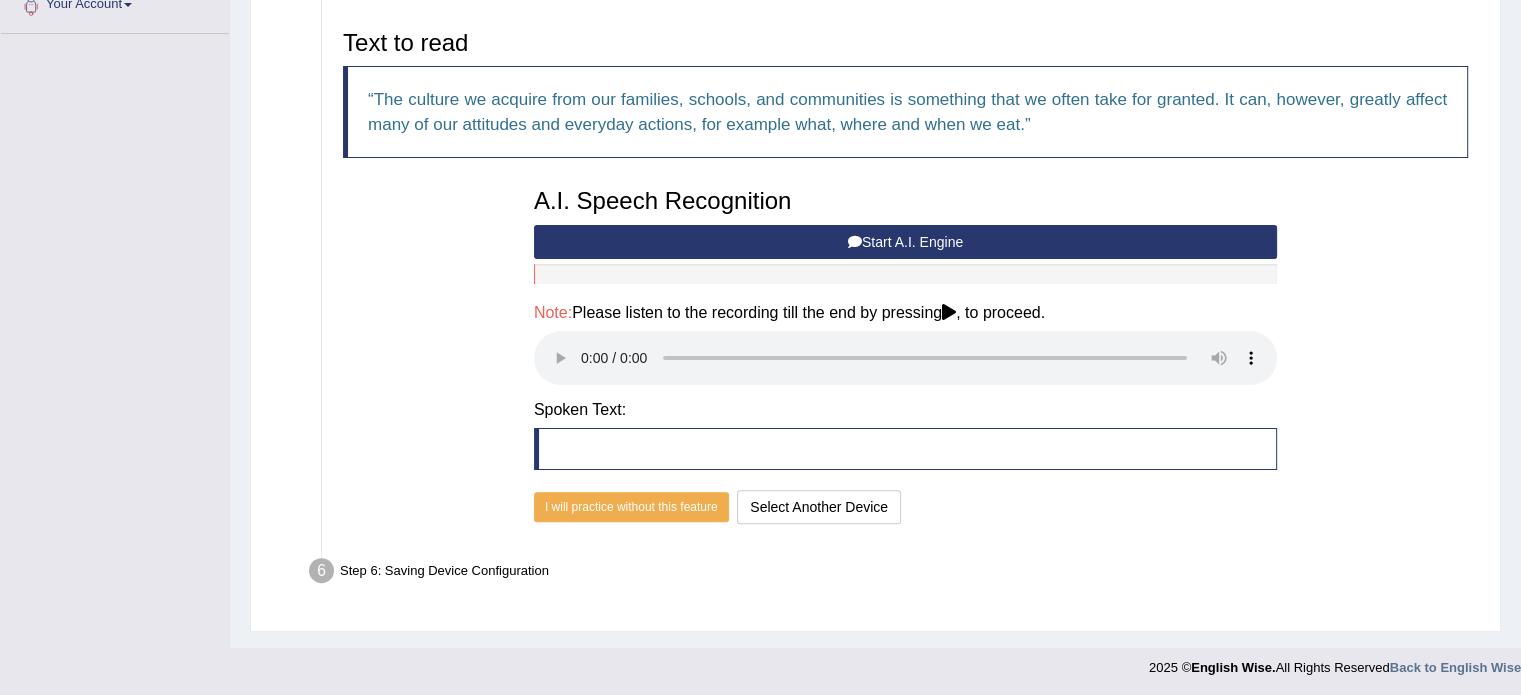 click on "Text to read   The culture we acquire from our families, schools, and communities is something that we often take for granted. It can, however, greatly affect many of our attitudes and everyday actions, for example what, where and when we eat.   A.I. Speech Recognition    Start A.I. Engine    Stop A.I. Engine     Note:  Please listen to the recording till the end by pressing  , to proceed.     Spoken Text:     I will practice without this feature   Select Another Device   Speech is ok. Go to Last step" at bounding box center (905, 274) 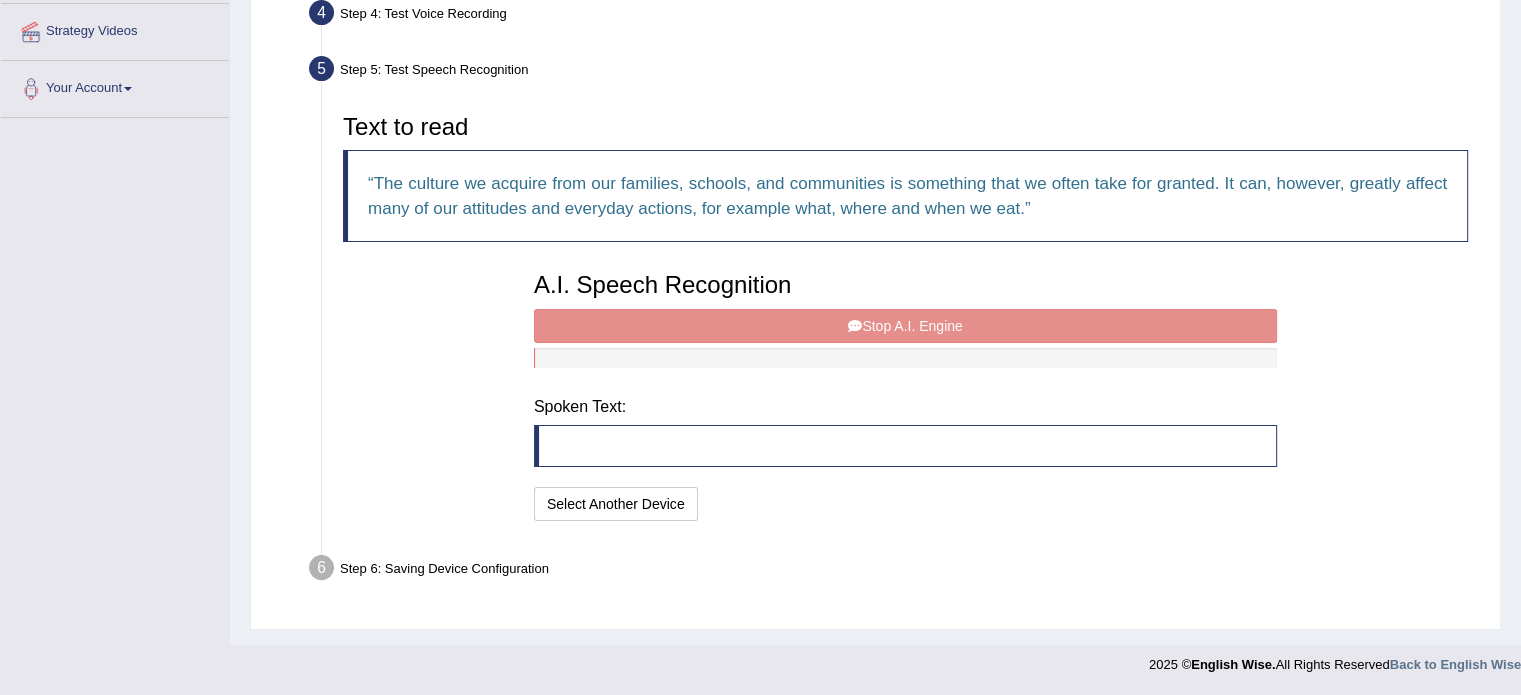 scroll, scrollTop: 368, scrollLeft: 0, axis: vertical 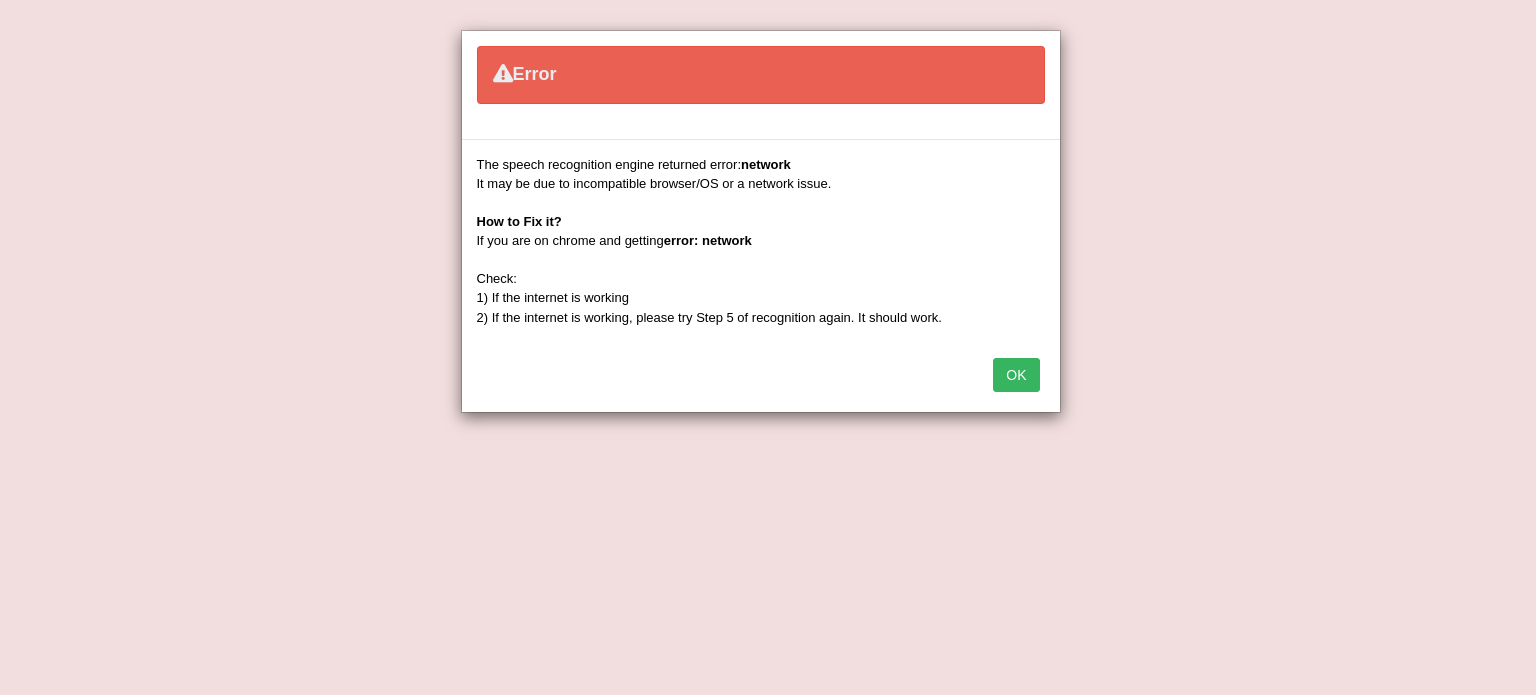 click on "OK" at bounding box center [1016, 375] 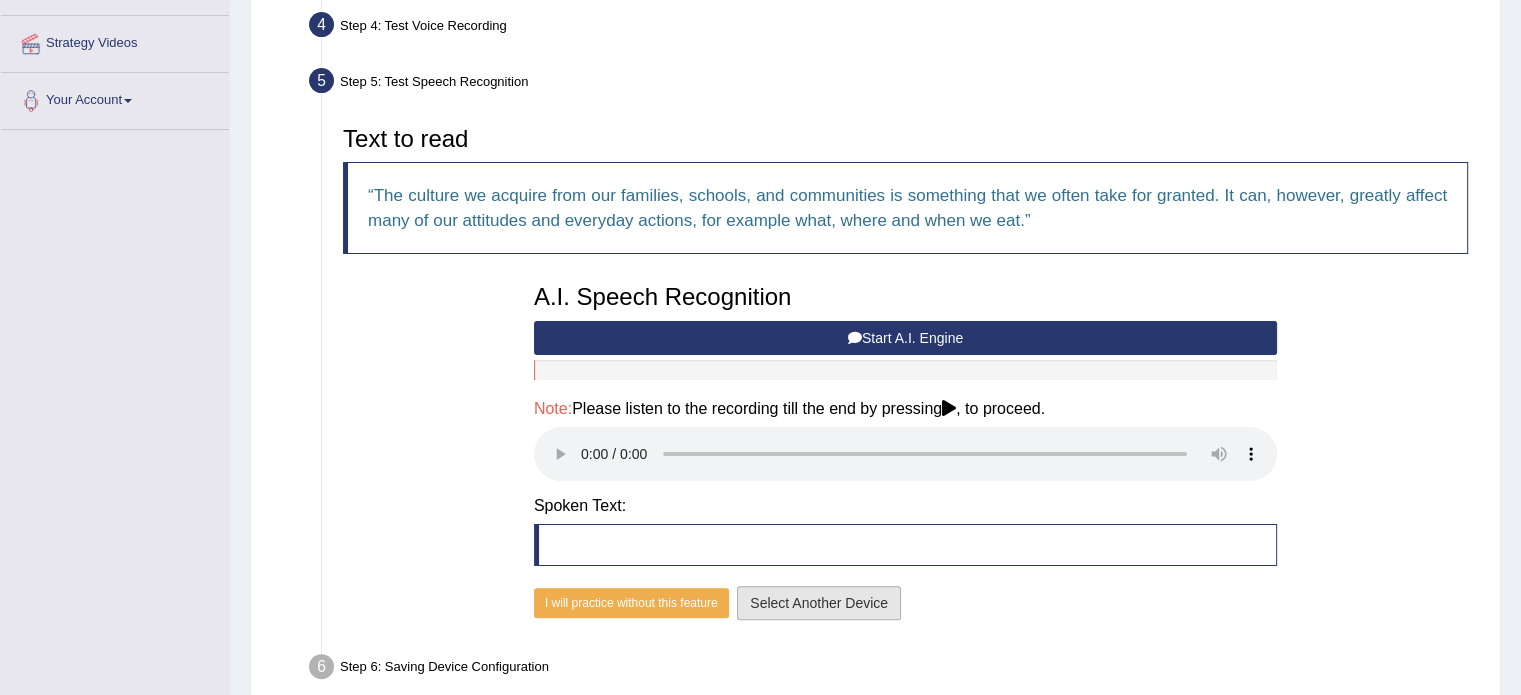 click on "Select Another Device" at bounding box center [819, 603] 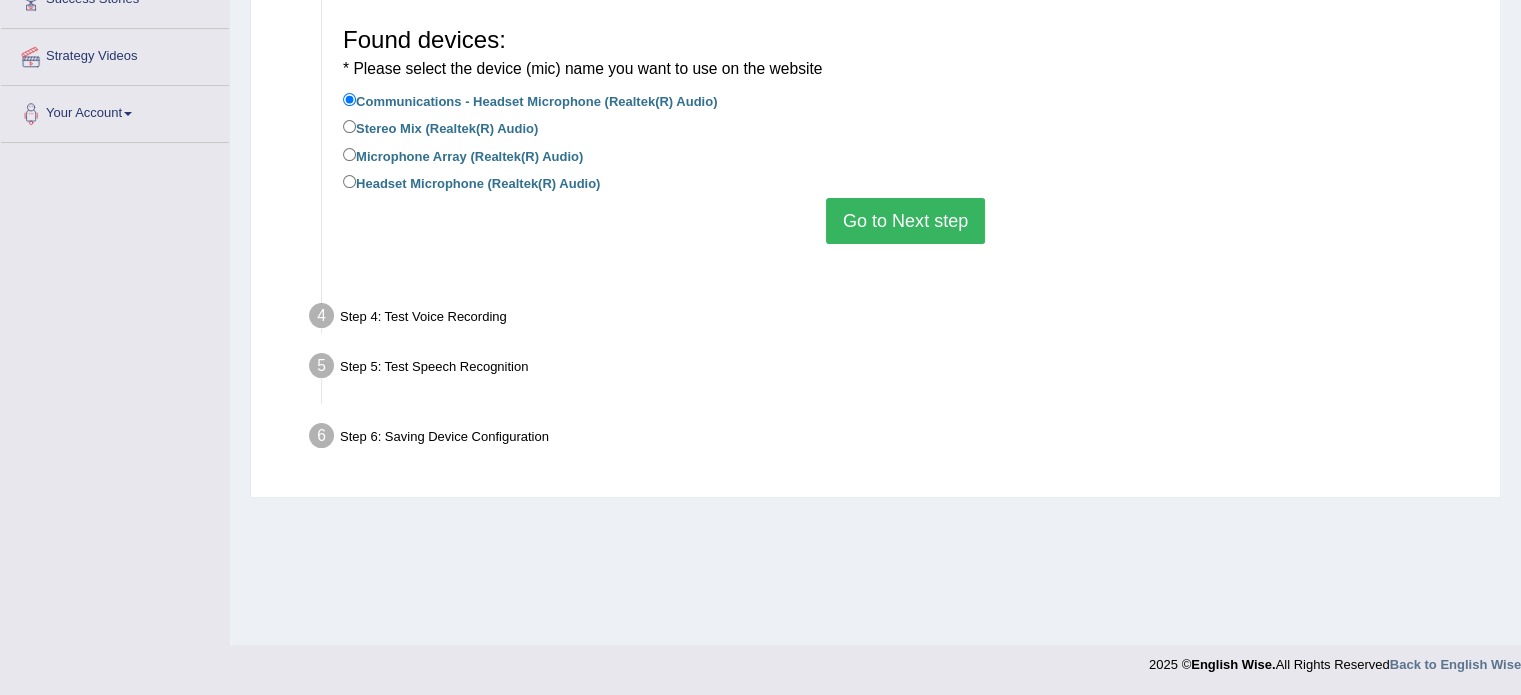 scroll, scrollTop: 355, scrollLeft: 0, axis: vertical 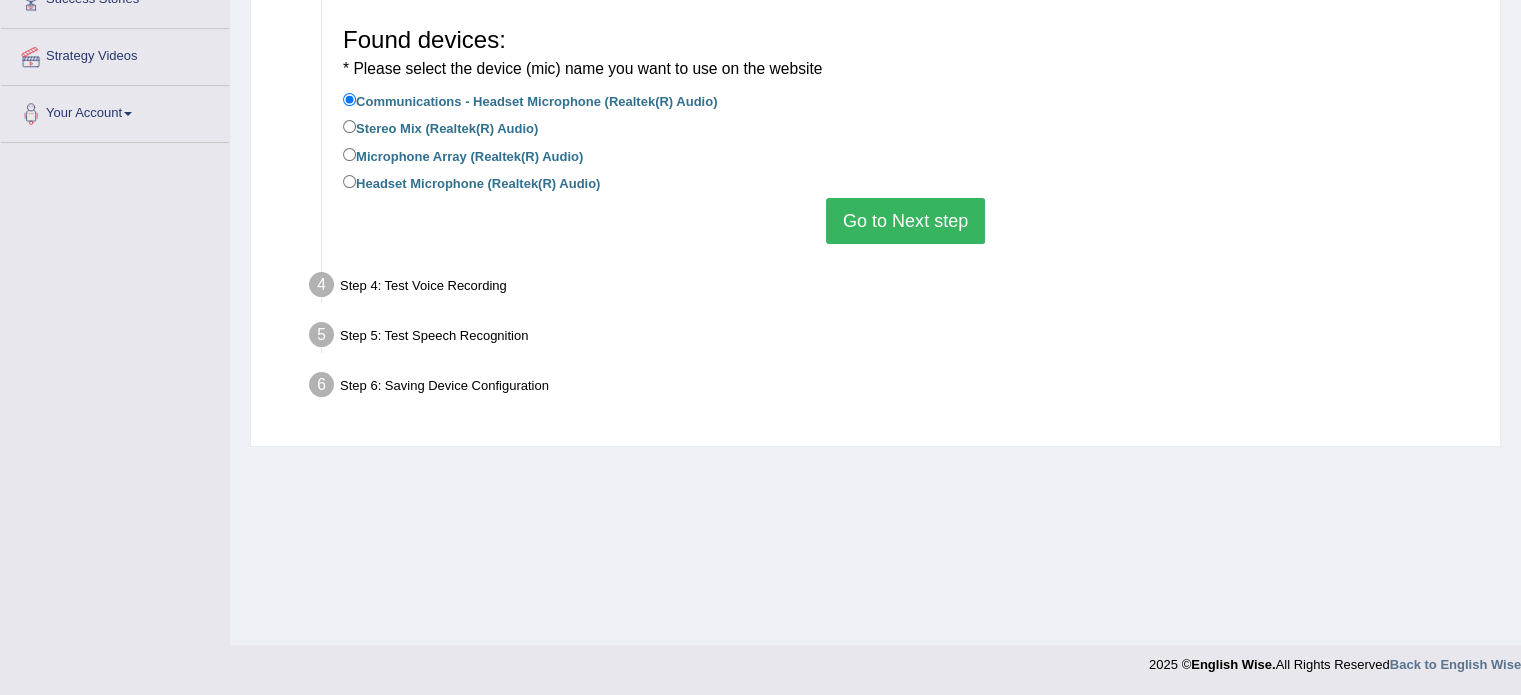 click on "Go to Next step" at bounding box center [905, 221] 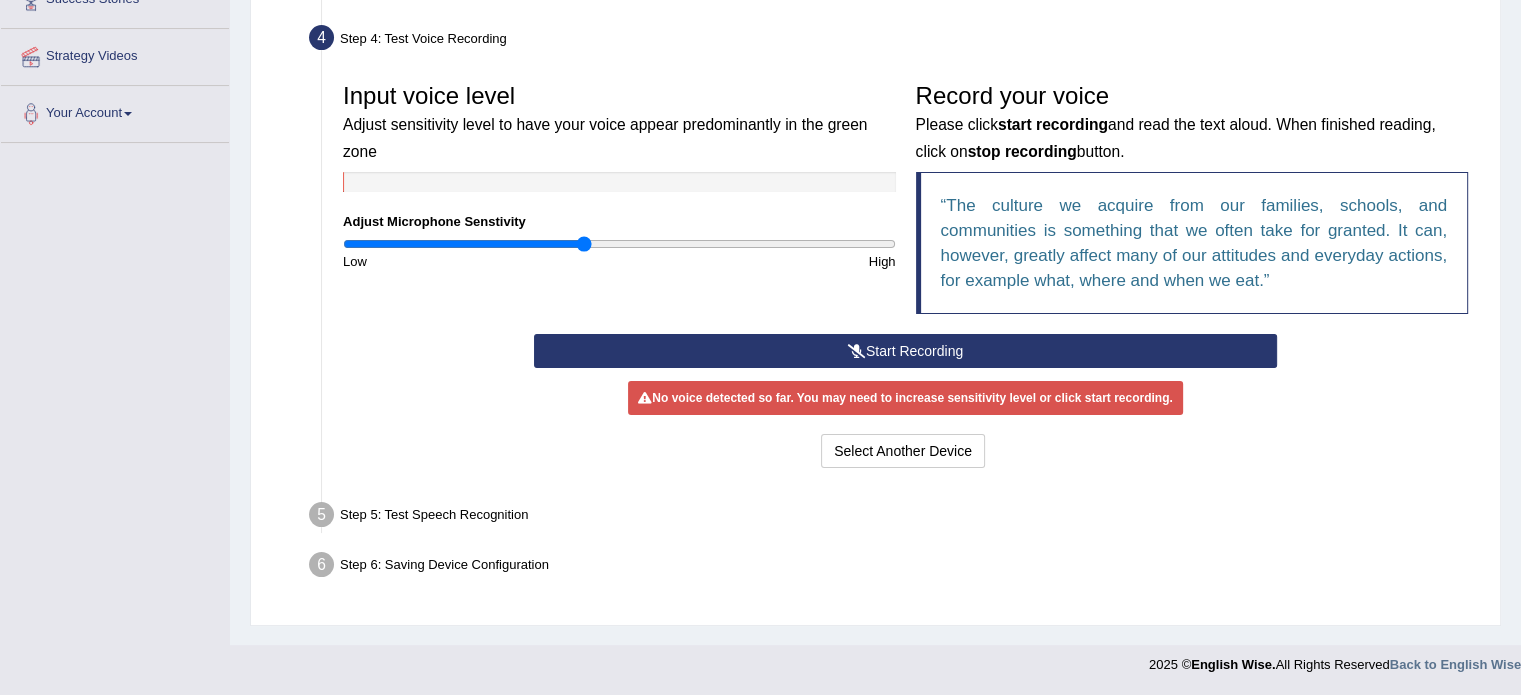 click on "Start Recording" at bounding box center [905, 351] 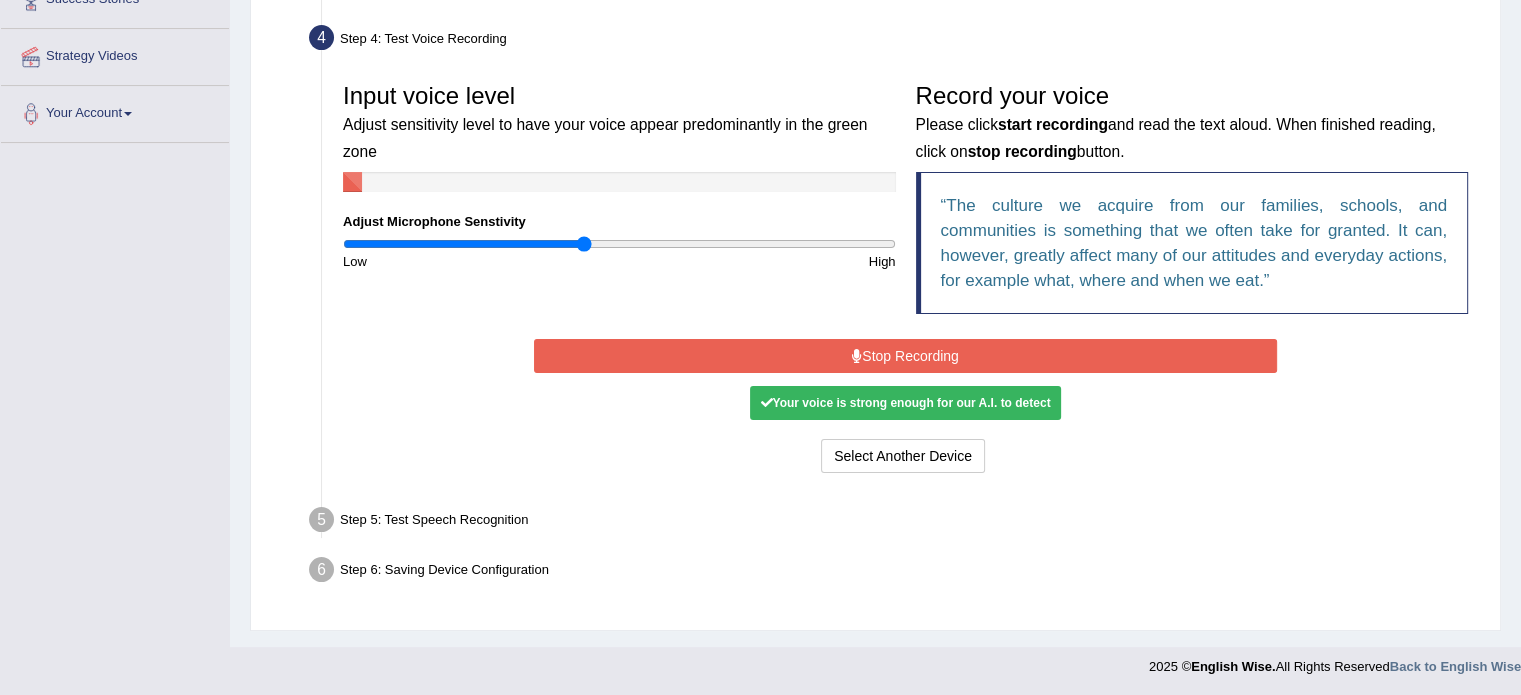 click on "Stop Recording" at bounding box center (905, 356) 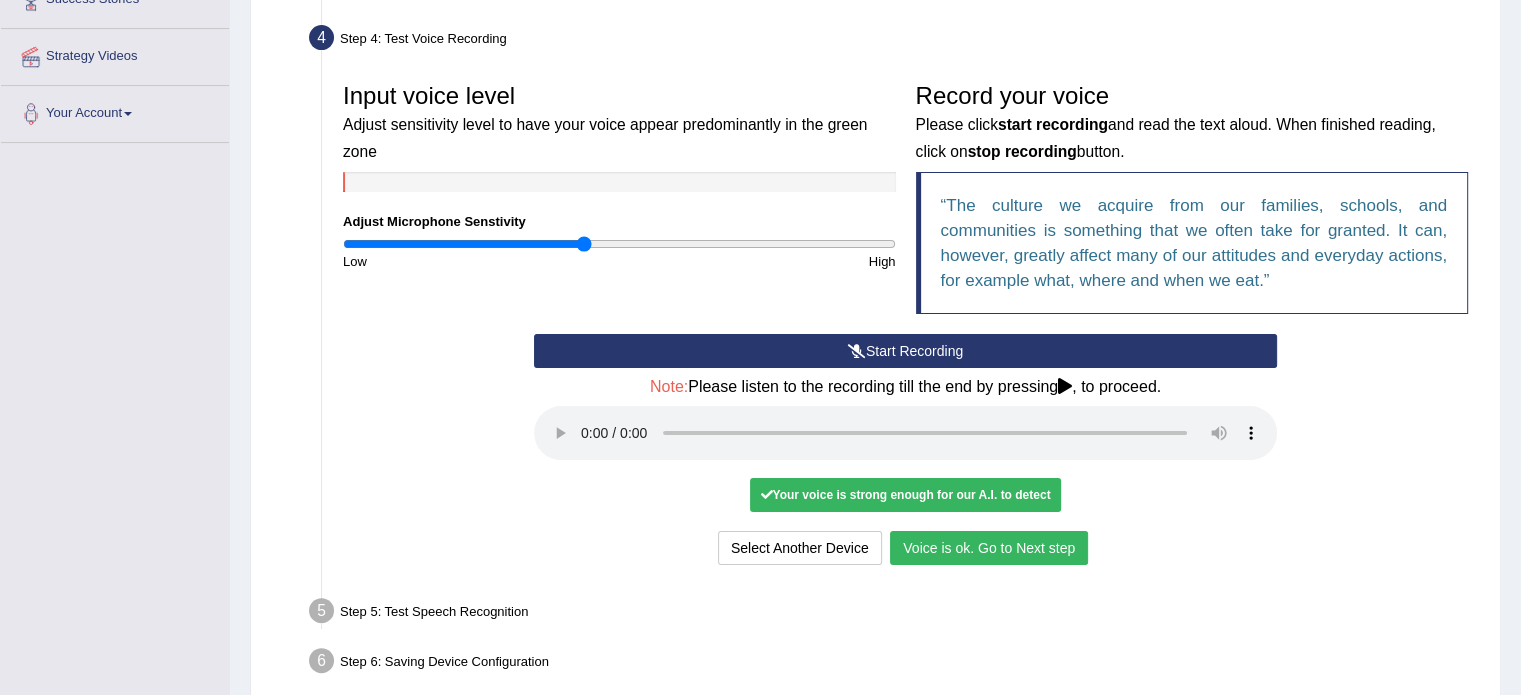 click on "Voice is ok. Go to Next step" at bounding box center [989, 548] 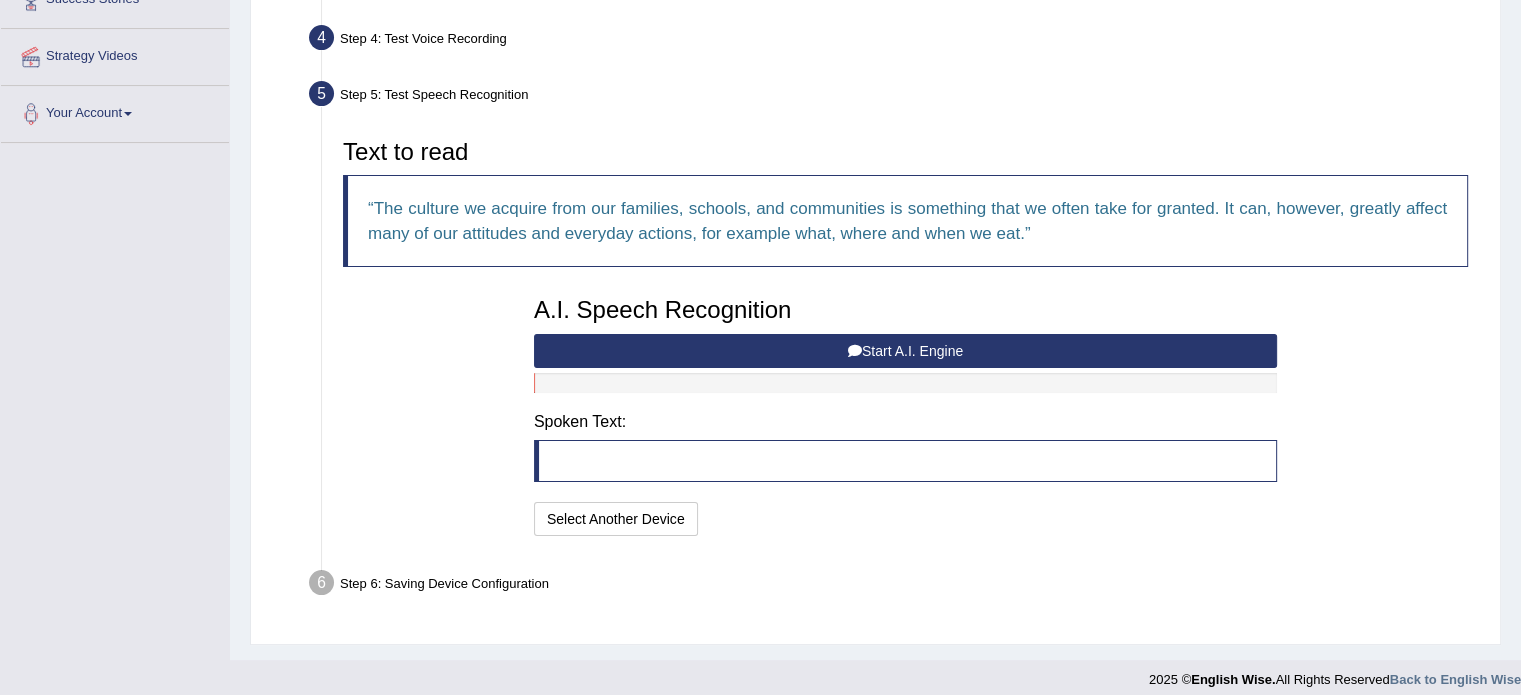 click on "Step 1: Grant Permissions   To access your microphone(s), we need permission to access the audio (mic) devices attached to your computer   Please click the button on the right and if prompted select  Allow  microphone from the dropdown list     Grant Permissions   Step 2: Get Devices List   In this step will be enumerate all available microphones on your computer   Please make sure your microphone is attached to your computer and click the button on the right     Get Device List   Step 3: Select Audio Input Device  –  Communications - Headset Microphone (Realtek(R) Audio)   Found devices:
* Please select the device (mic) name you want to use on the website    Communications - Headset Microphone (Realtek(R) Audio)  Stereo Mix (Realtek(R) Audio)  Microphone Array (Realtek(R) Audio)  Headset Microphone (Realtek(R) Audio)   Go to Next step   Step 4: Test Voice Recording   Input voice level   Adjust sensitivity level to have your voice appear predominantly in the green zone         Low" at bounding box center [875, 229] 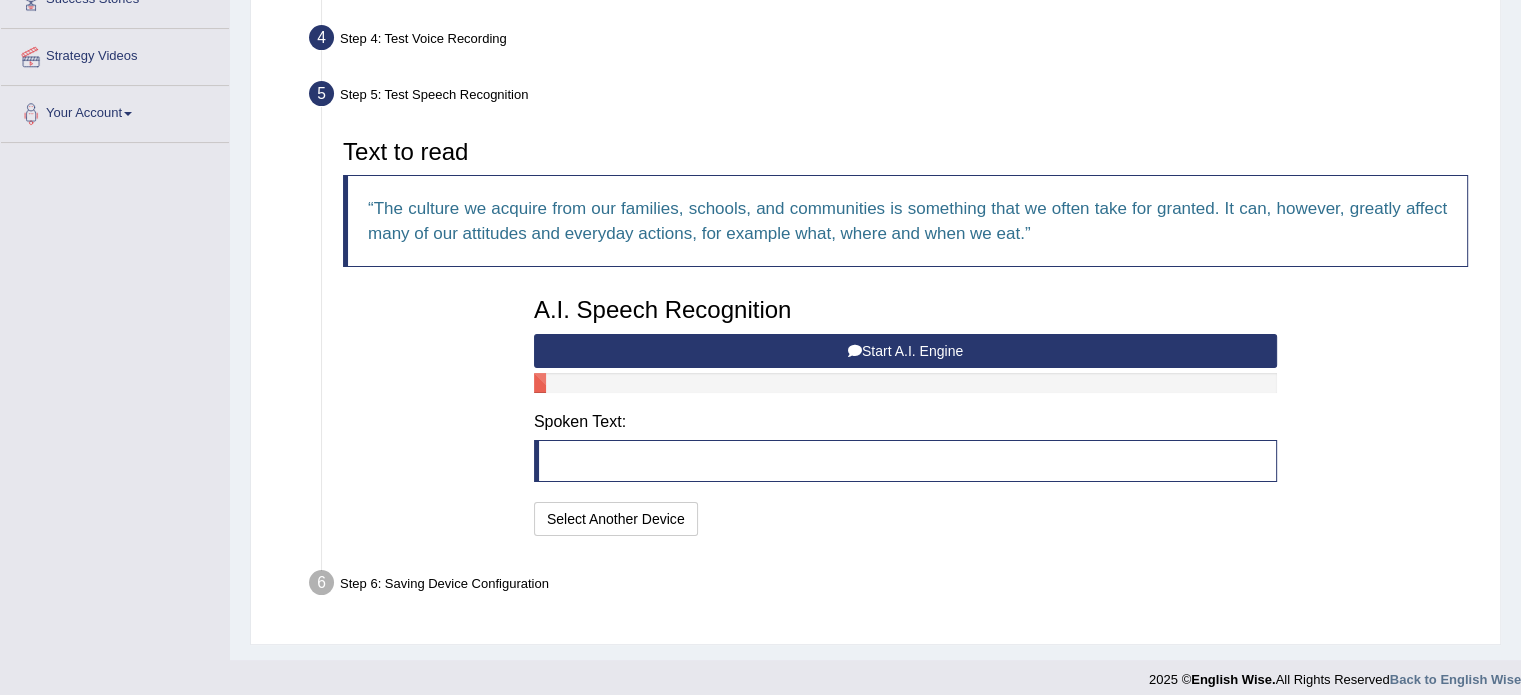 click at bounding box center (540, 383) 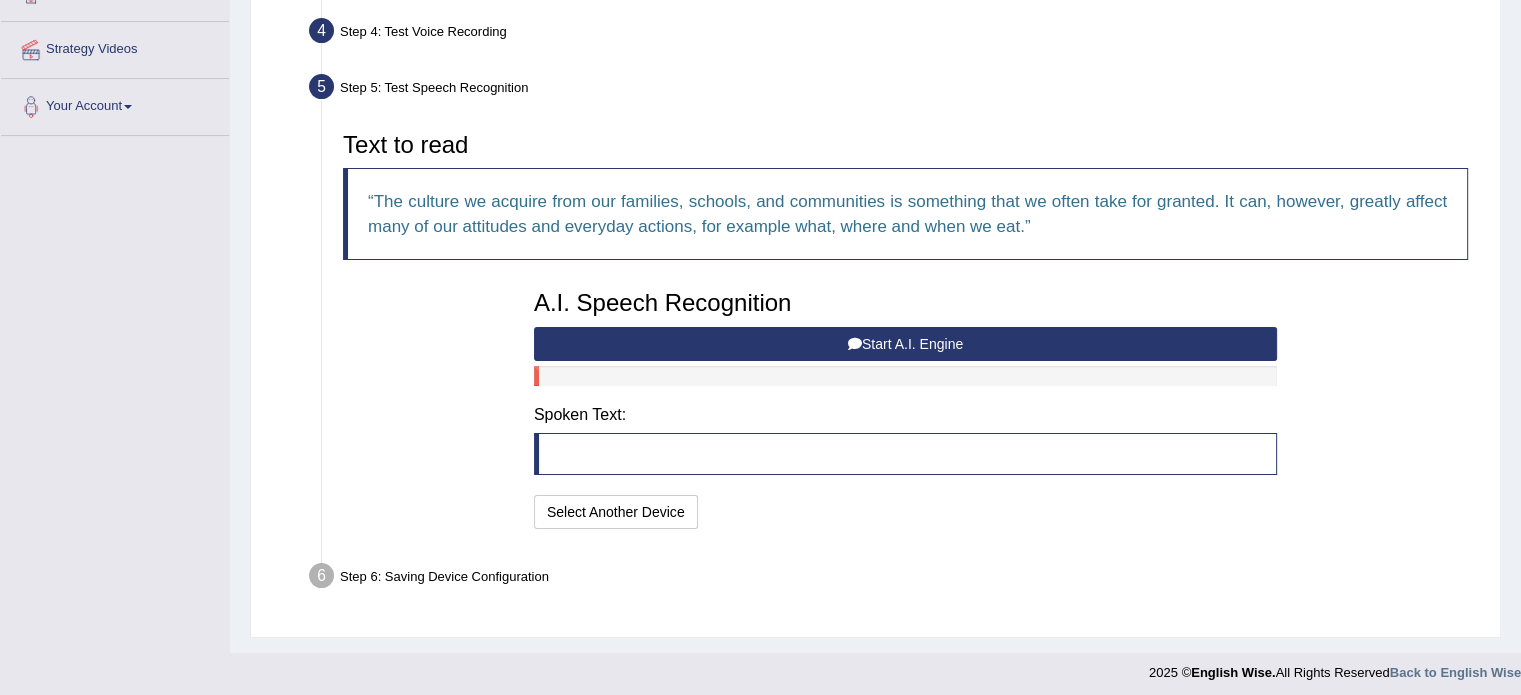 scroll, scrollTop: 368, scrollLeft: 0, axis: vertical 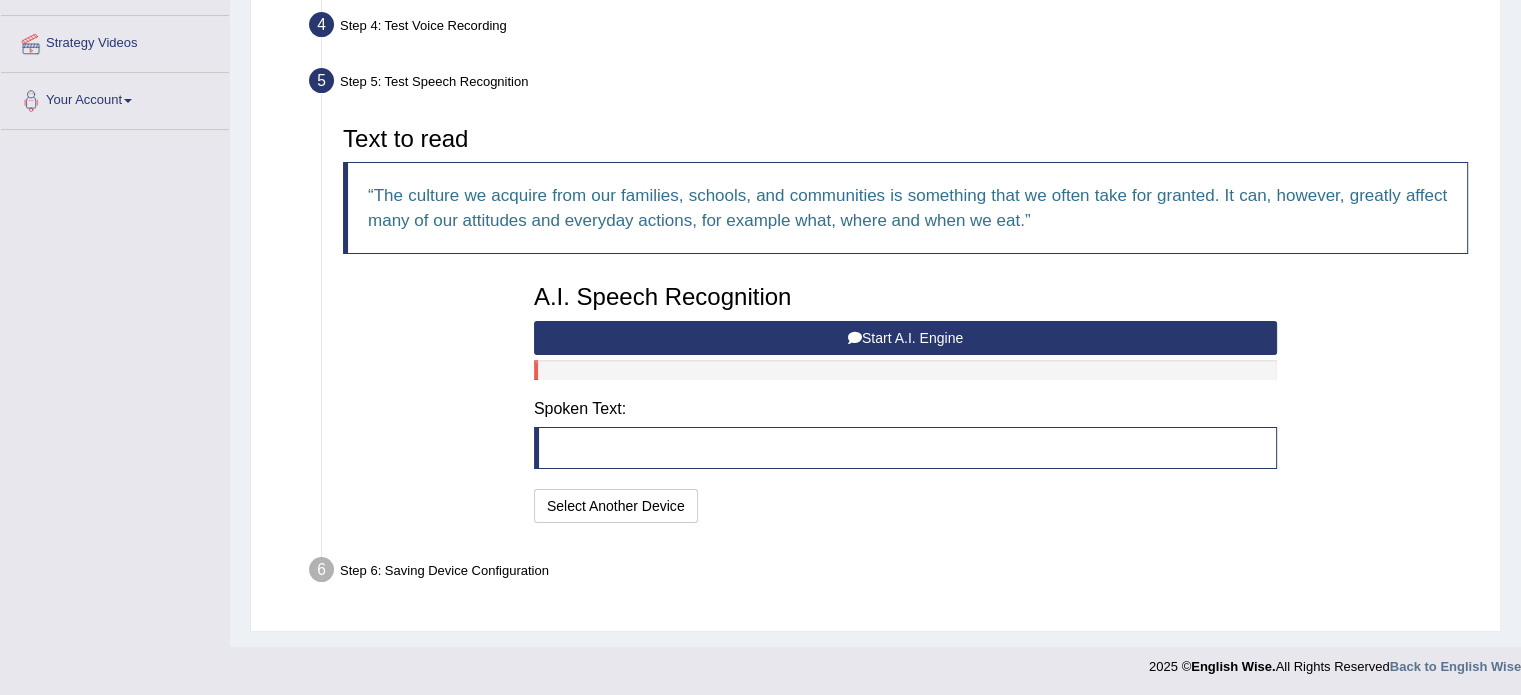 click at bounding box center (905, 448) 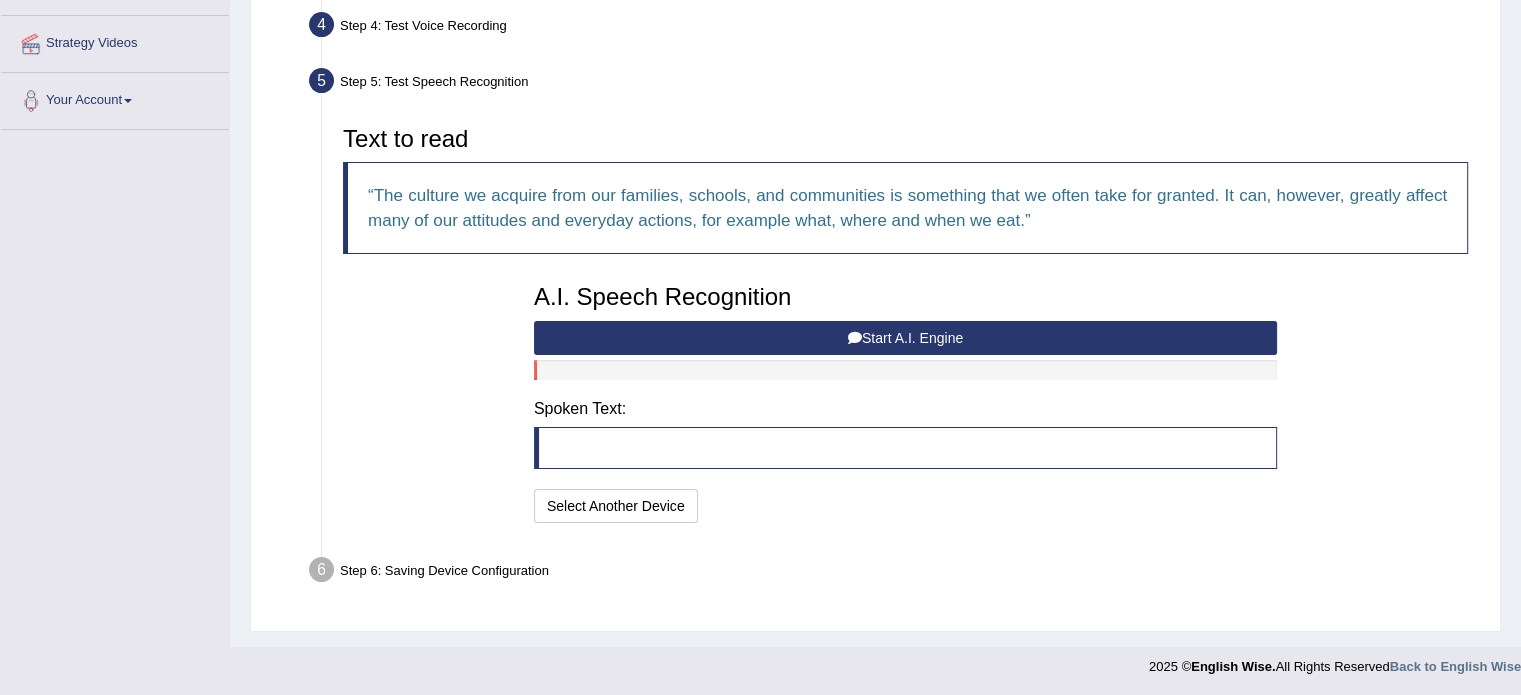 click at bounding box center (905, 448) 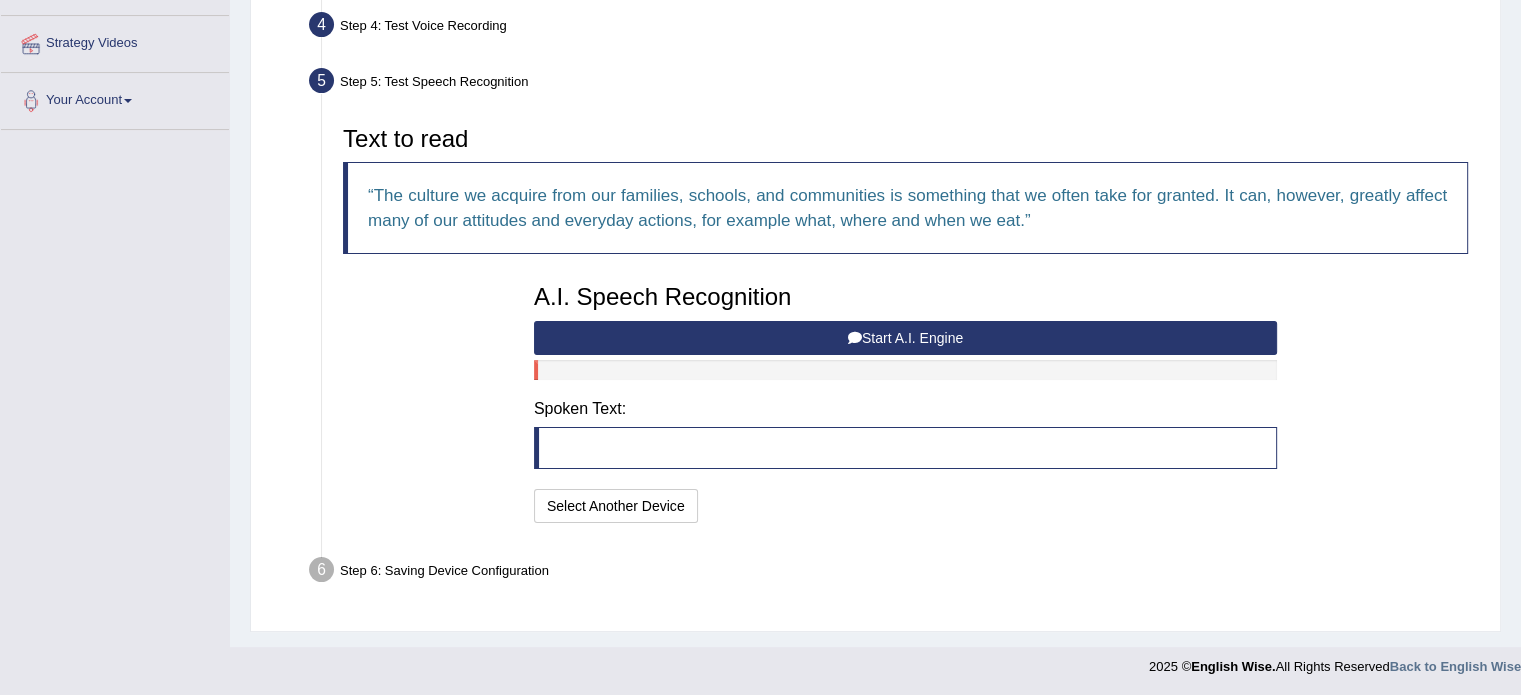 click at bounding box center (905, 448) 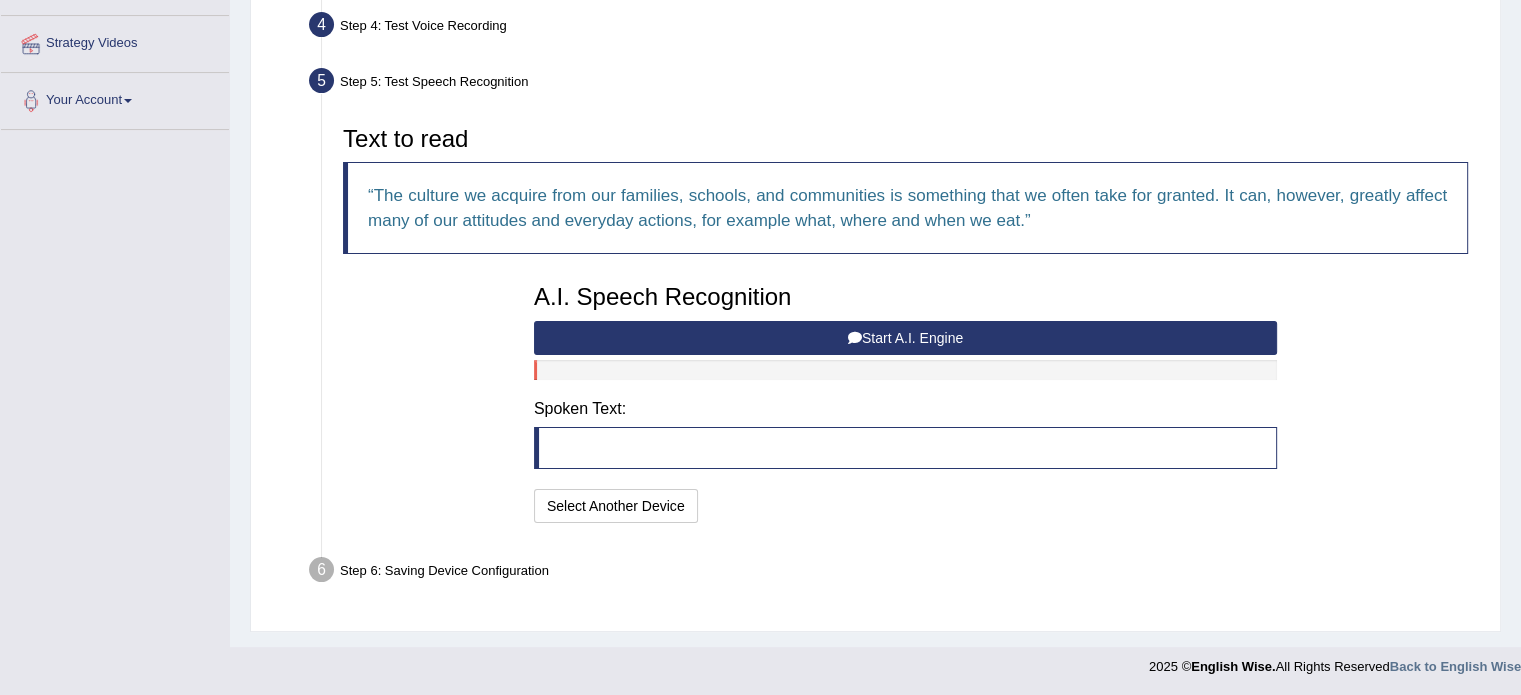 click at bounding box center (905, 448) 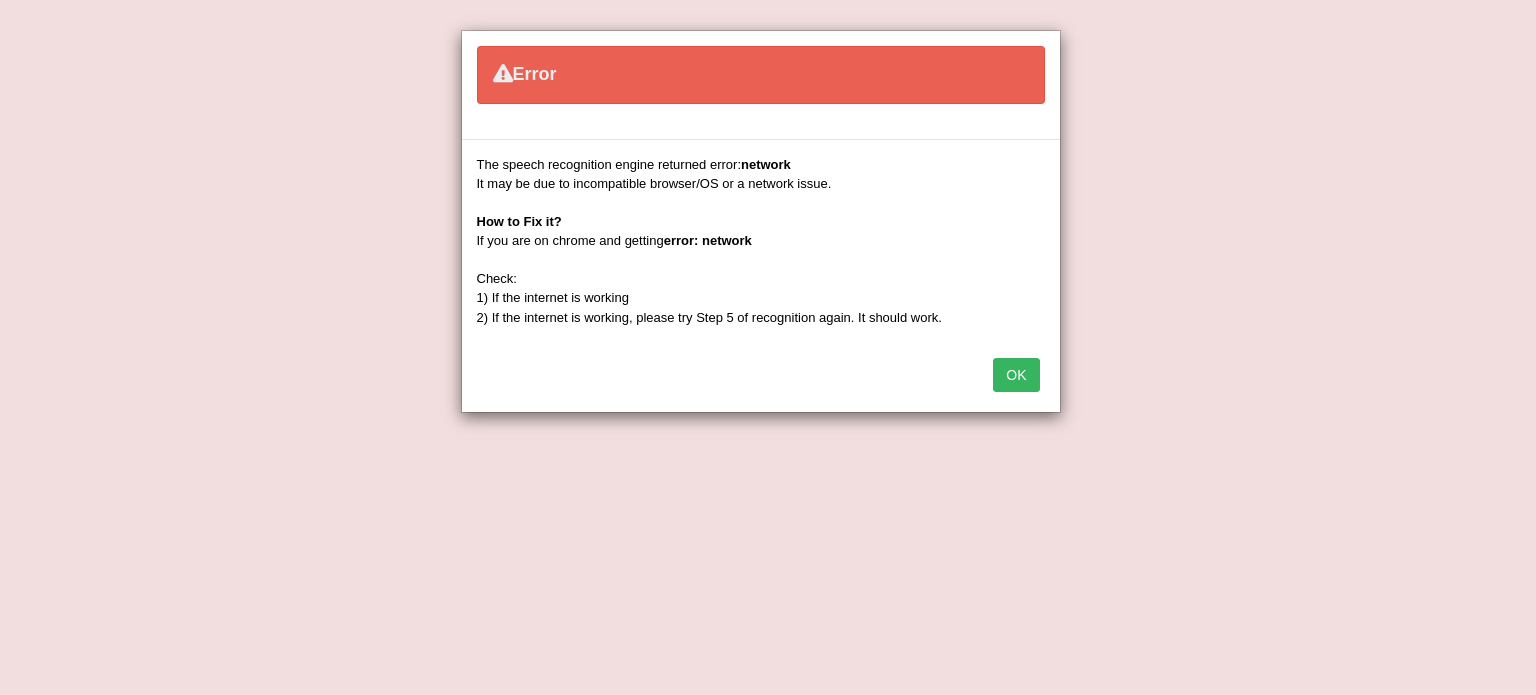 click on "OK" at bounding box center (1016, 375) 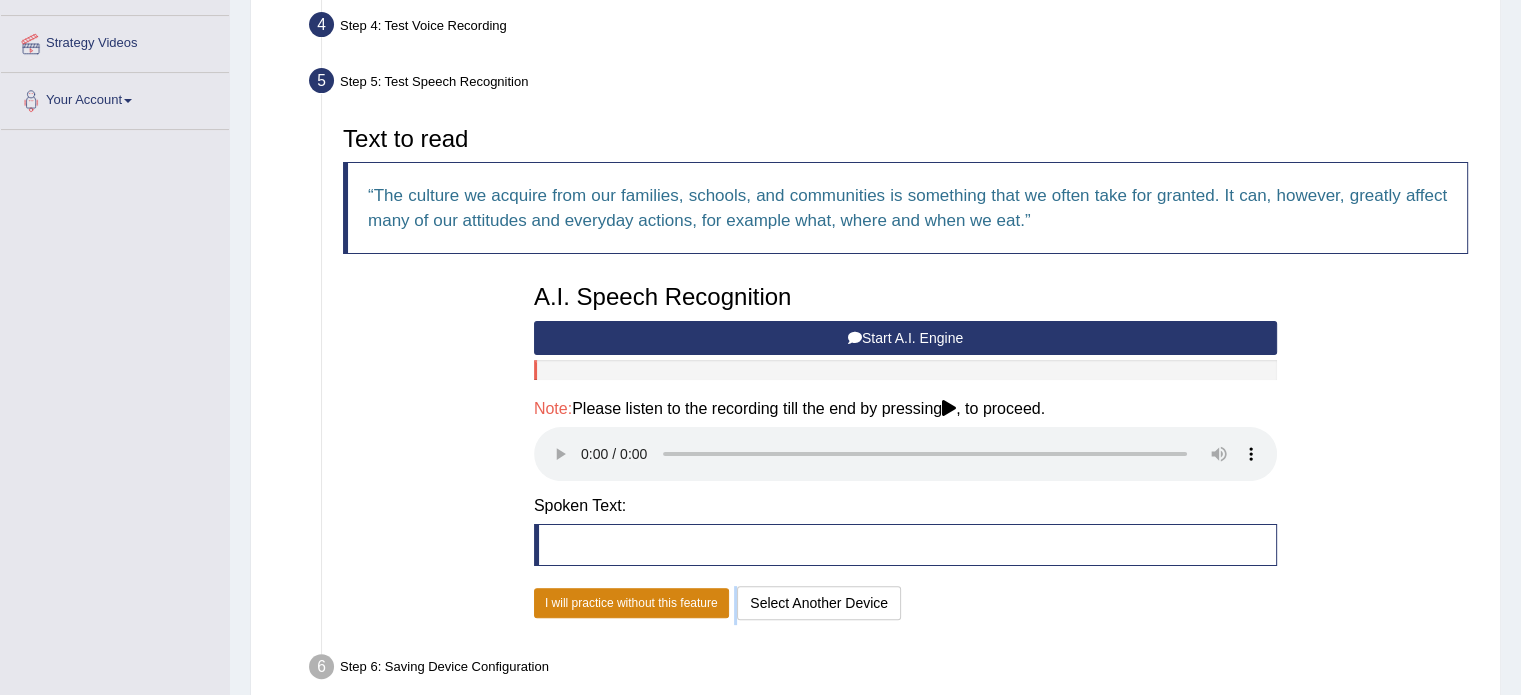 click on "I will practice without this feature" at bounding box center (631, 603) 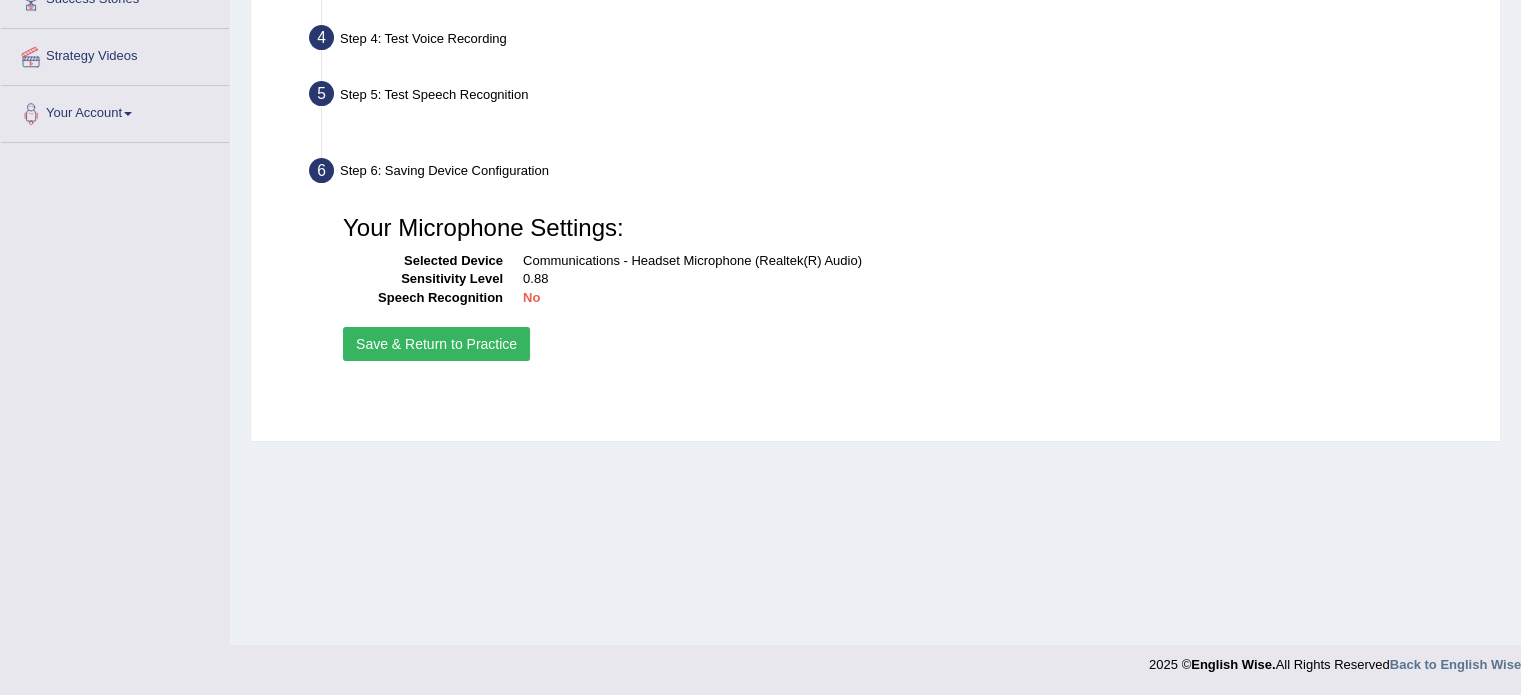 scroll, scrollTop: 355, scrollLeft: 0, axis: vertical 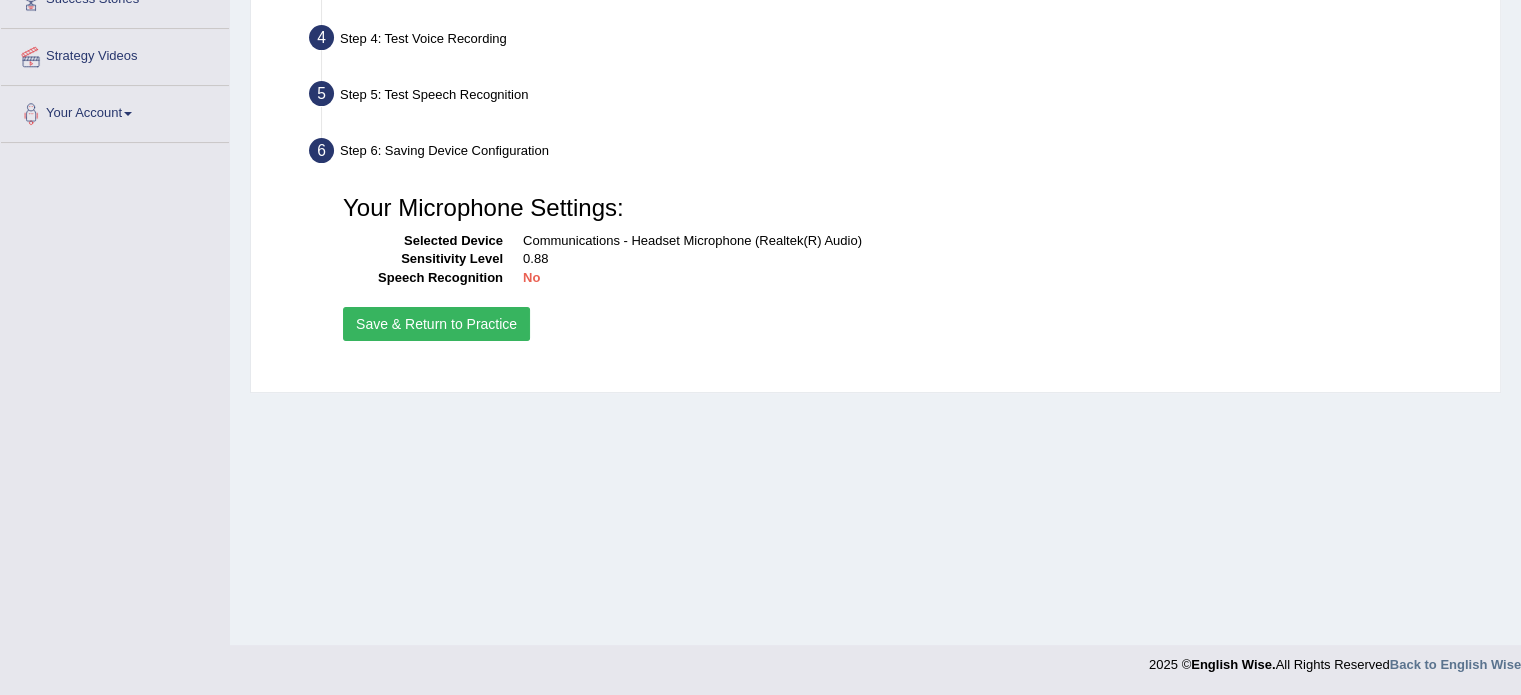 click on "Save & Return to Practice" at bounding box center [436, 324] 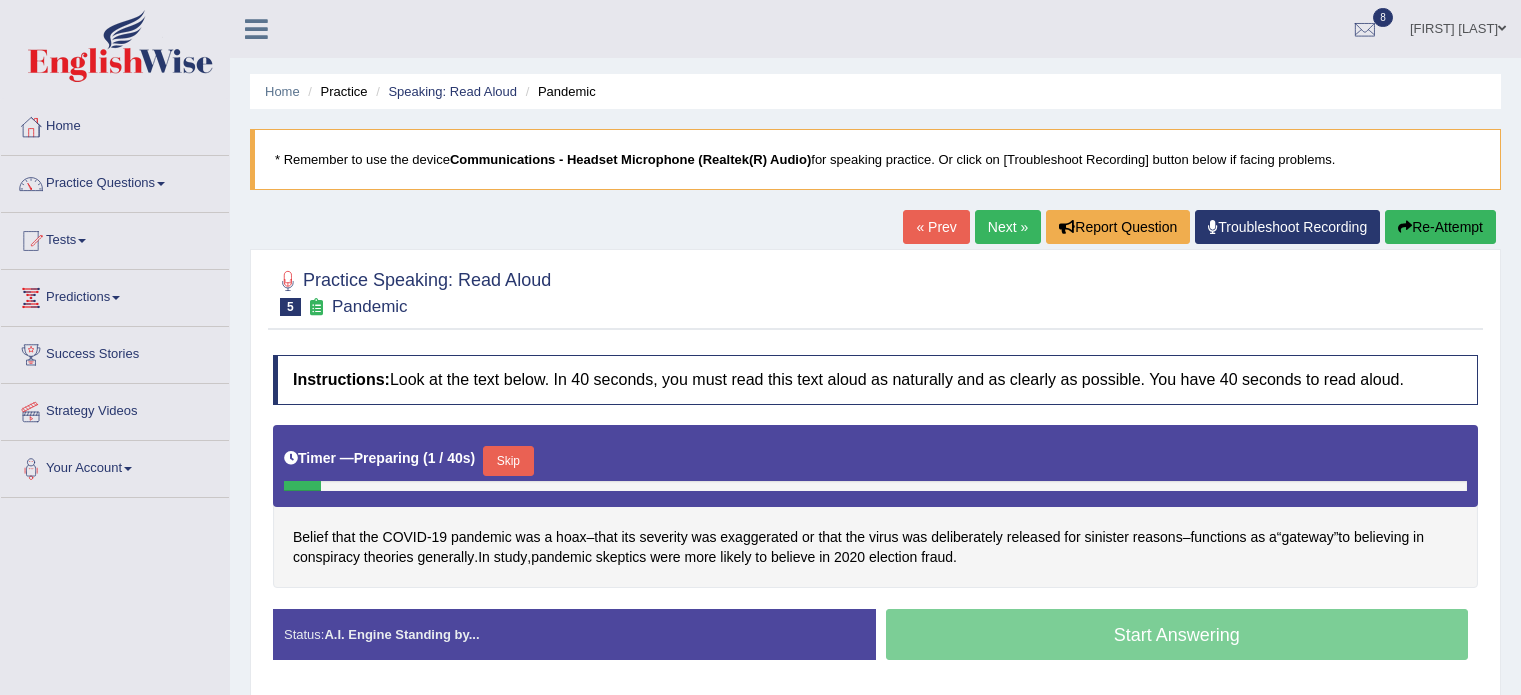 scroll, scrollTop: 0, scrollLeft: 0, axis: both 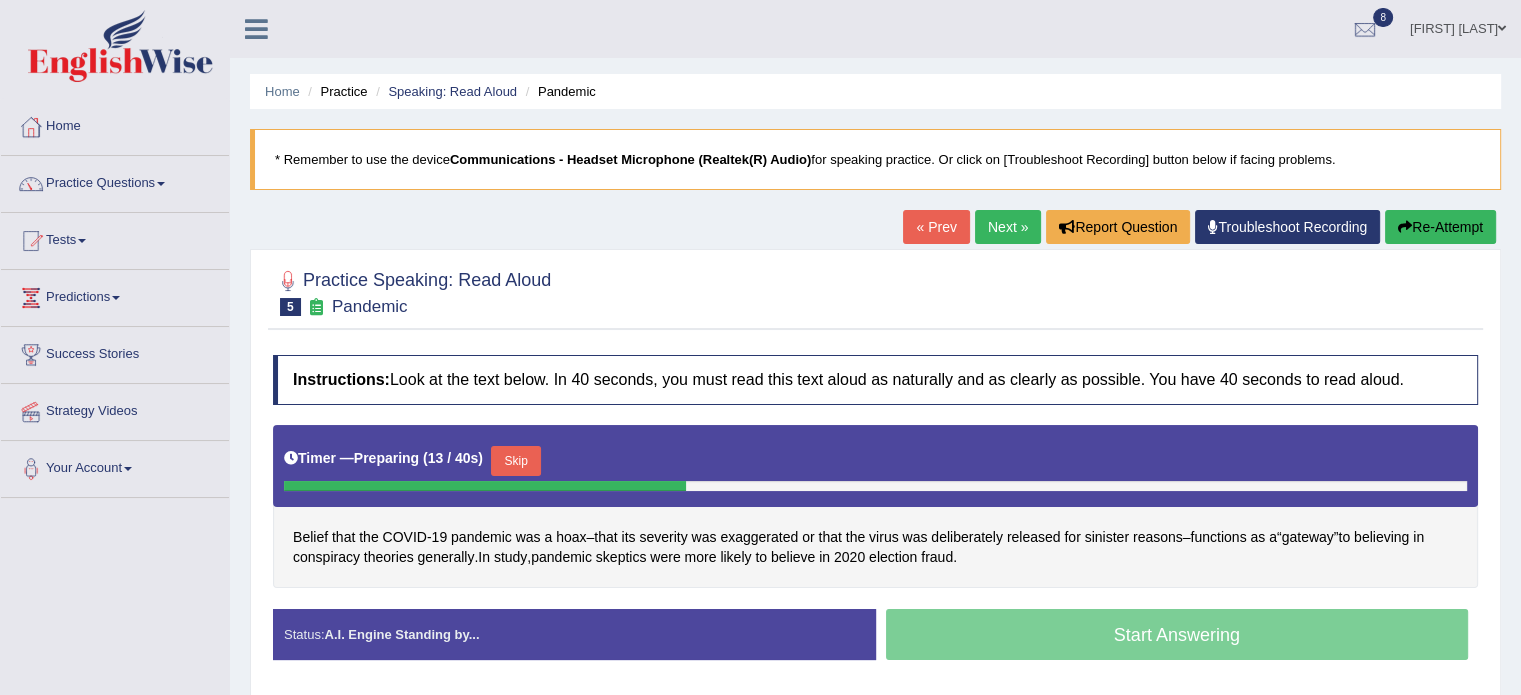 click on "Skip" at bounding box center (516, 461) 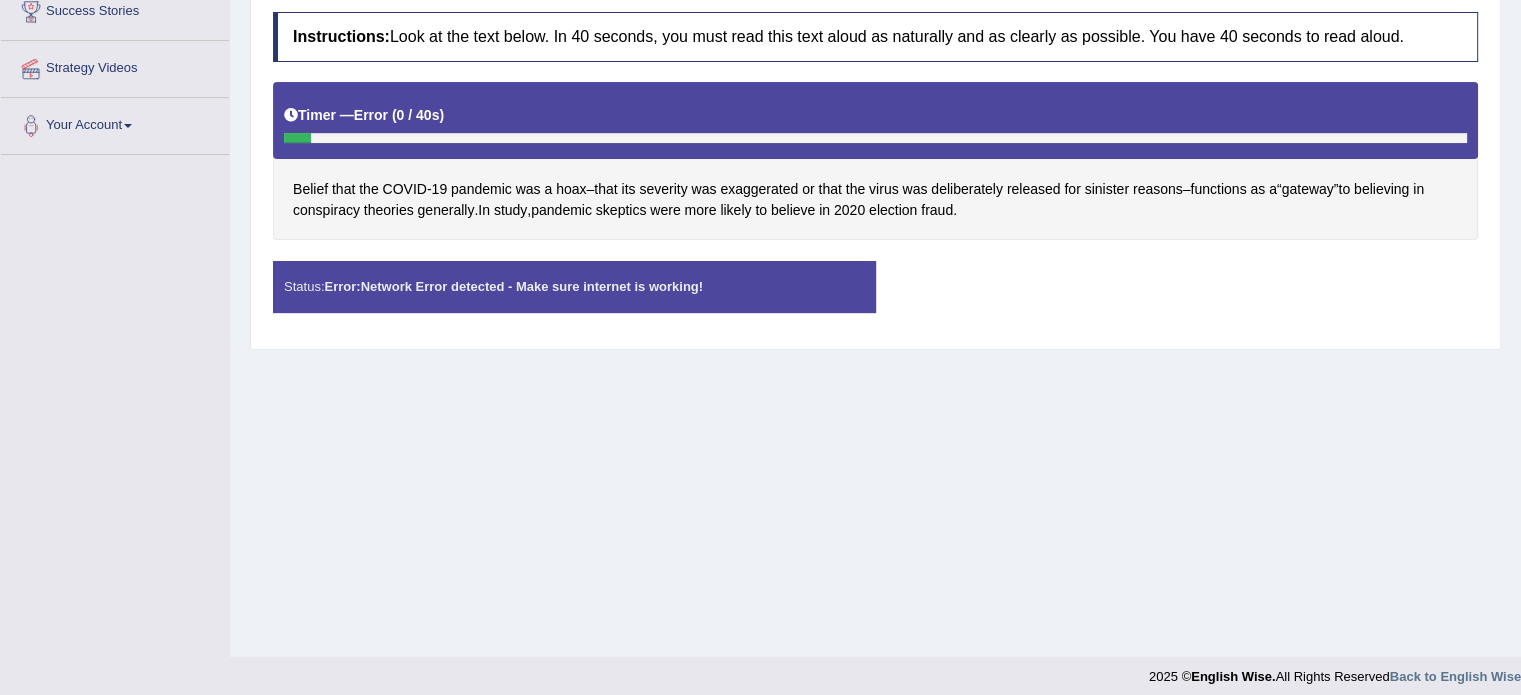 scroll, scrollTop: 355, scrollLeft: 0, axis: vertical 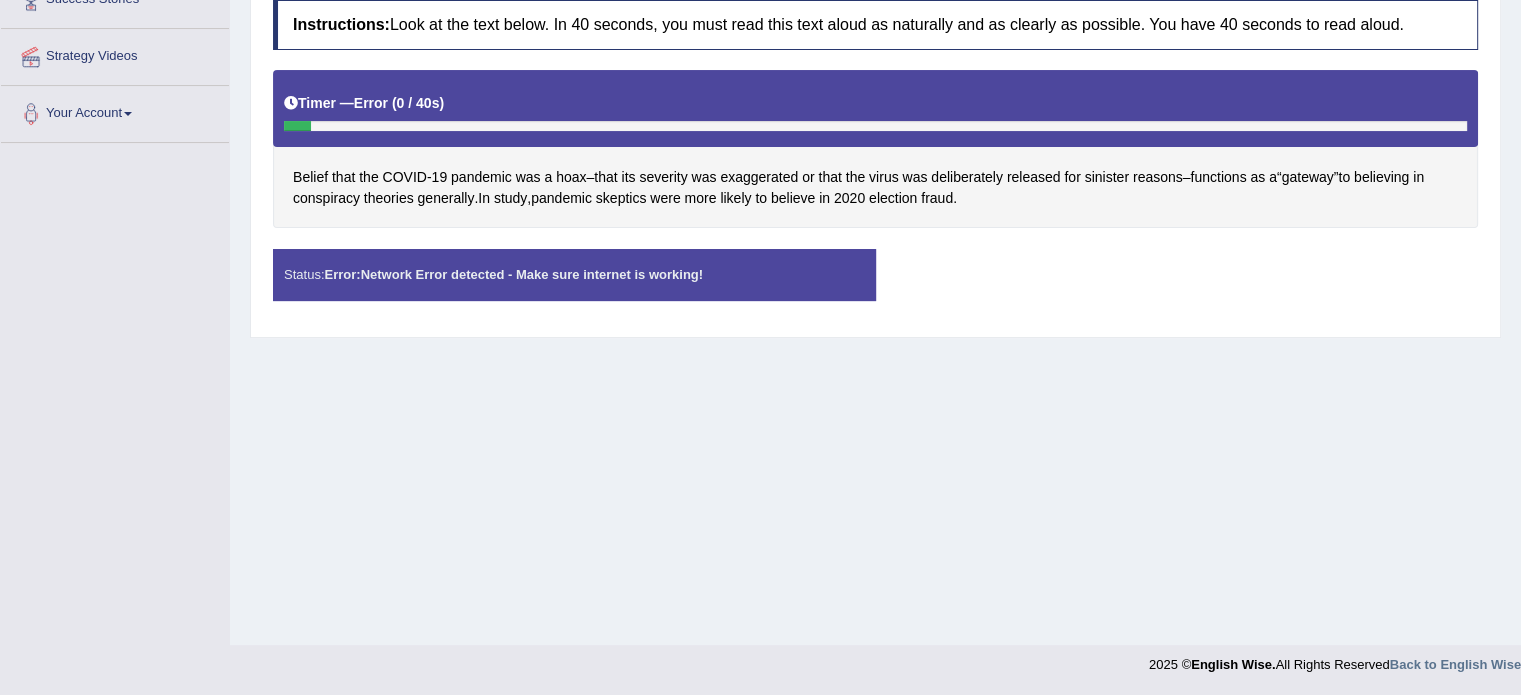 click on "Home
Practice
Speaking: Read Aloud
Pandemic
* Remember to use the device  Communications - Headset Microphone (Realtek(R) Audio)  for speaking practice. Or click on [Troubleshoot Recording] button below if facing problems.
« Prev Next »  Report Question  Troubleshoot Recording  Re-Attempt
Practice Speaking: Read Aloud
5
Pandemic
Instructions:  Look at the text below. In 40 seconds, you must read this text aloud as naturally and as clearly as possible. You have 40 seconds to read aloud.
Timer —  Error   ( 0 / 40s ) Belief   that   the   COVID - 19   pandemic   was   a   hoax  –  that   its   severity   was   exaggerated   or   that   the   virus   was   deliberately   released   for   sinister   reasons  –  functions   as   a  “ gateway ”  to   believing   in   conspiracy   theories   generally .  In" at bounding box center (875, 145) 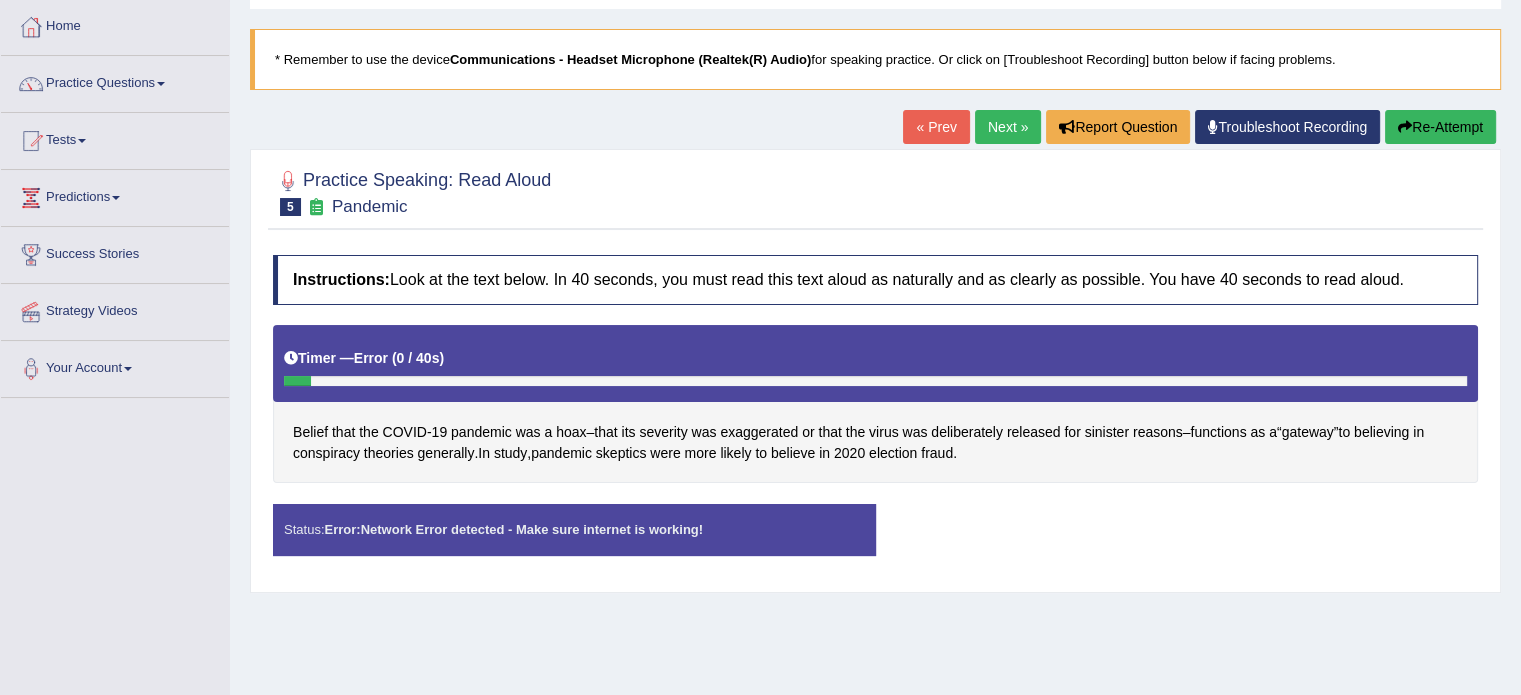 scroll, scrollTop: 0, scrollLeft: 0, axis: both 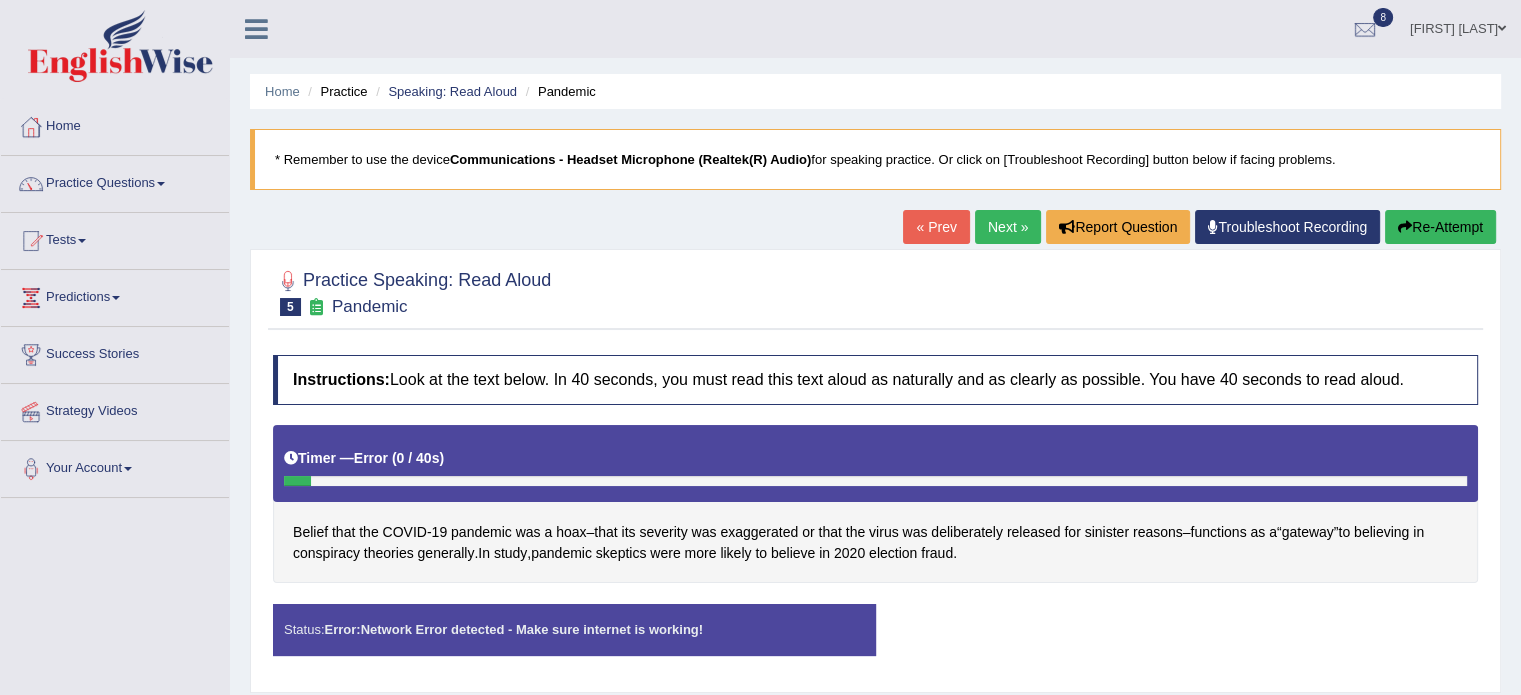click on "Re-Attempt" at bounding box center (1440, 227) 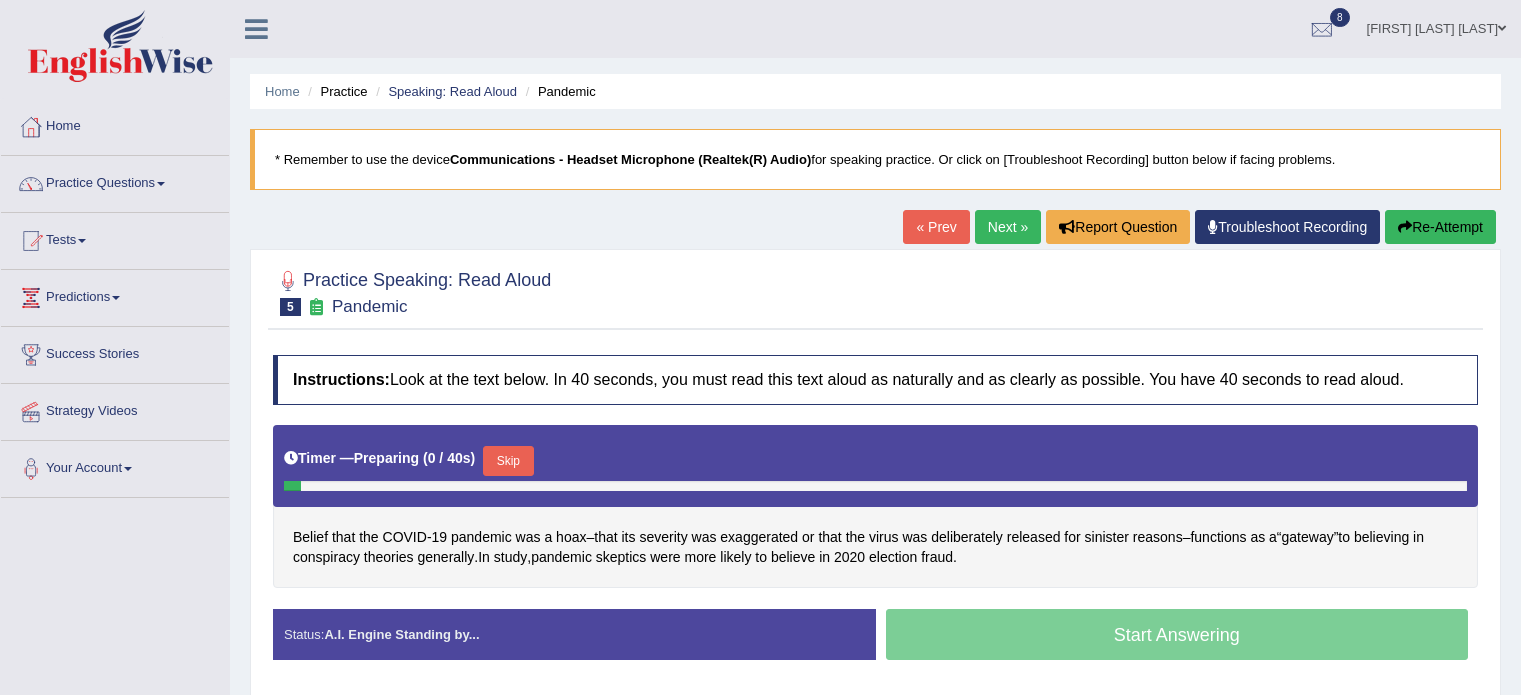 scroll, scrollTop: 40, scrollLeft: 0, axis: vertical 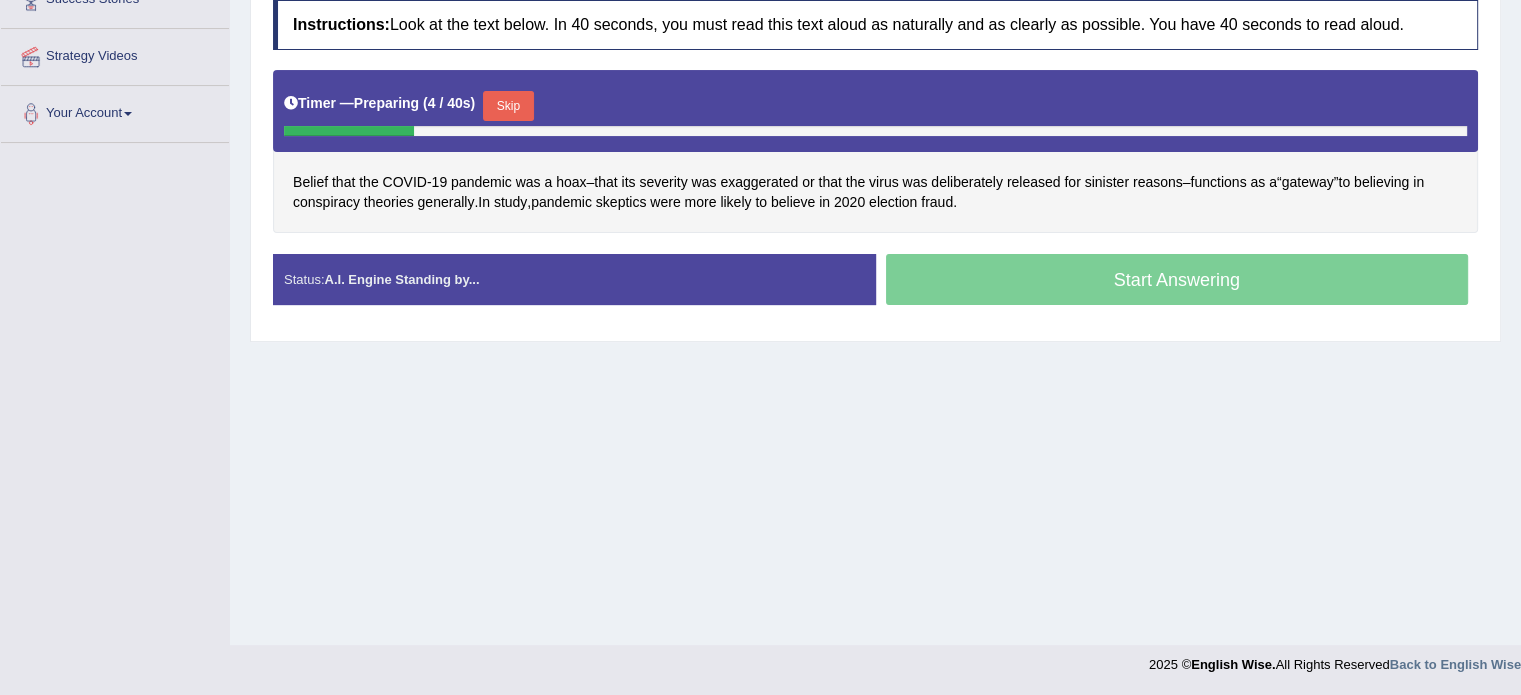 click on "Skip" at bounding box center [508, 106] 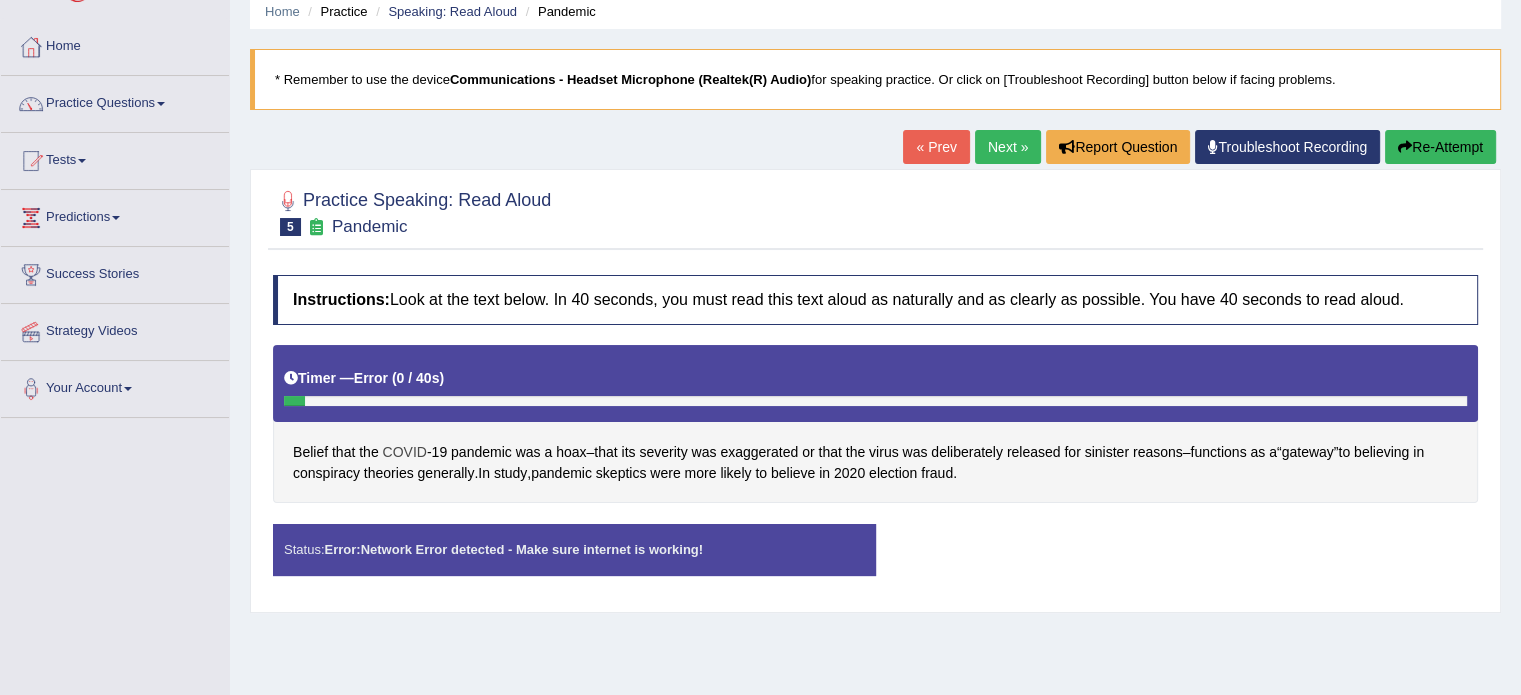 scroll, scrollTop: 0, scrollLeft: 0, axis: both 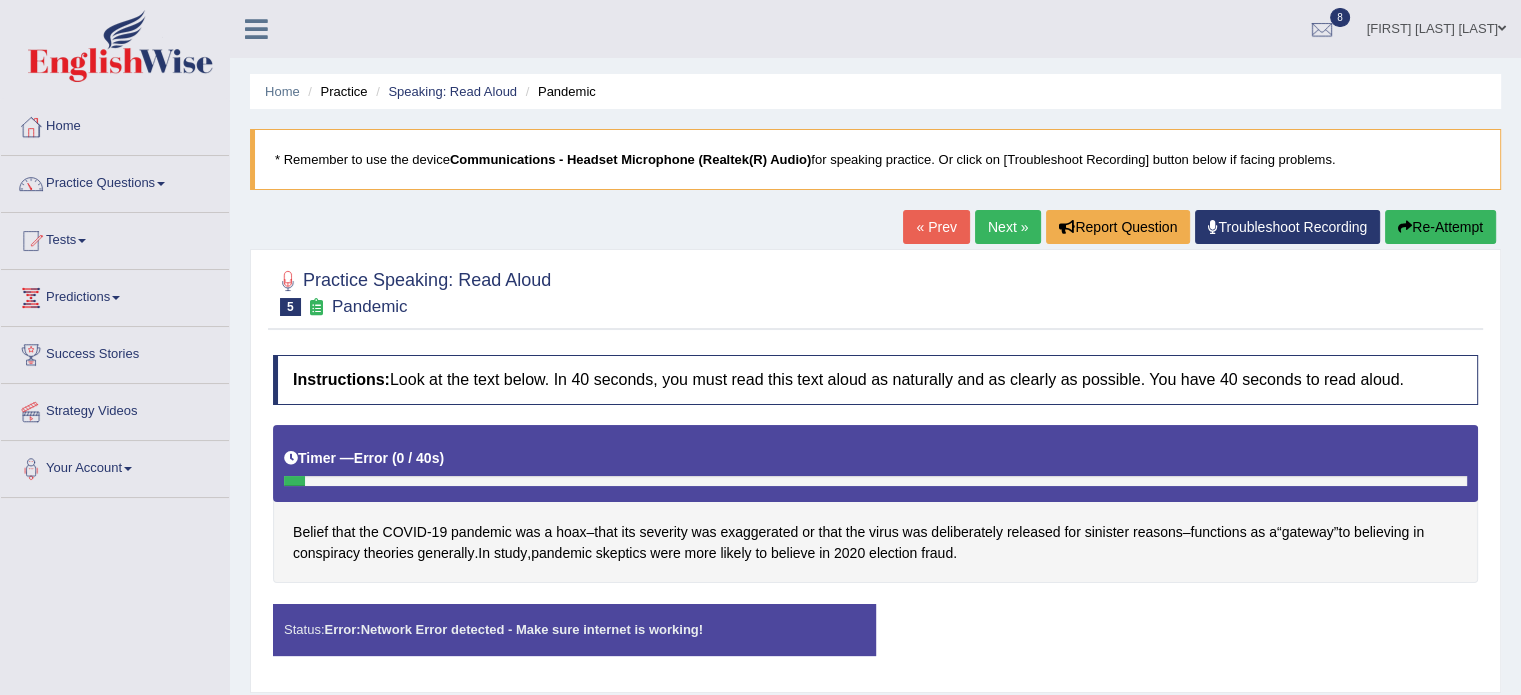click on "Next »" at bounding box center (1008, 227) 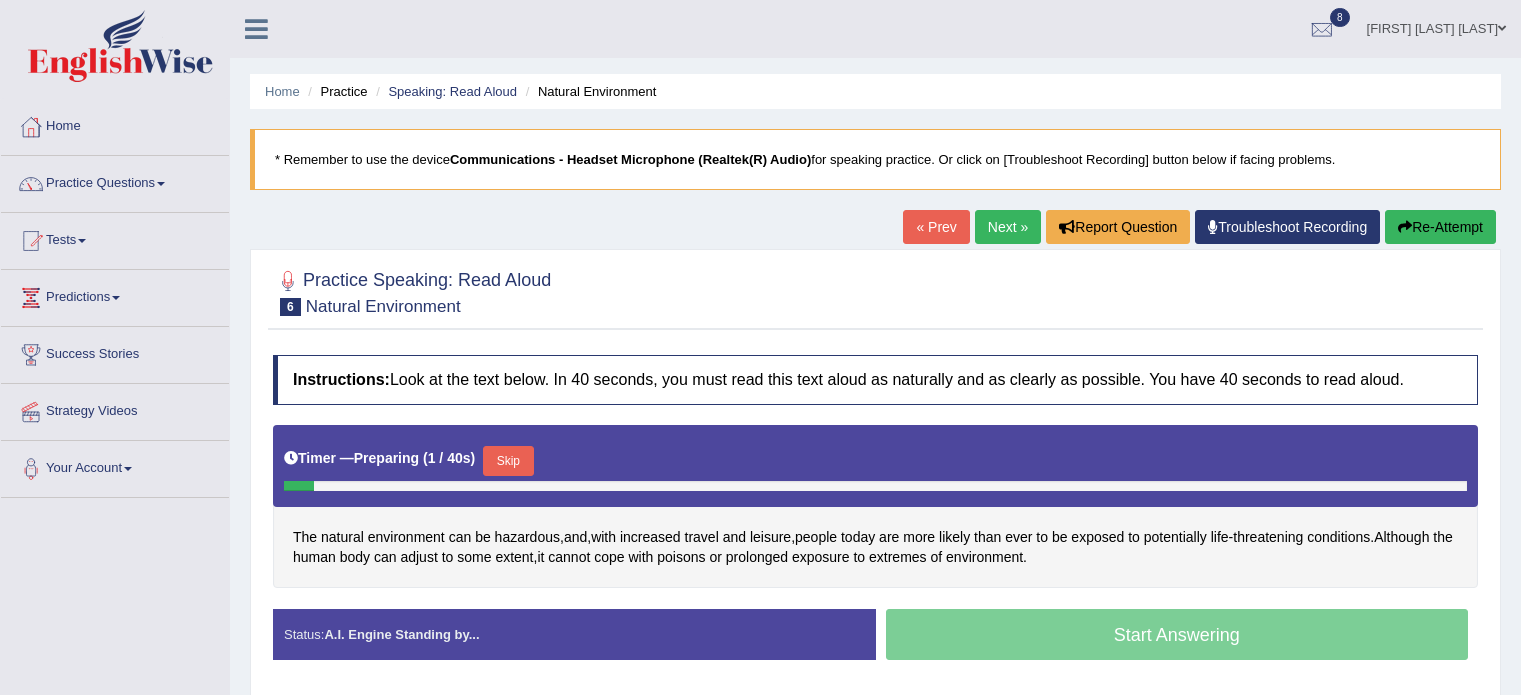 scroll, scrollTop: 0, scrollLeft: 0, axis: both 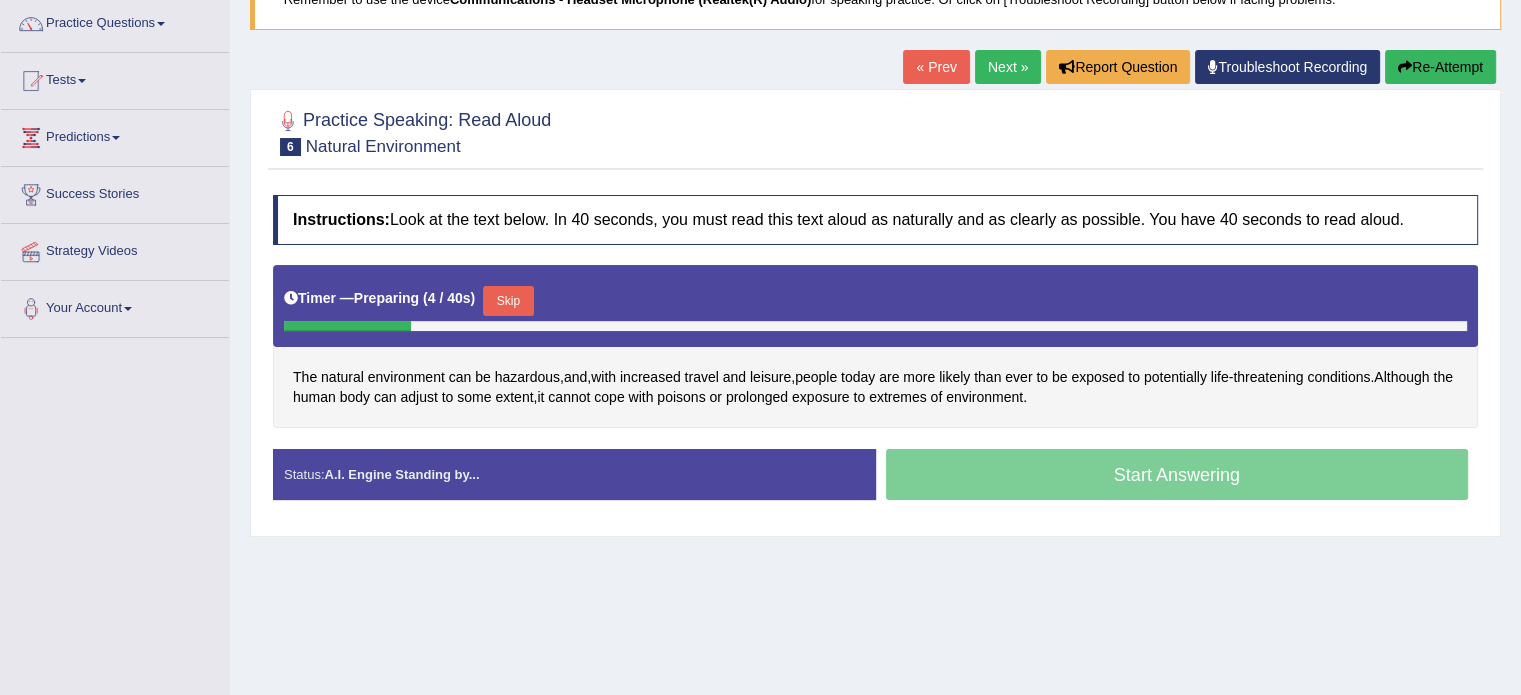click on "Skip" at bounding box center (508, 301) 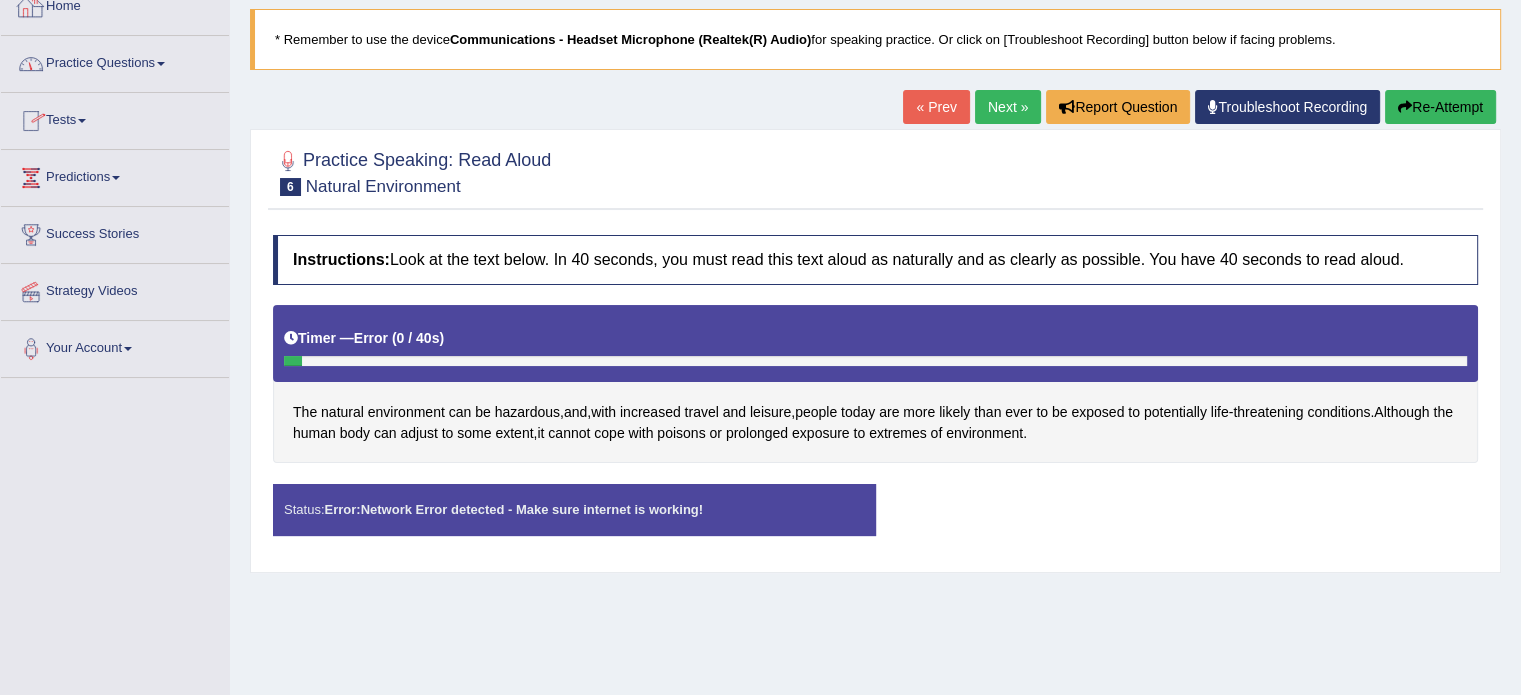 scroll, scrollTop: 0, scrollLeft: 0, axis: both 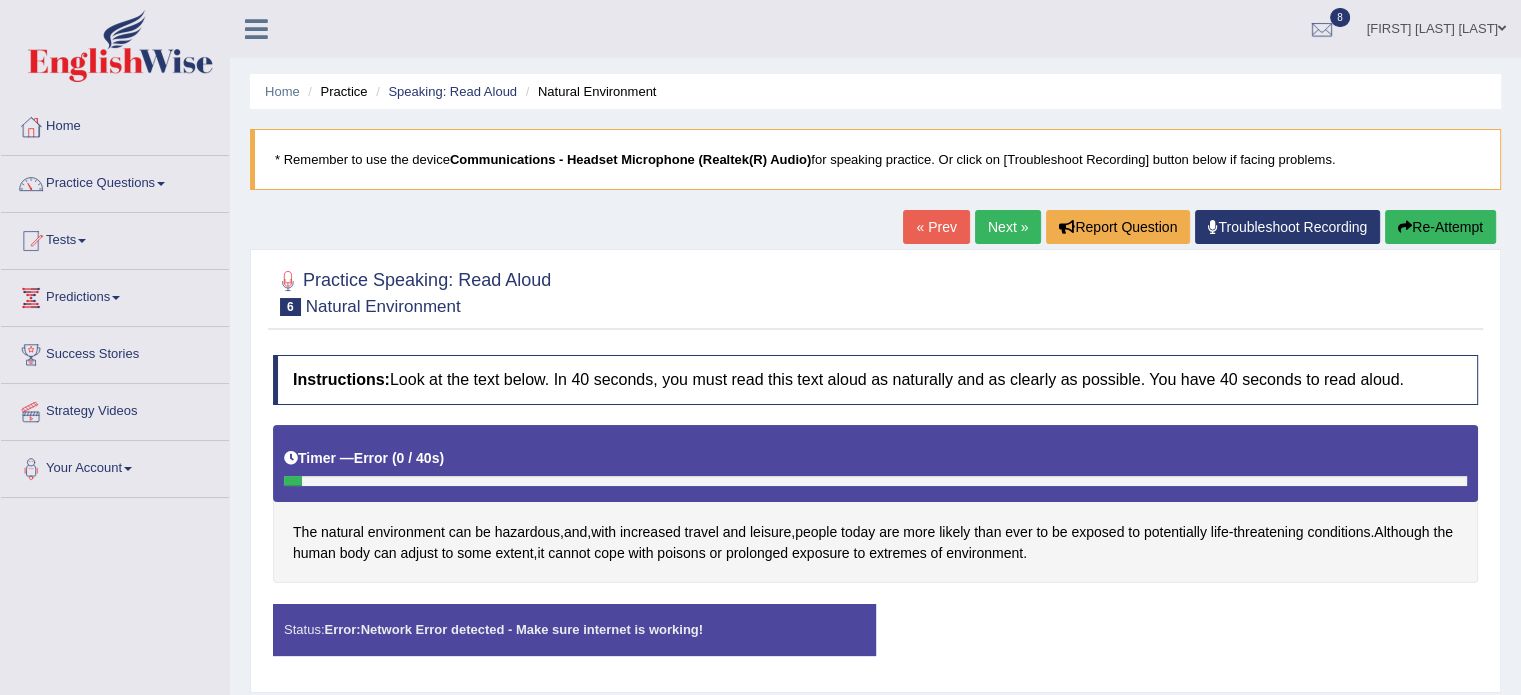 click at bounding box center [31, 127] 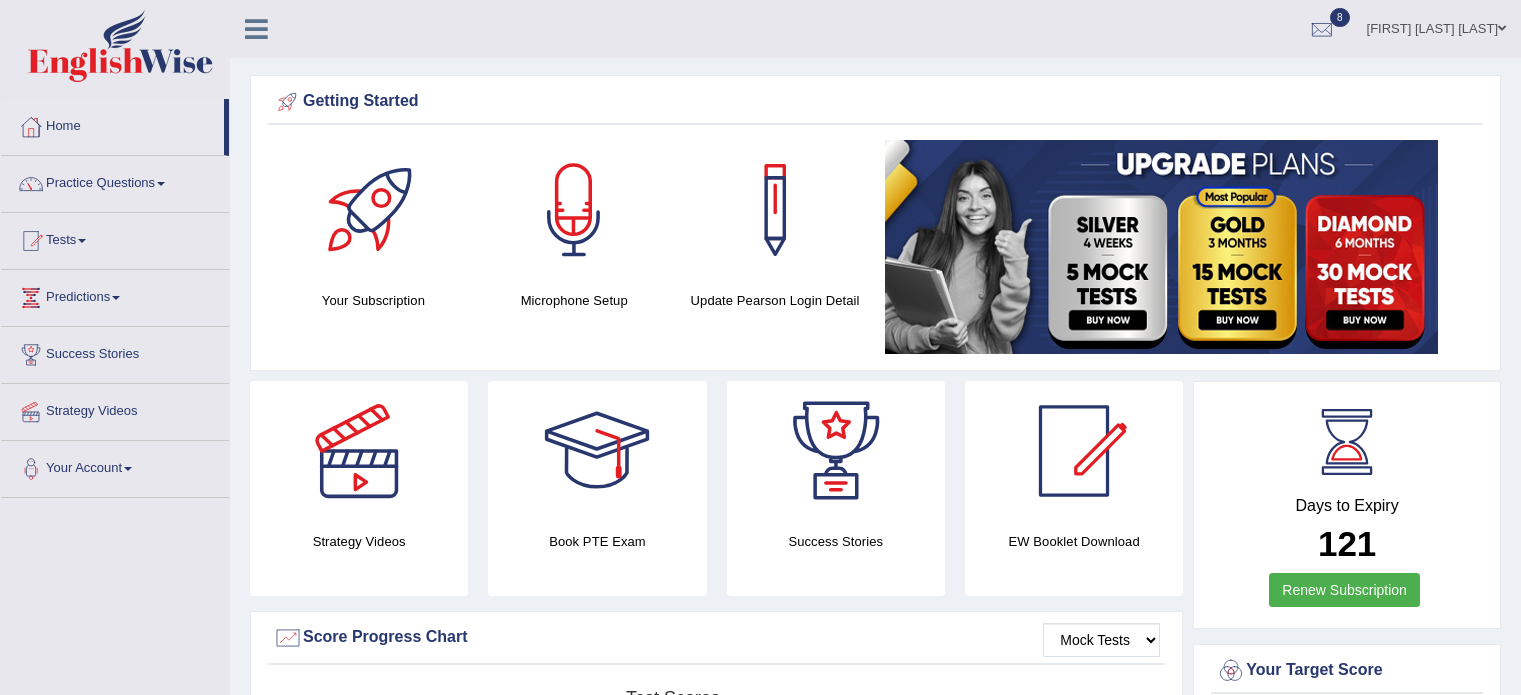 scroll, scrollTop: 40, scrollLeft: 0, axis: vertical 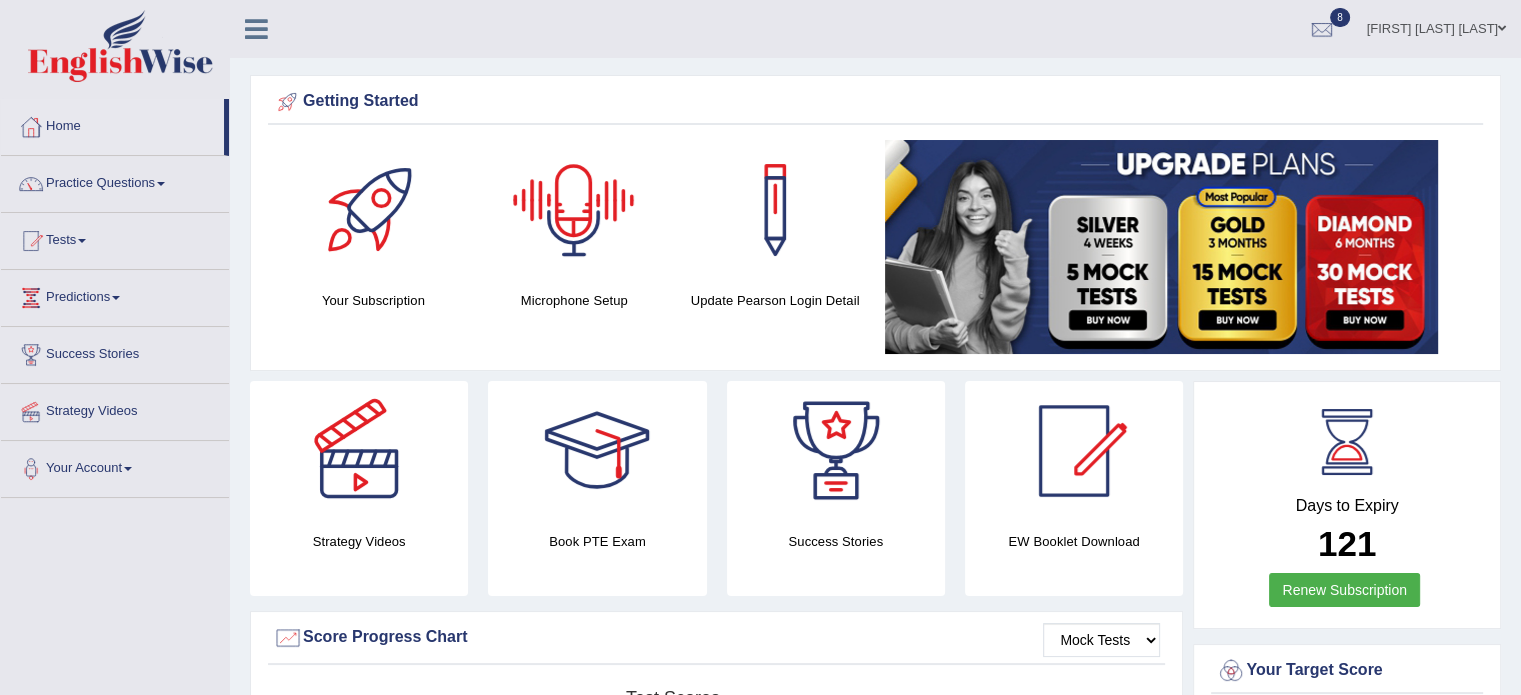 click at bounding box center (574, 210) 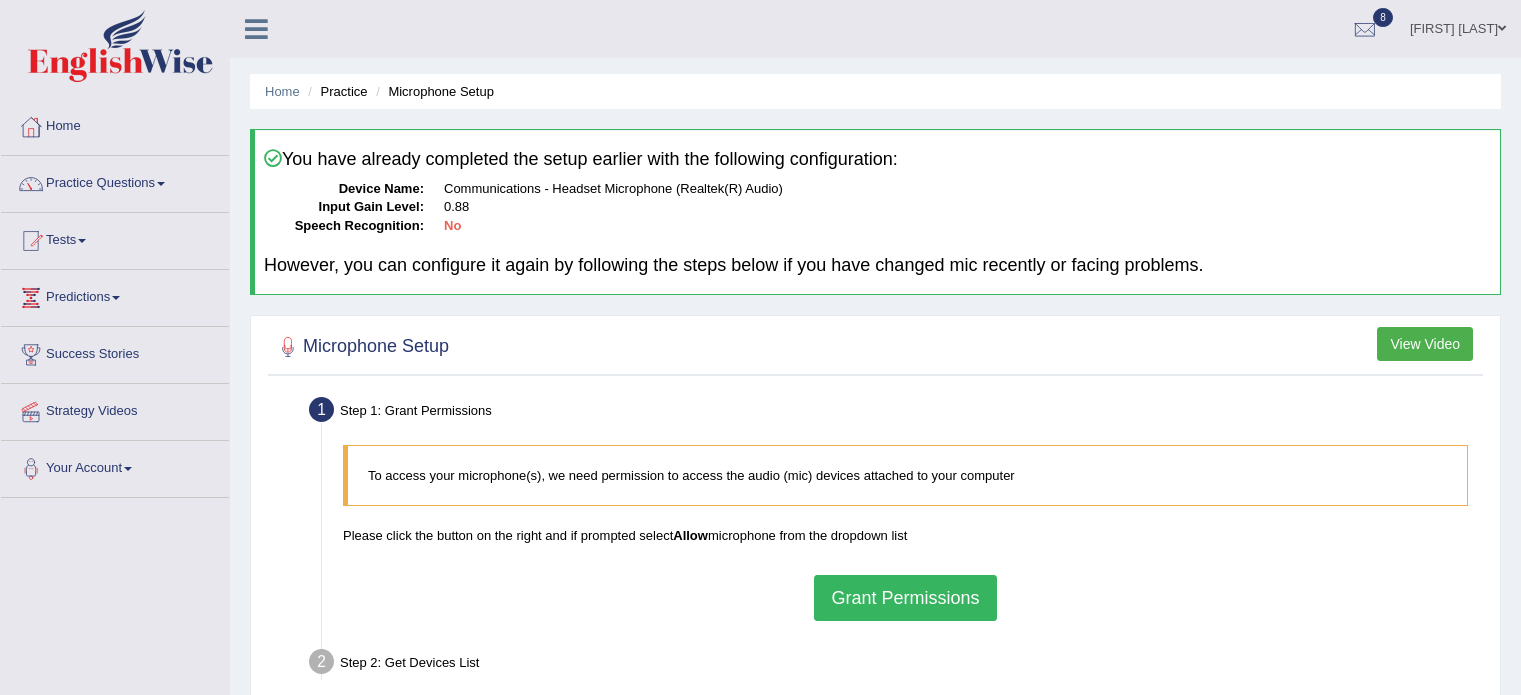 scroll, scrollTop: 0, scrollLeft: 0, axis: both 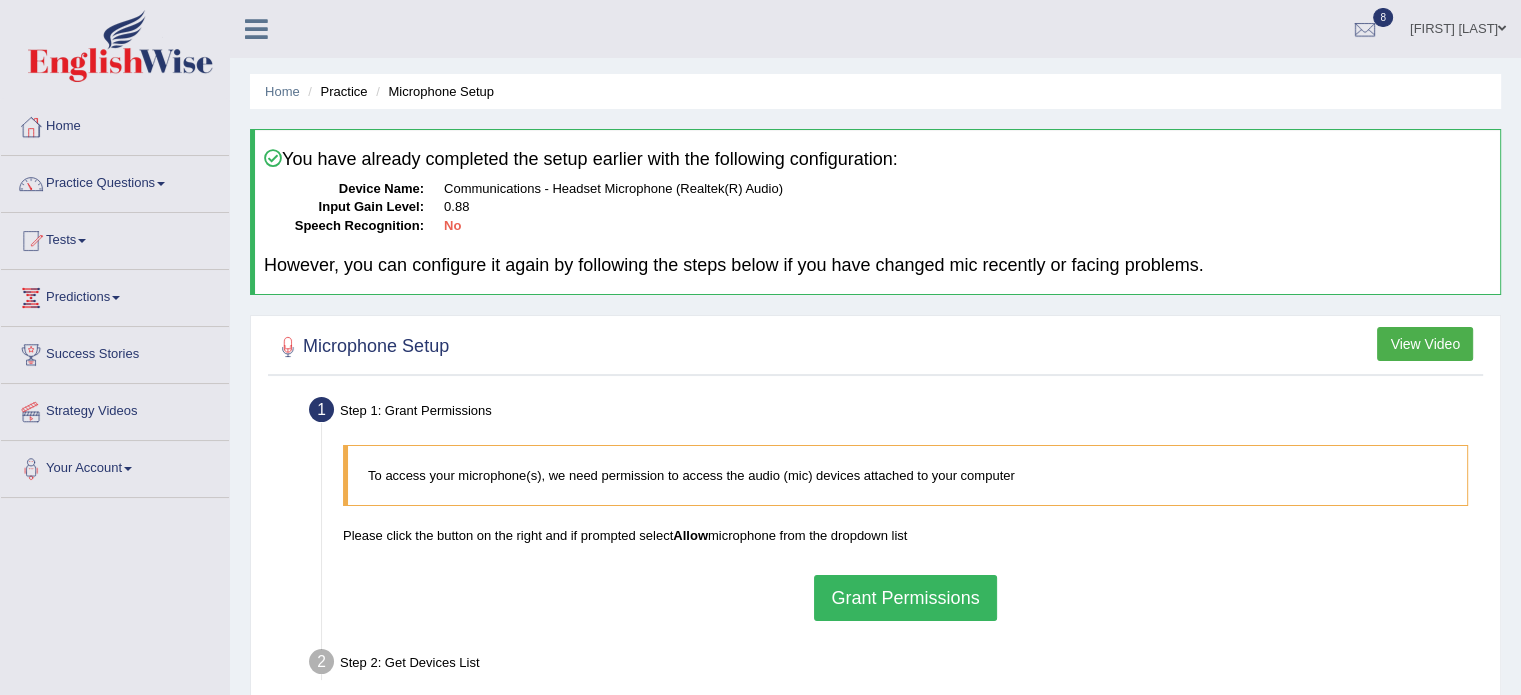 click on "Grant Permissions" at bounding box center (905, 598) 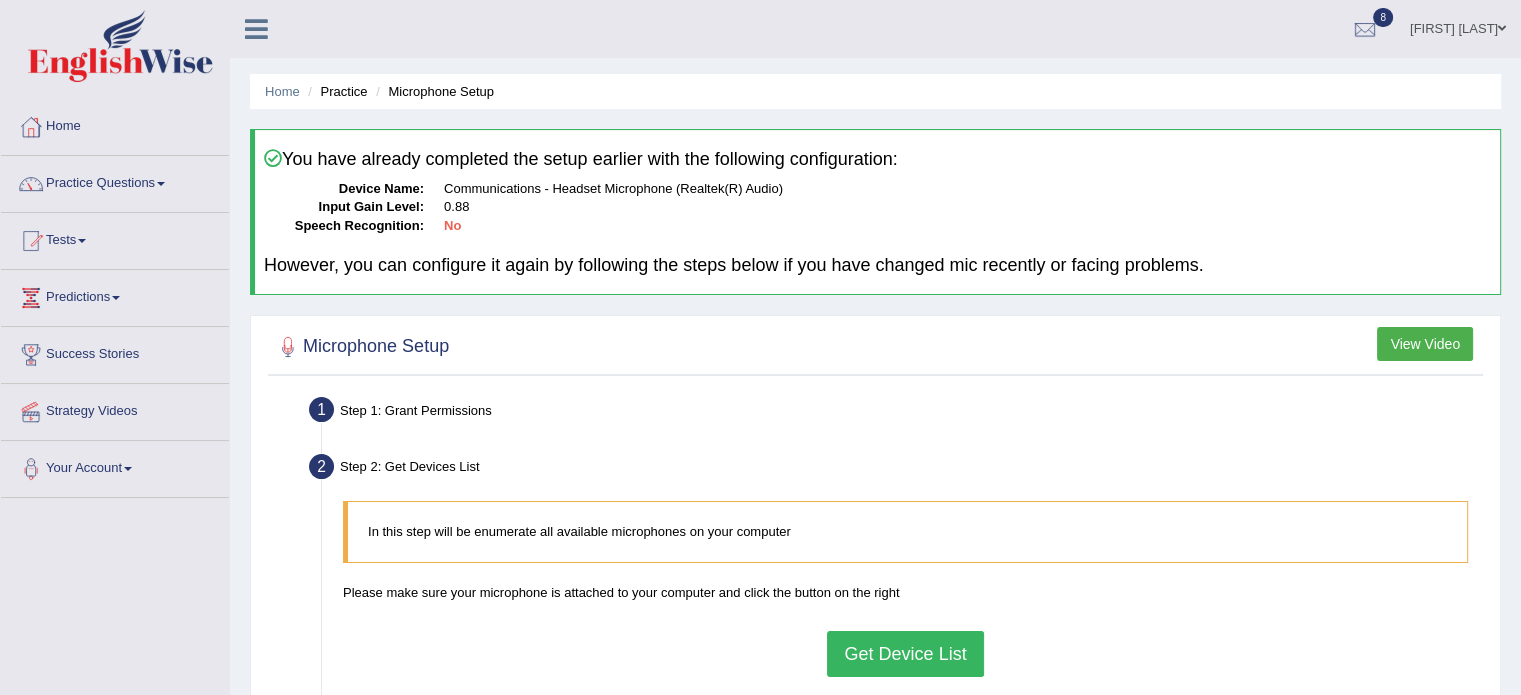 click on "Get Device List" at bounding box center [905, 654] 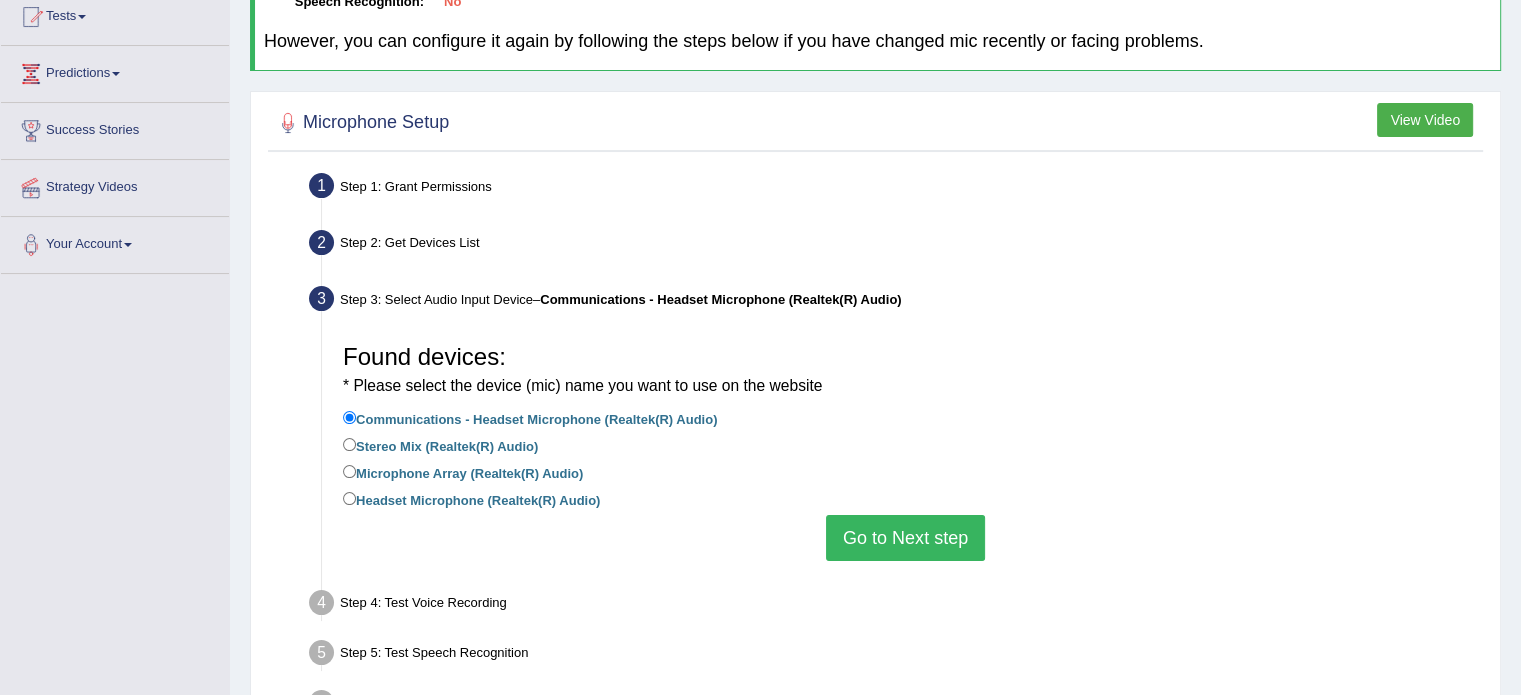 scroll, scrollTop: 240, scrollLeft: 0, axis: vertical 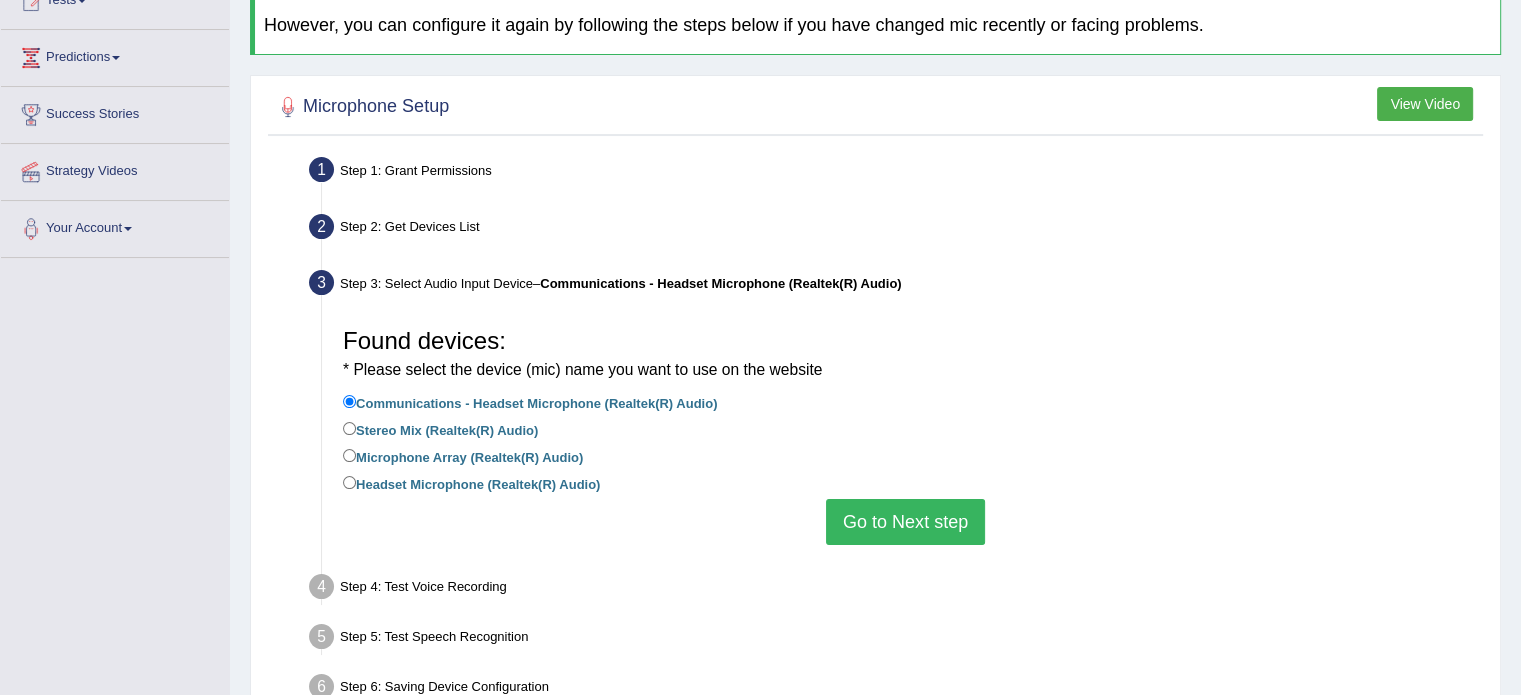 click on "Headset Microphone (Realtek(R) Audio)" at bounding box center (471, 483) 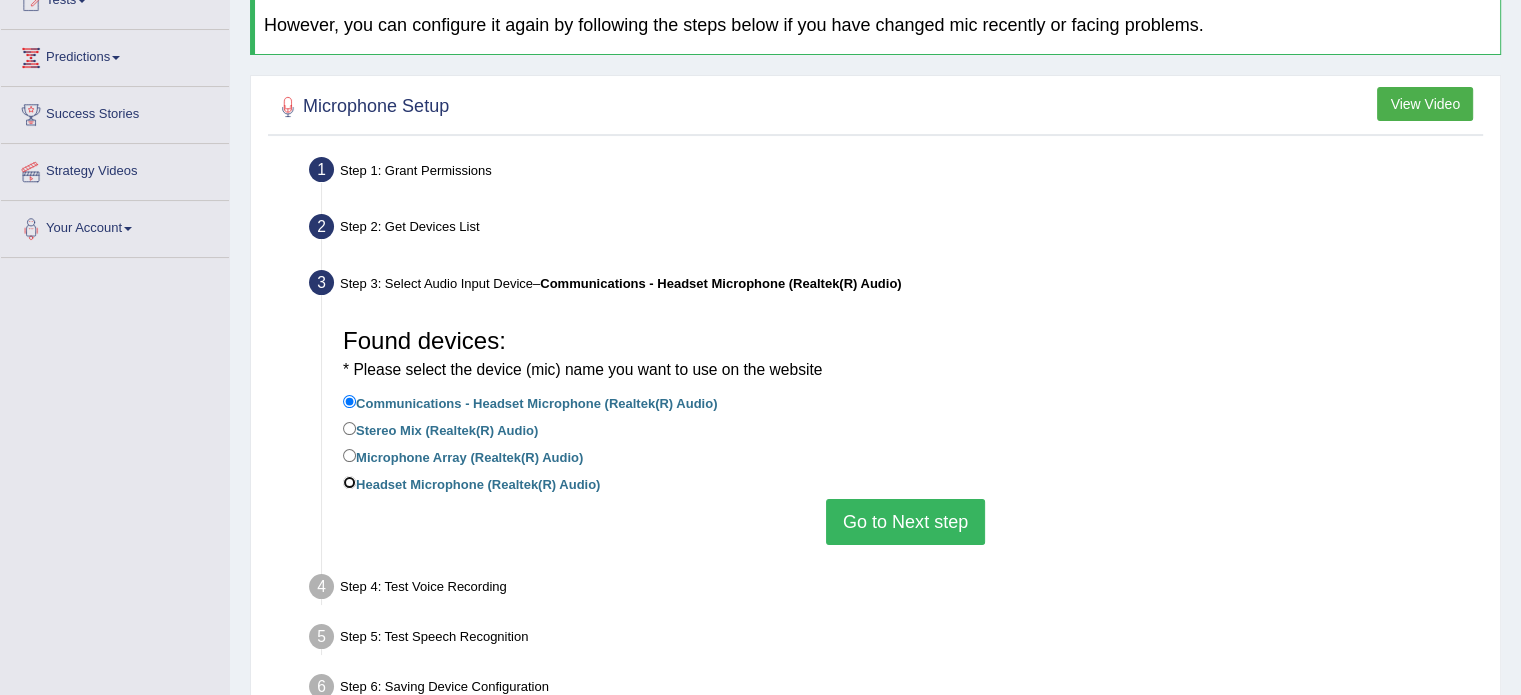 click on "Headset Microphone (Realtek(R) Audio)" at bounding box center [349, 482] 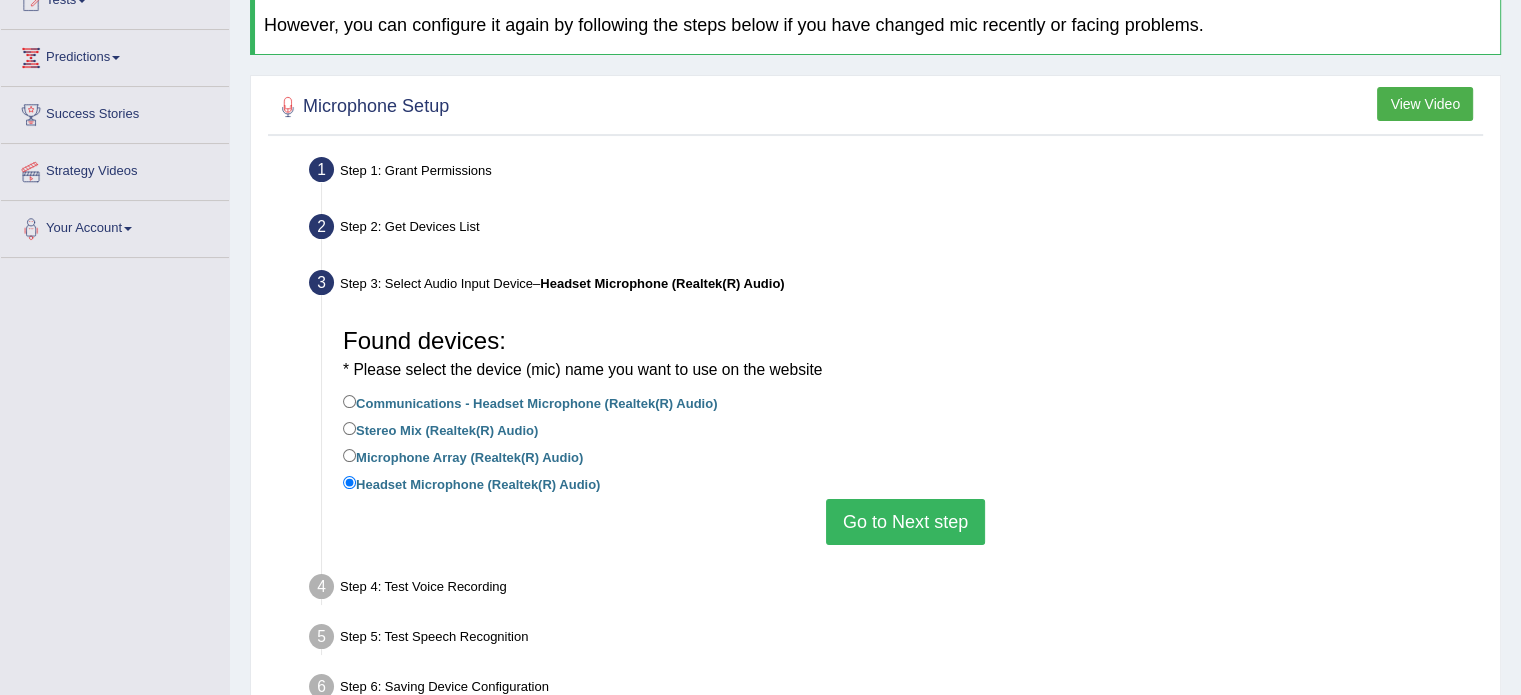 click on "Go to Next step" at bounding box center [905, 522] 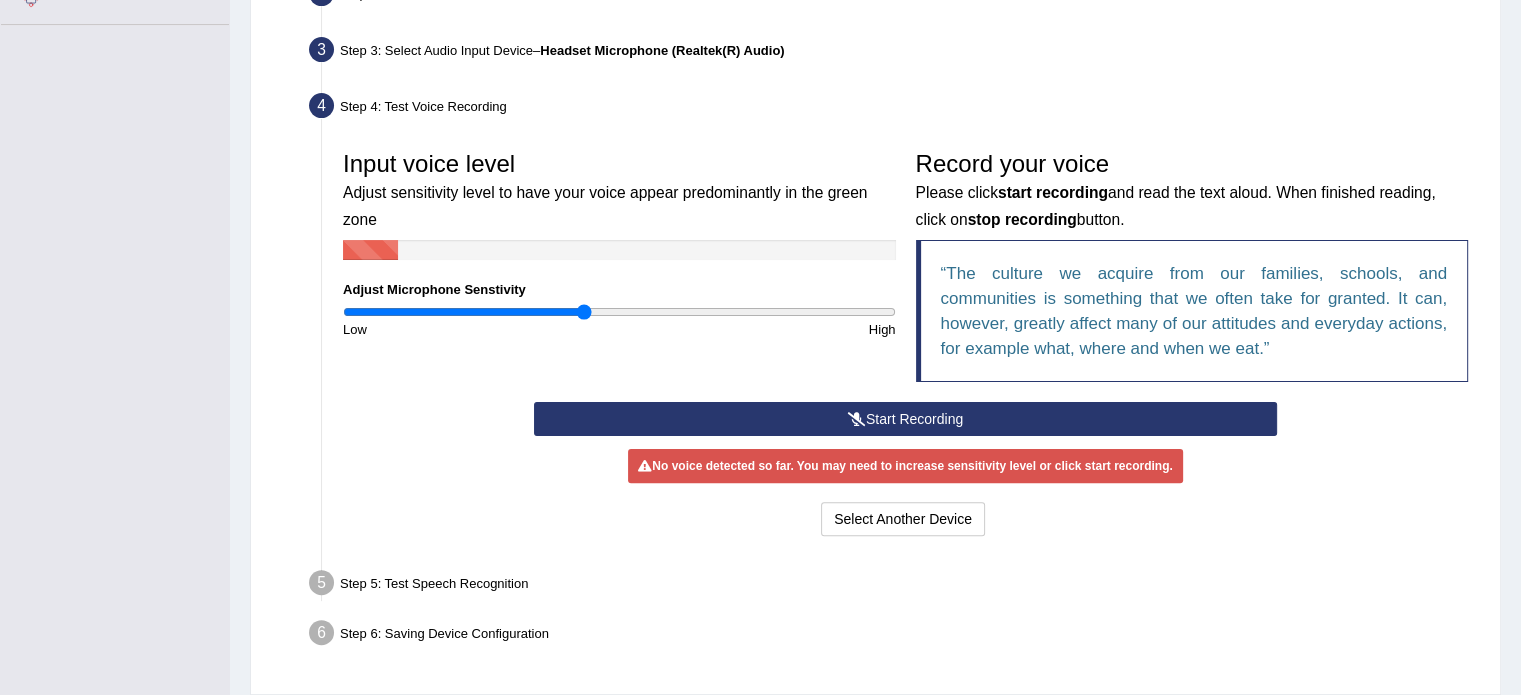 scroll, scrollTop: 534, scrollLeft: 0, axis: vertical 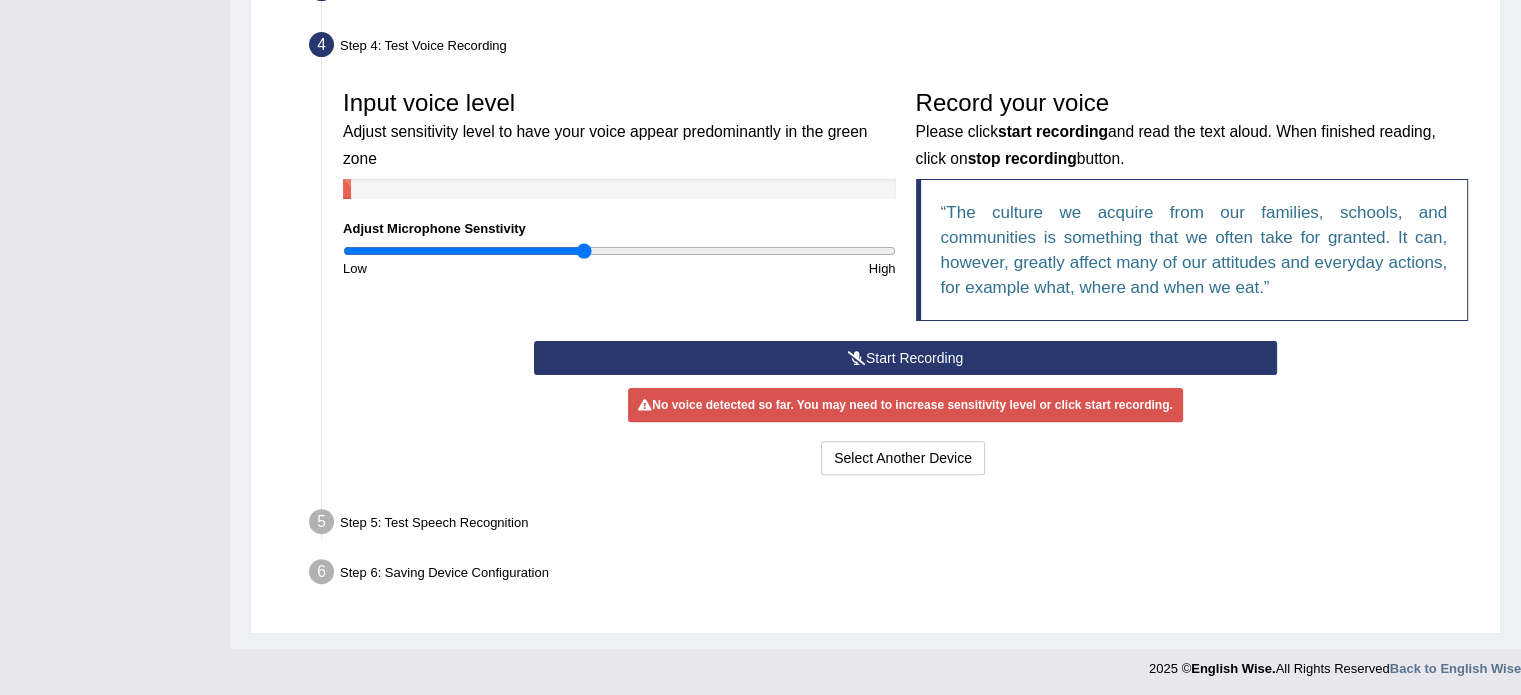 click on "Start Recording" at bounding box center (905, 358) 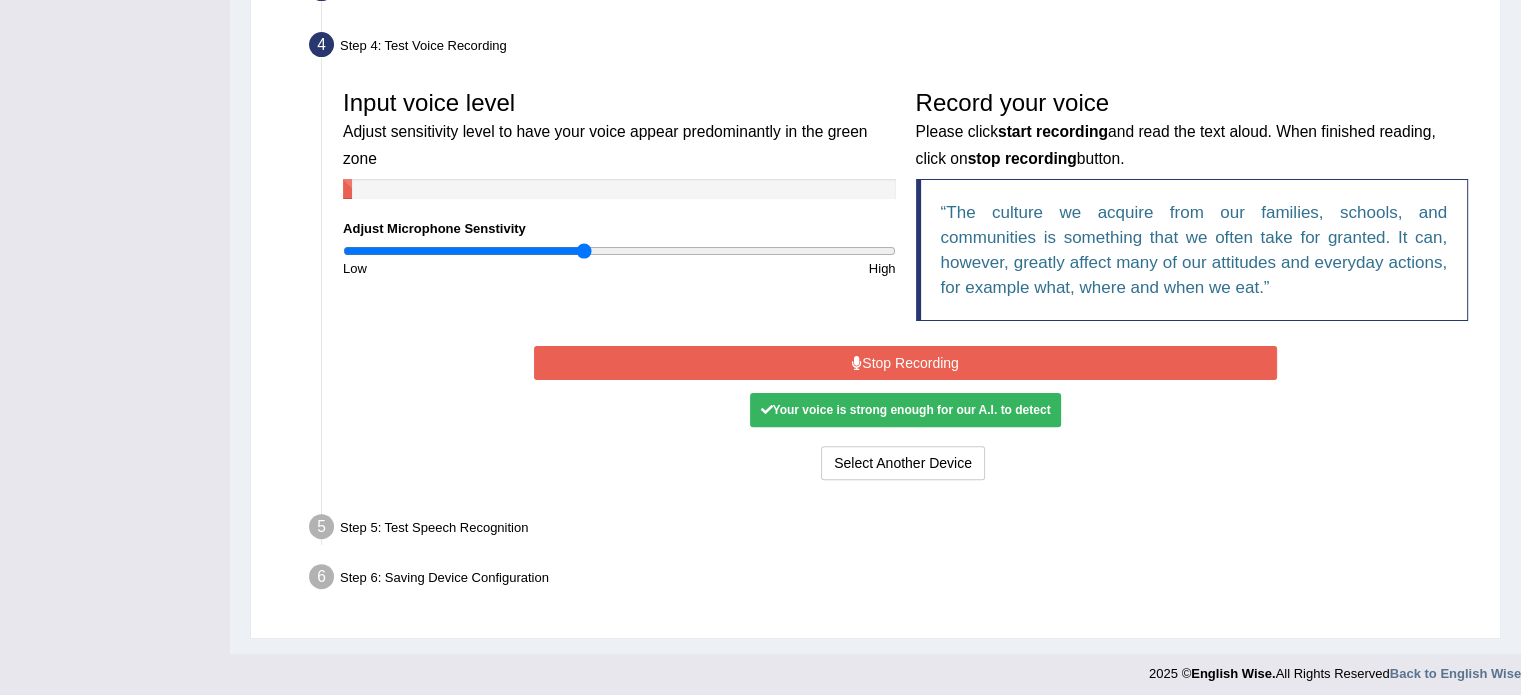 click on "Stop Recording" at bounding box center [905, 363] 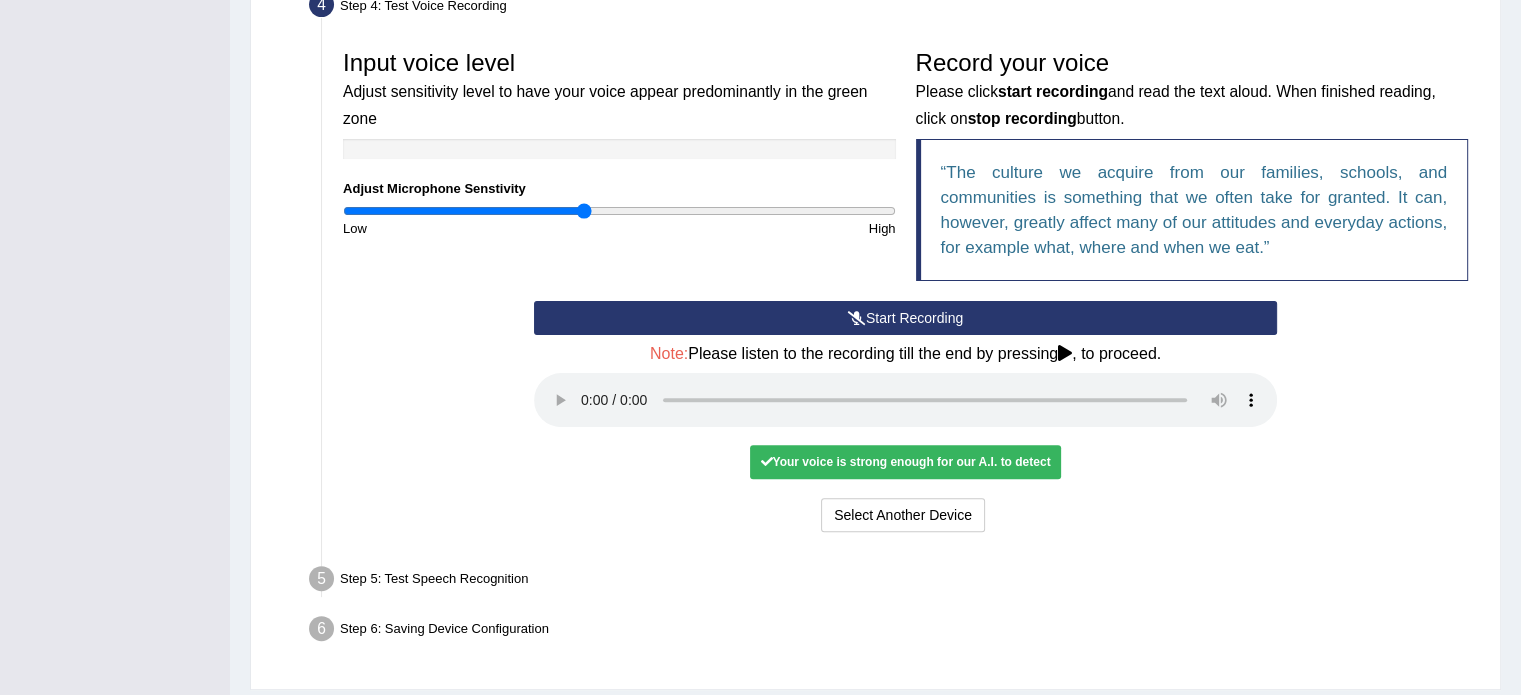 scroll, scrollTop: 632, scrollLeft: 0, axis: vertical 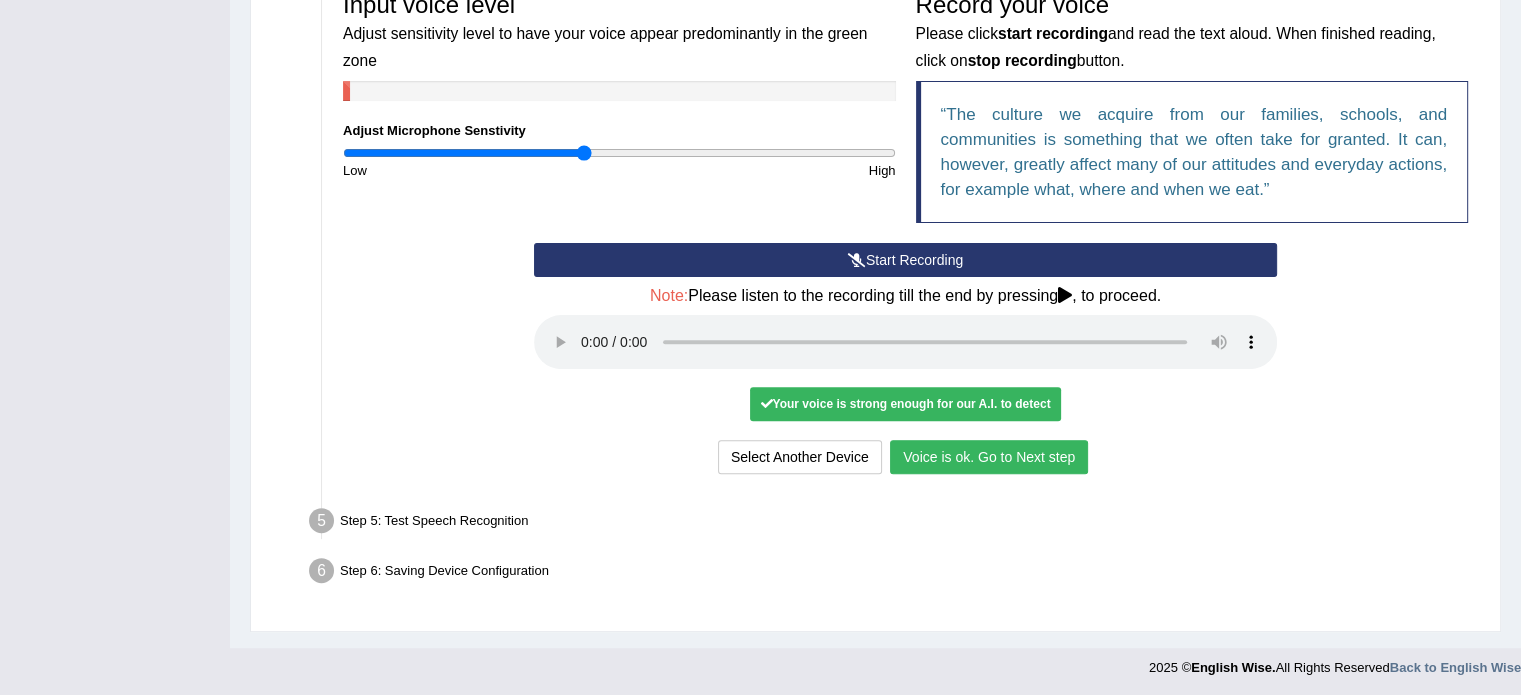 click on "Voice is ok. Go to Next step" at bounding box center [989, 457] 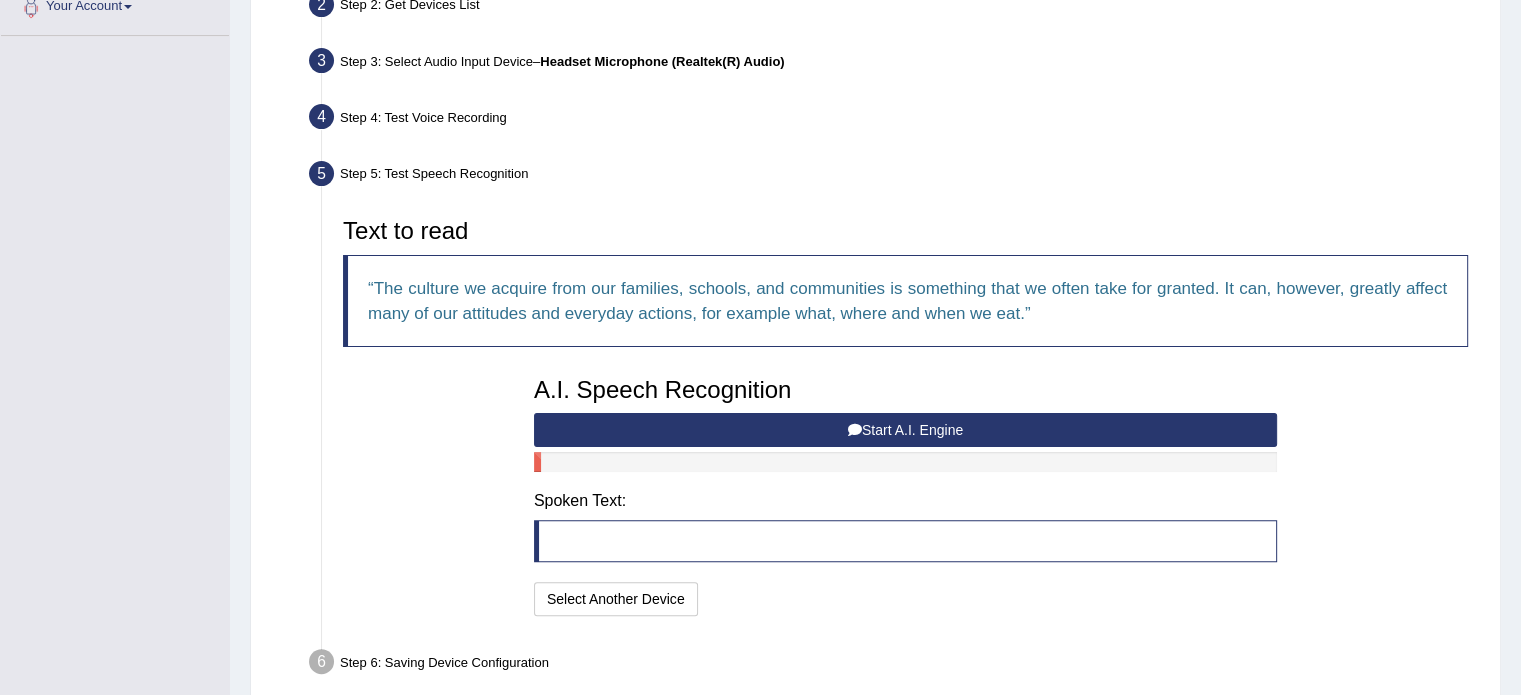 scroll, scrollTop: 552, scrollLeft: 0, axis: vertical 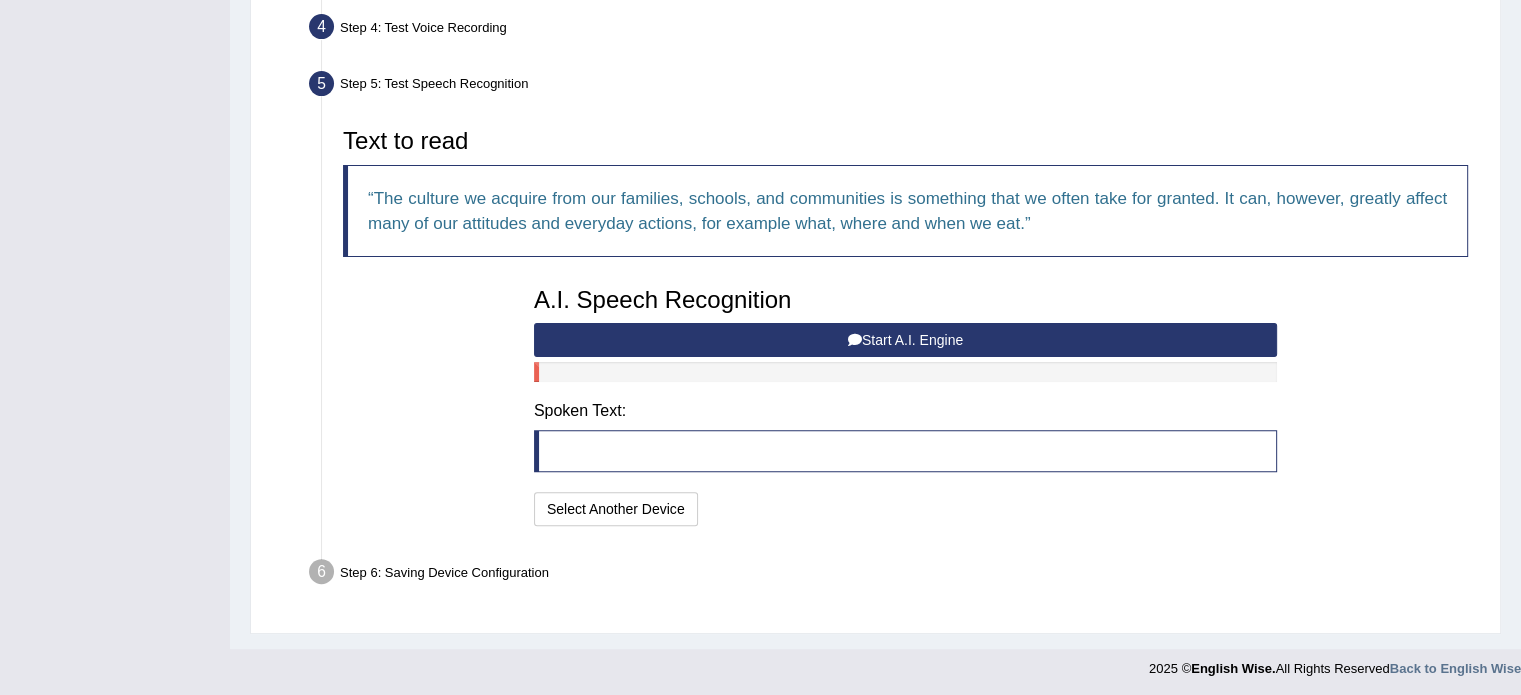 click on "Text to read   The culture we acquire from our families, schools, and communities is something that we often take for granted. It can, however, greatly affect many of our attitudes and everyday actions, for example what, where and when we eat.   A.I. Speech Recognition    Start A.I. Engine    Stop A.I. Engine     Note:  Please listen to the recording till the end by pressing  , to proceed.     Spoken Text:     I will practice without this feature   Select Another Device   Speech is ok. Go to Last step" at bounding box center [905, 324] 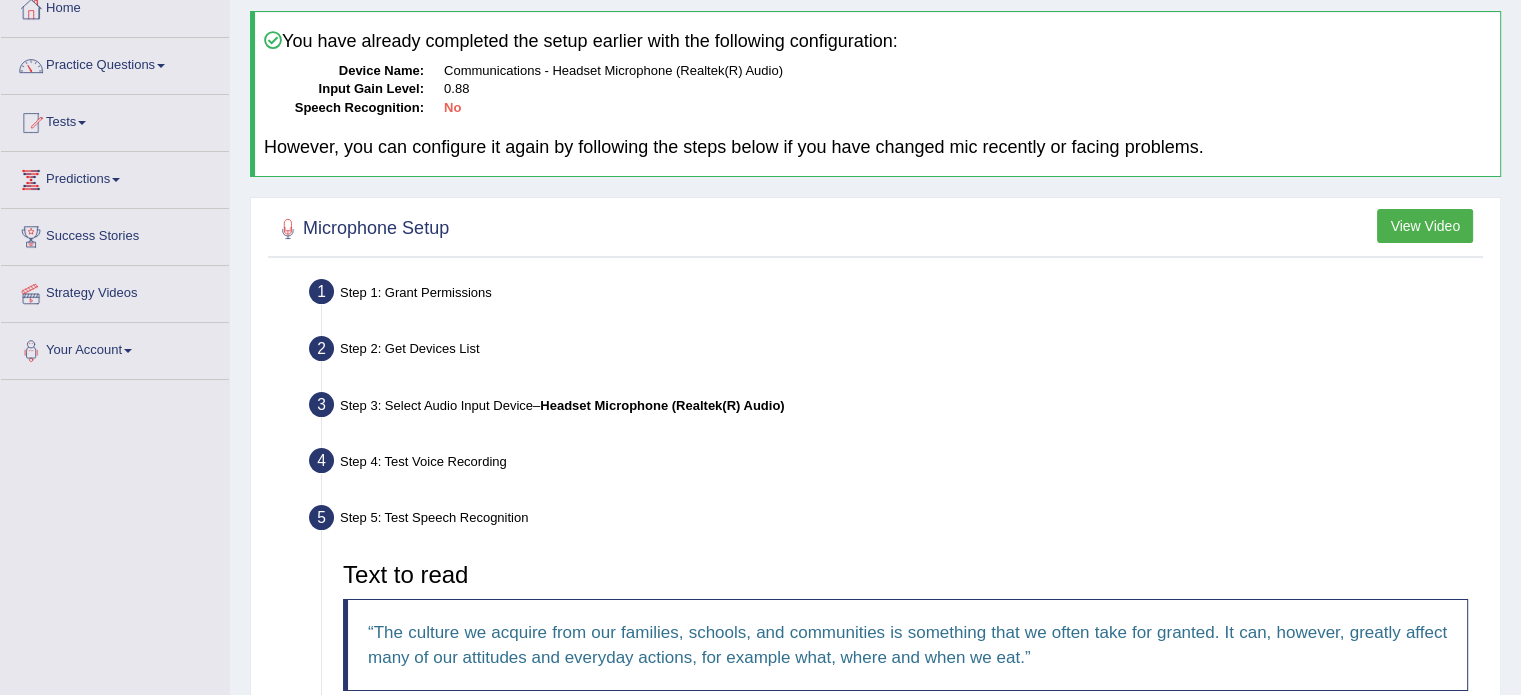 scroll, scrollTop: 112, scrollLeft: 0, axis: vertical 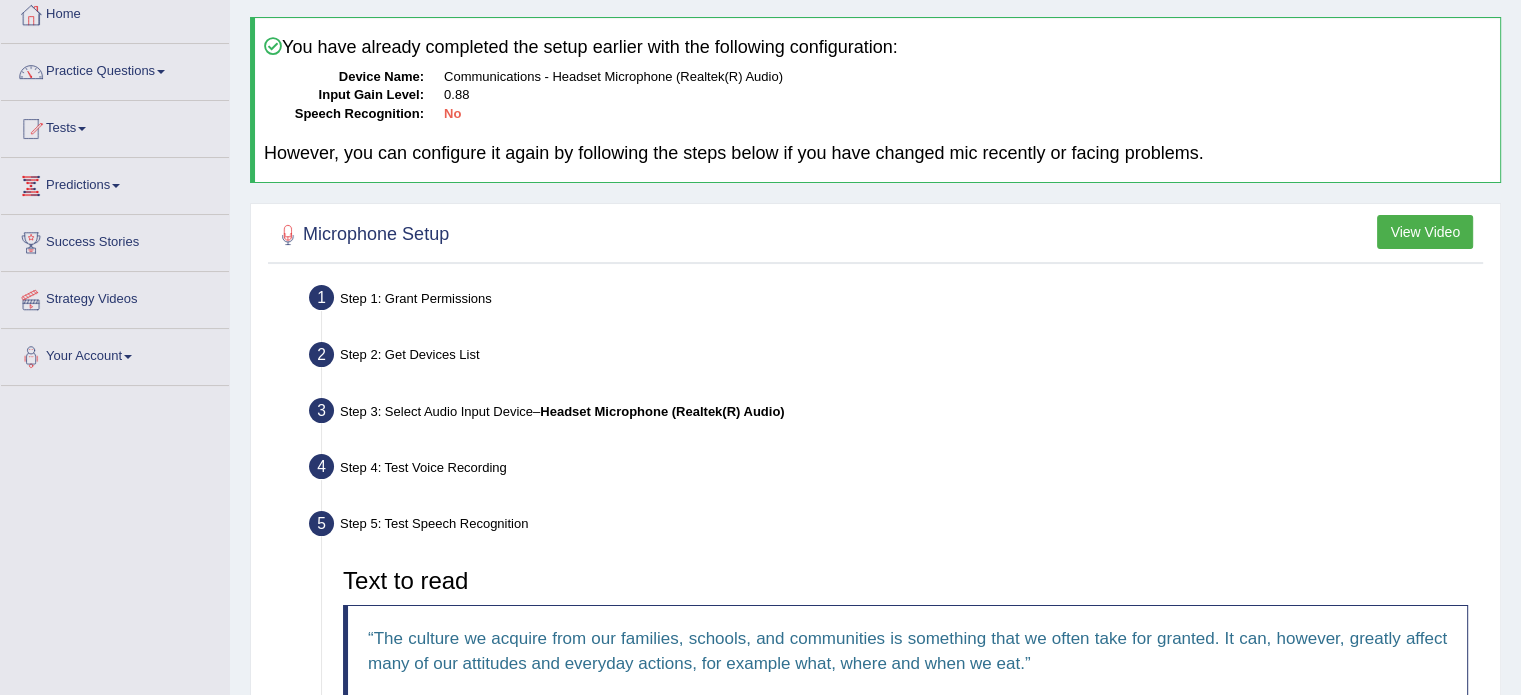 click on "View Video" at bounding box center [1425, 232] 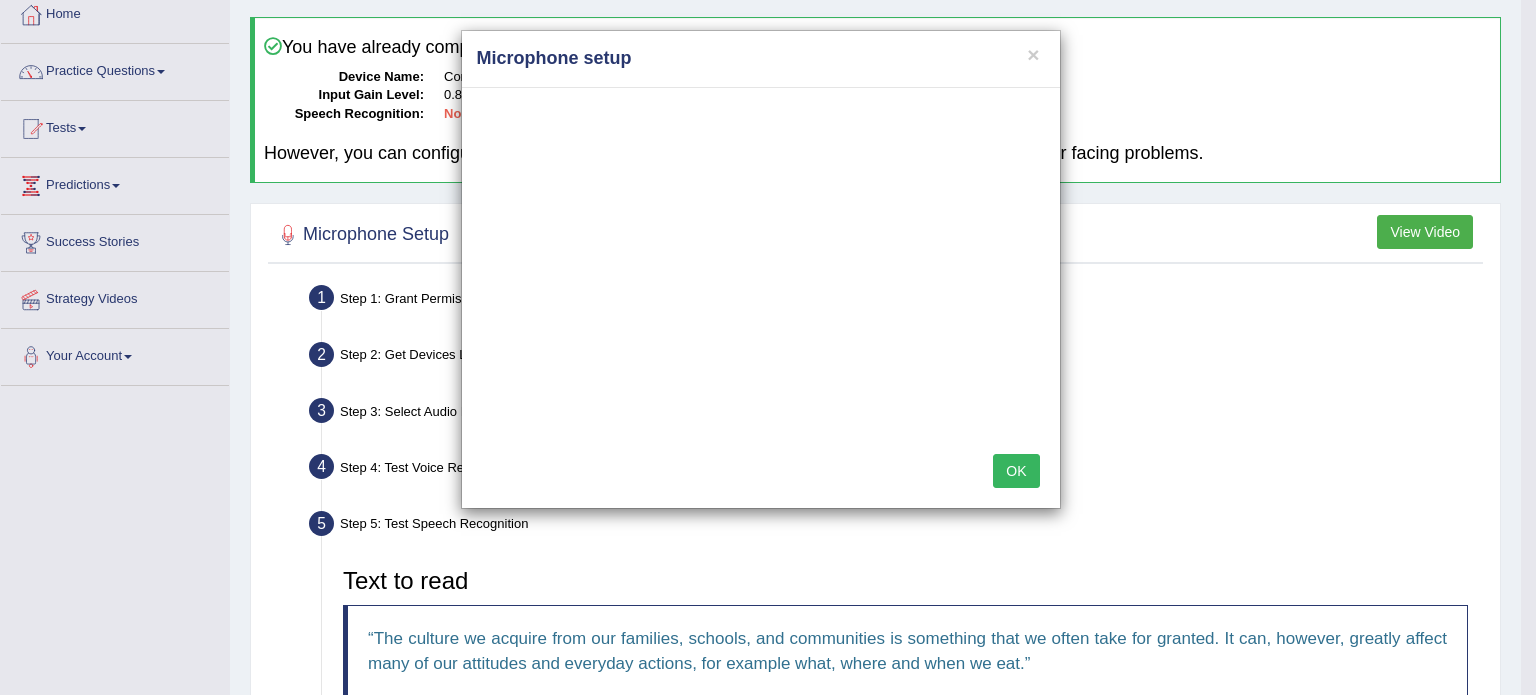 click on "OK" at bounding box center (1016, 471) 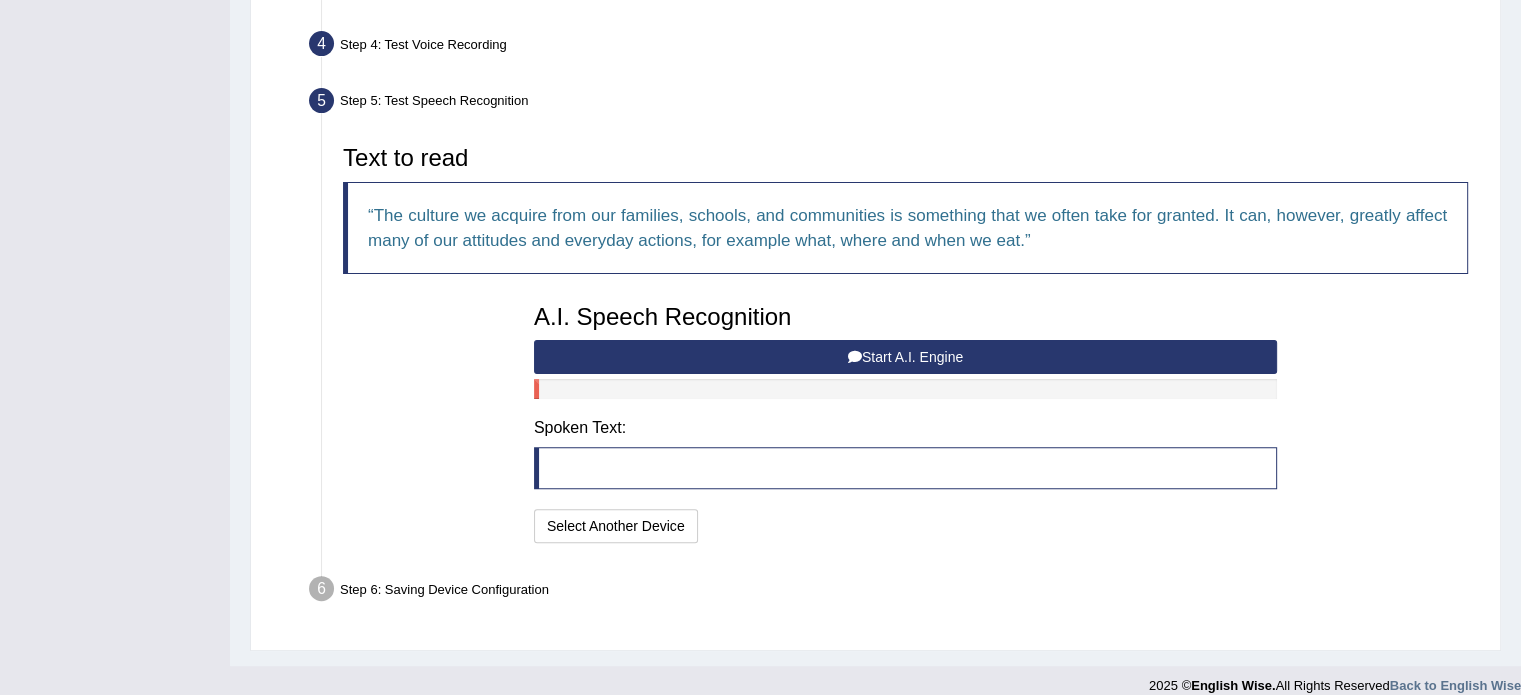 scroll, scrollTop: 552, scrollLeft: 0, axis: vertical 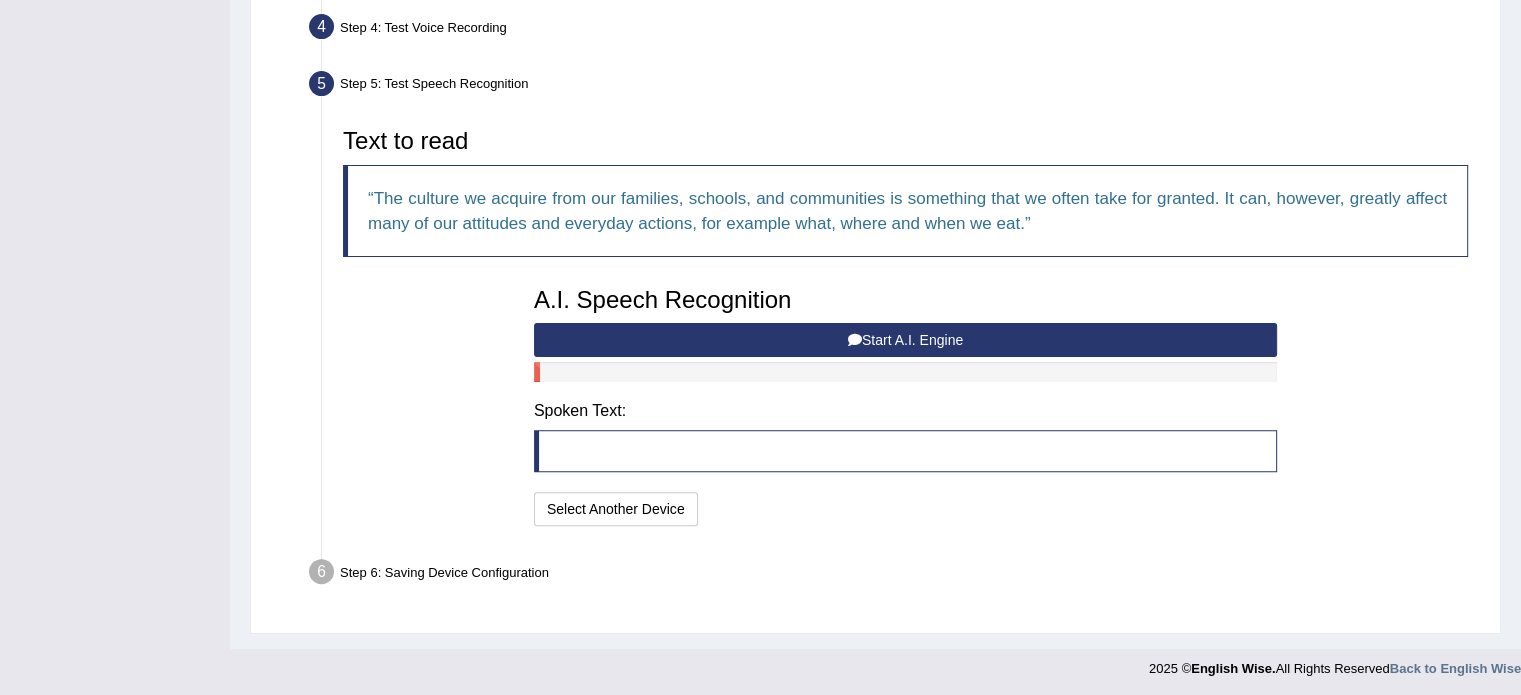 click on "Start A.I. Engine" at bounding box center [905, 340] 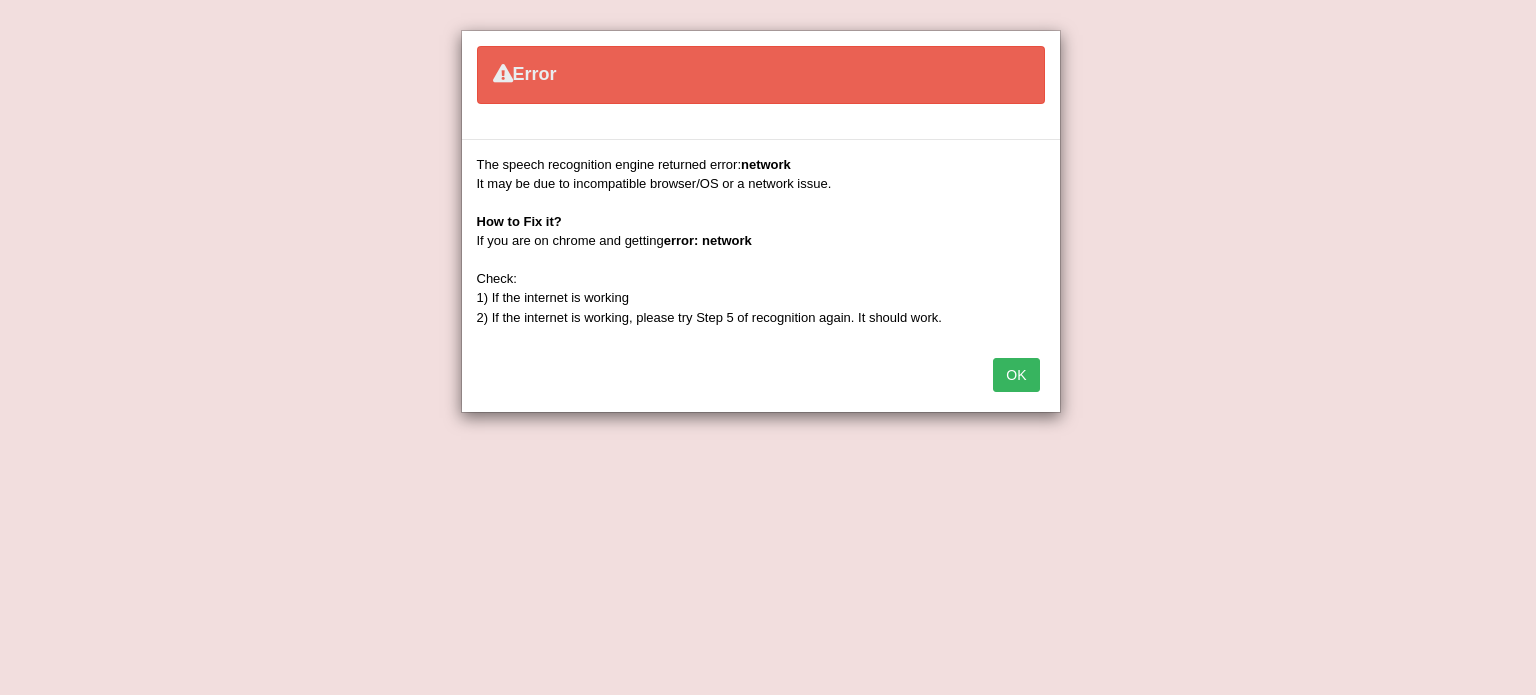 click on "OK" at bounding box center [1016, 375] 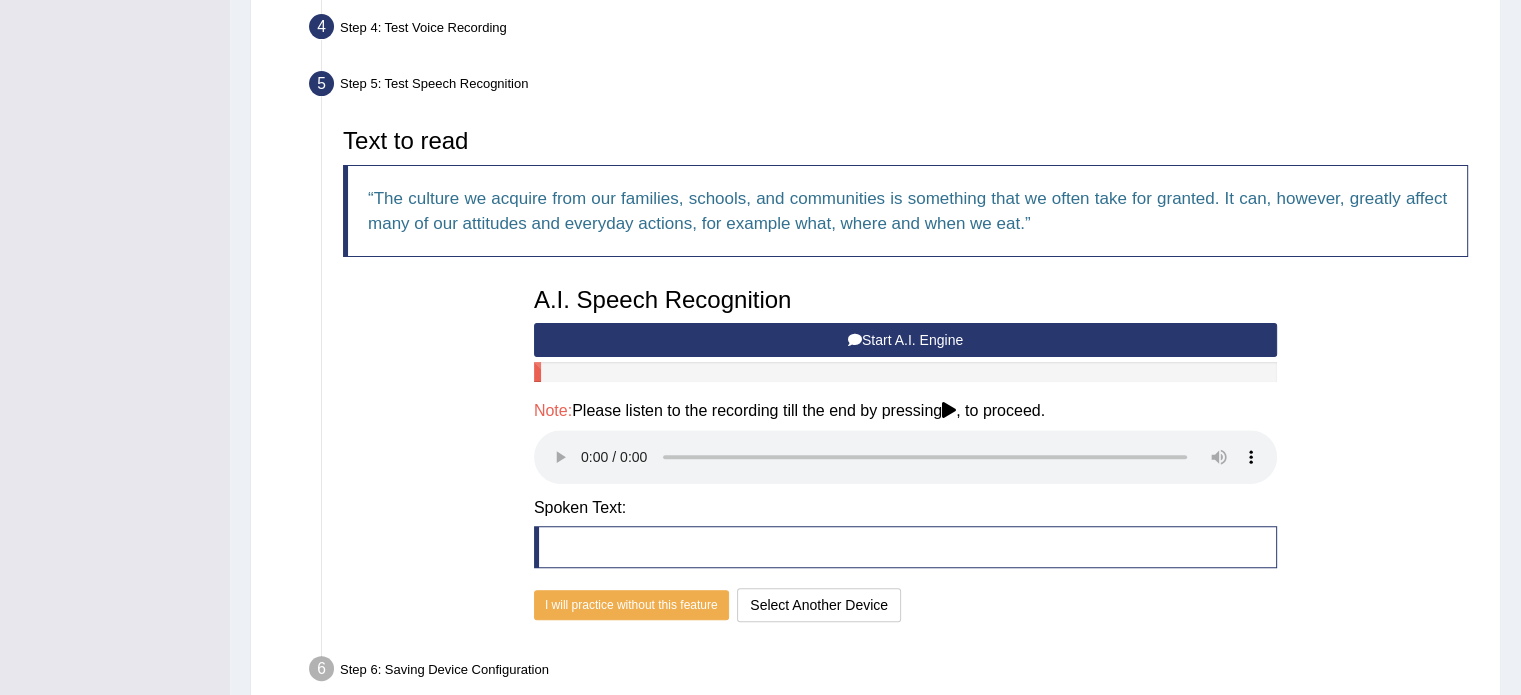click on "Start A.I. Engine" at bounding box center [905, 340] 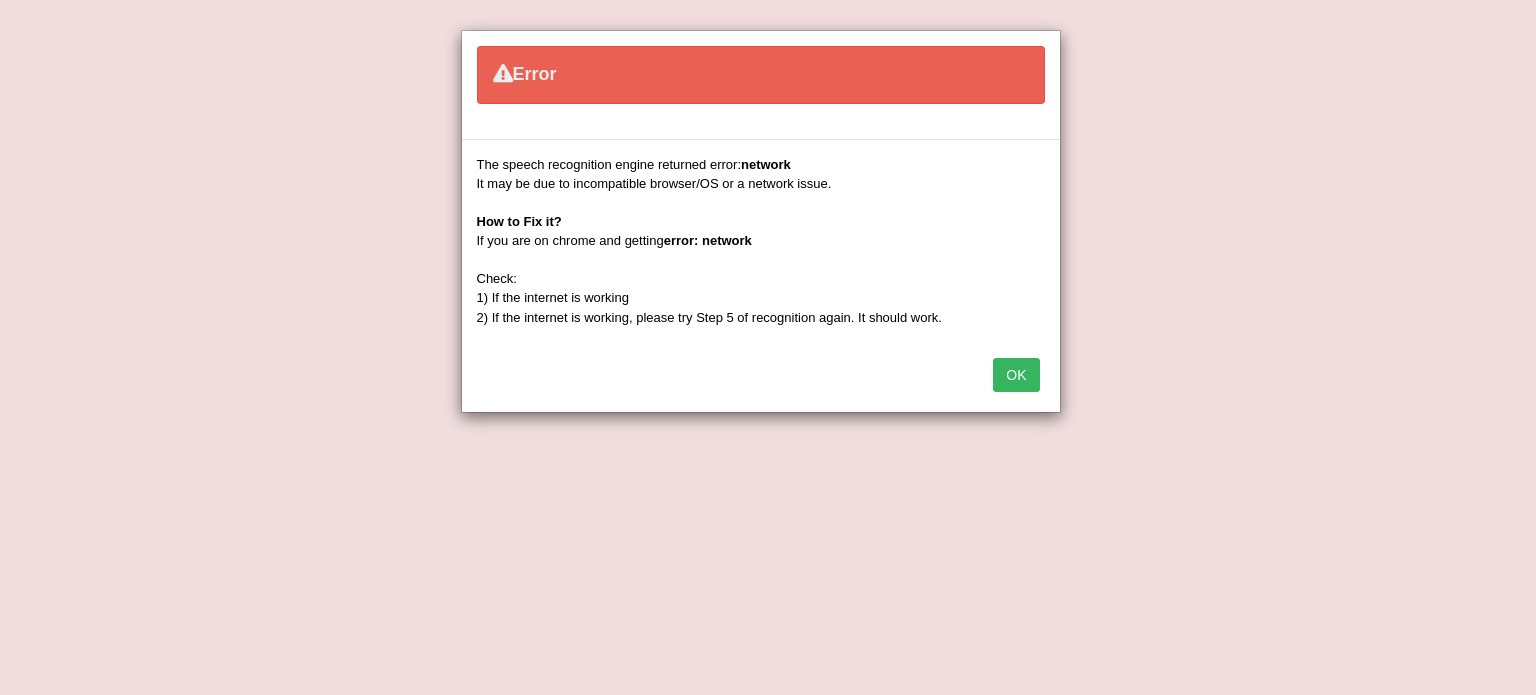 click on "OK" at bounding box center (1016, 375) 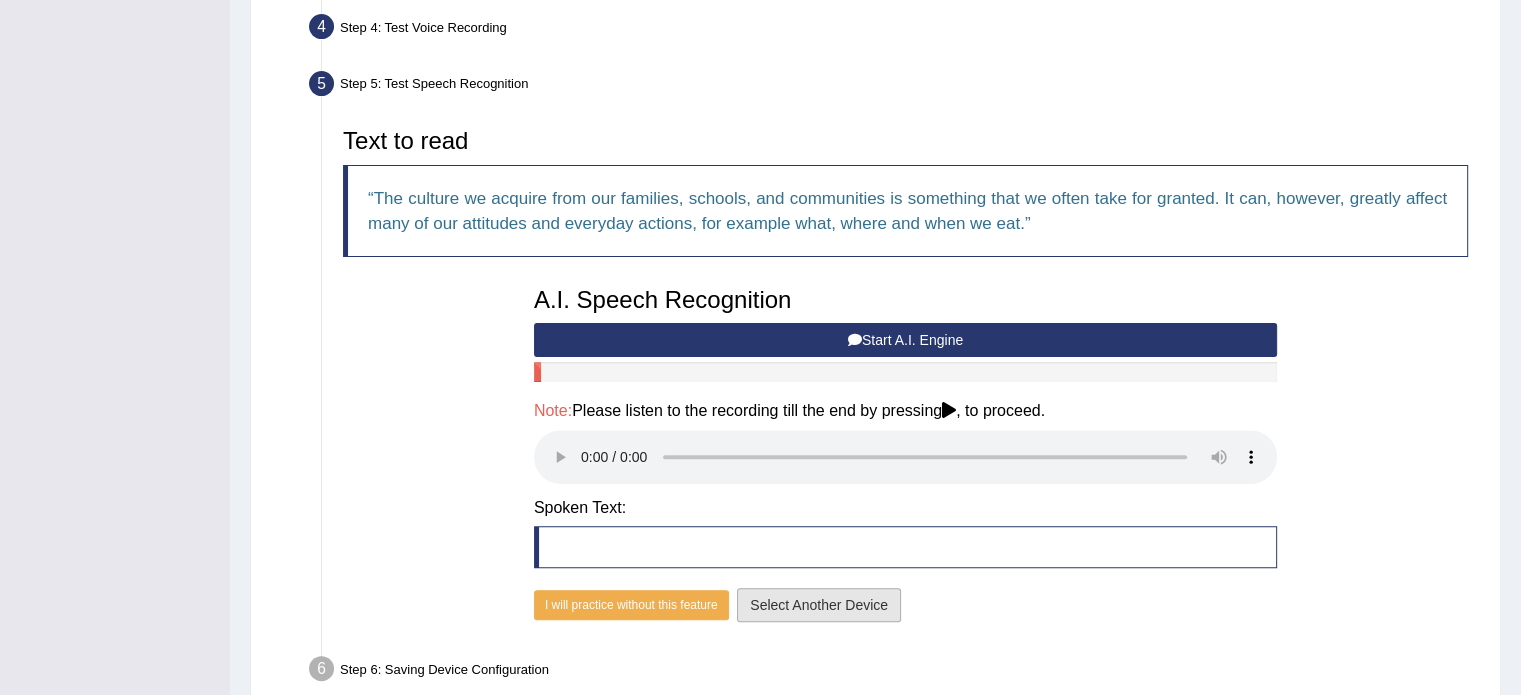 click on "Select Another Device" at bounding box center [819, 605] 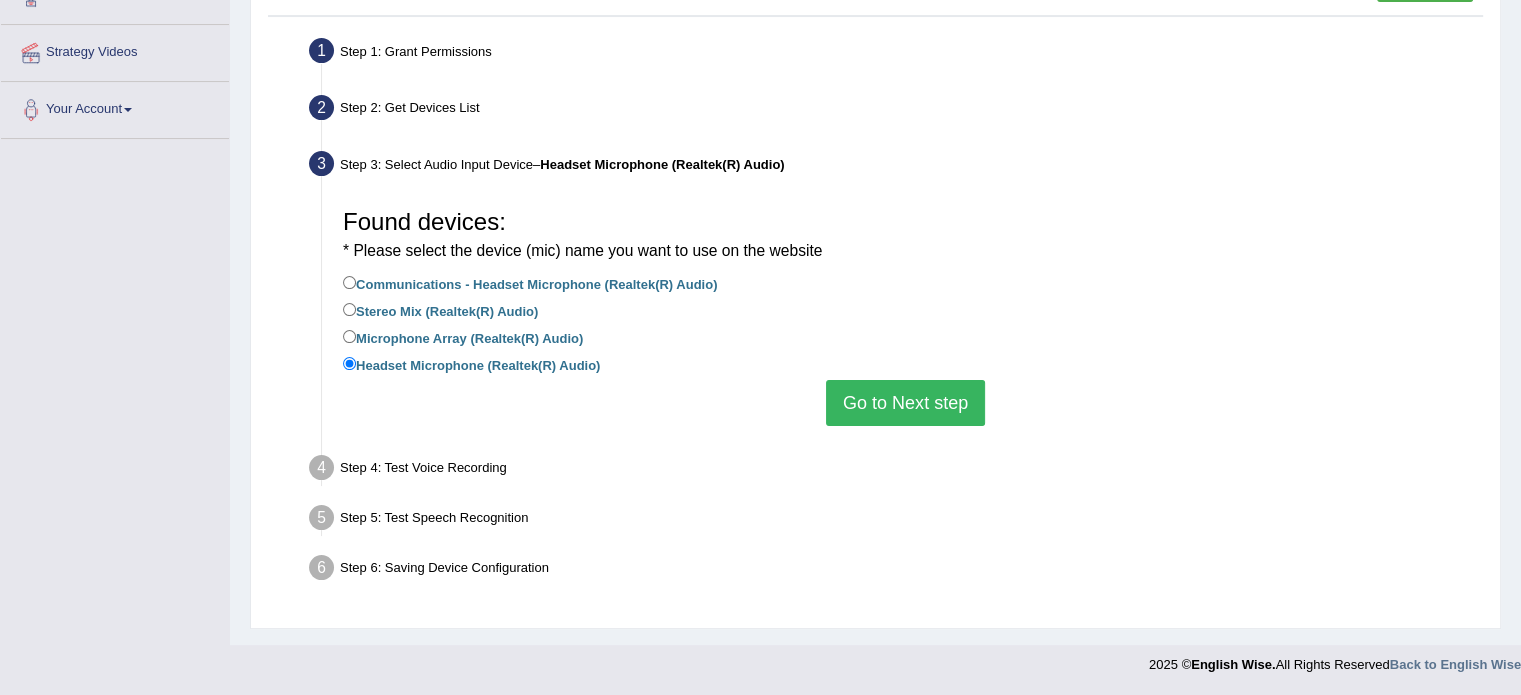 scroll, scrollTop: 357, scrollLeft: 0, axis: vertical 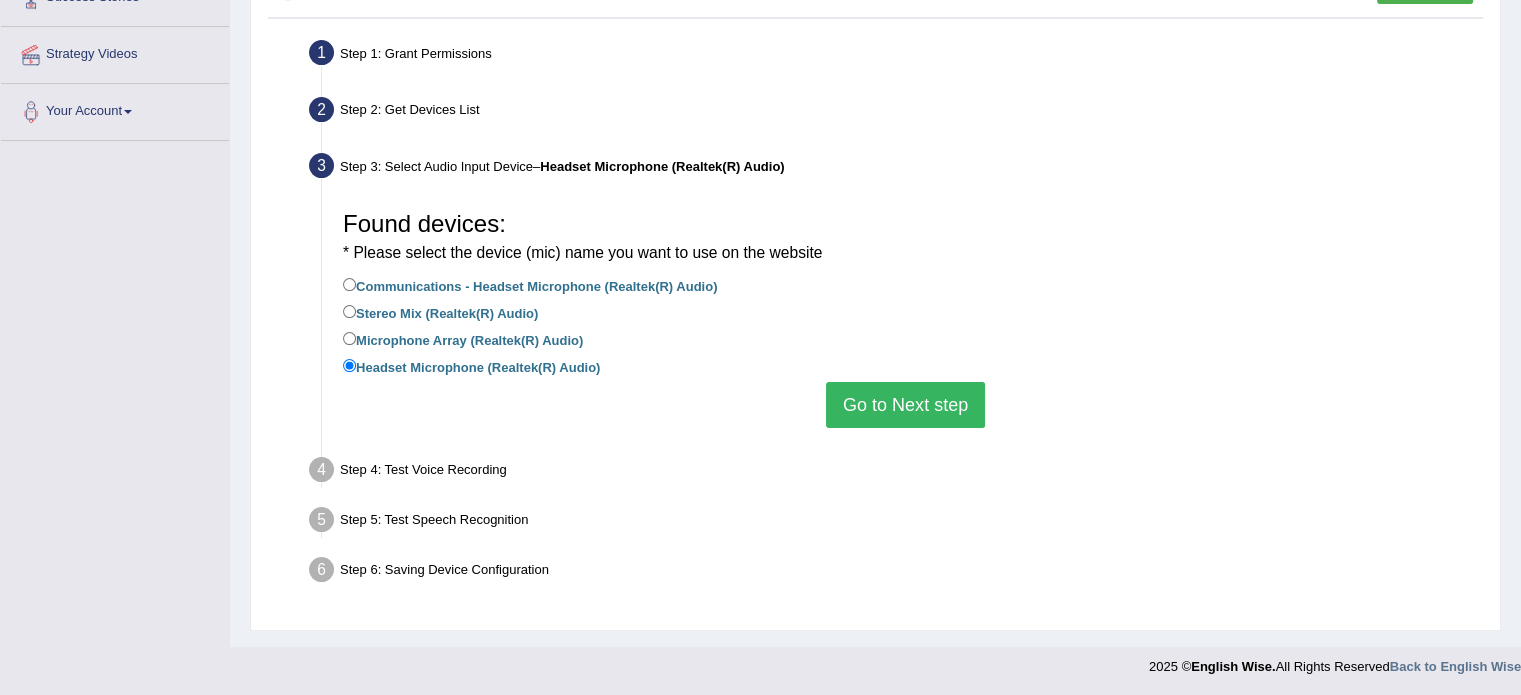 click on "Communications - Headset Microphone (Realtek(R) Audio)" at bounding box center (530, 285) 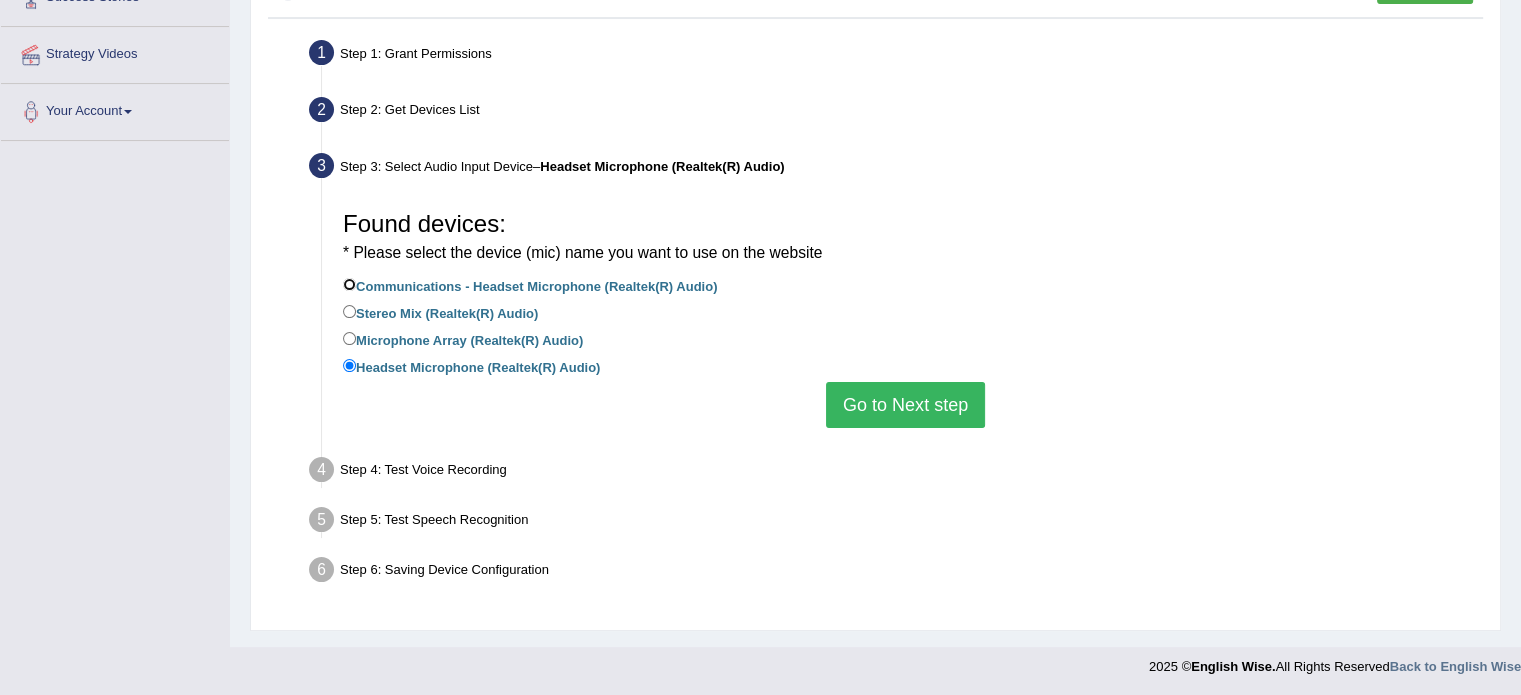 click on "Communications - Headset Microphone (Realtek(R) Audio)" at bounding box center [349, 284] 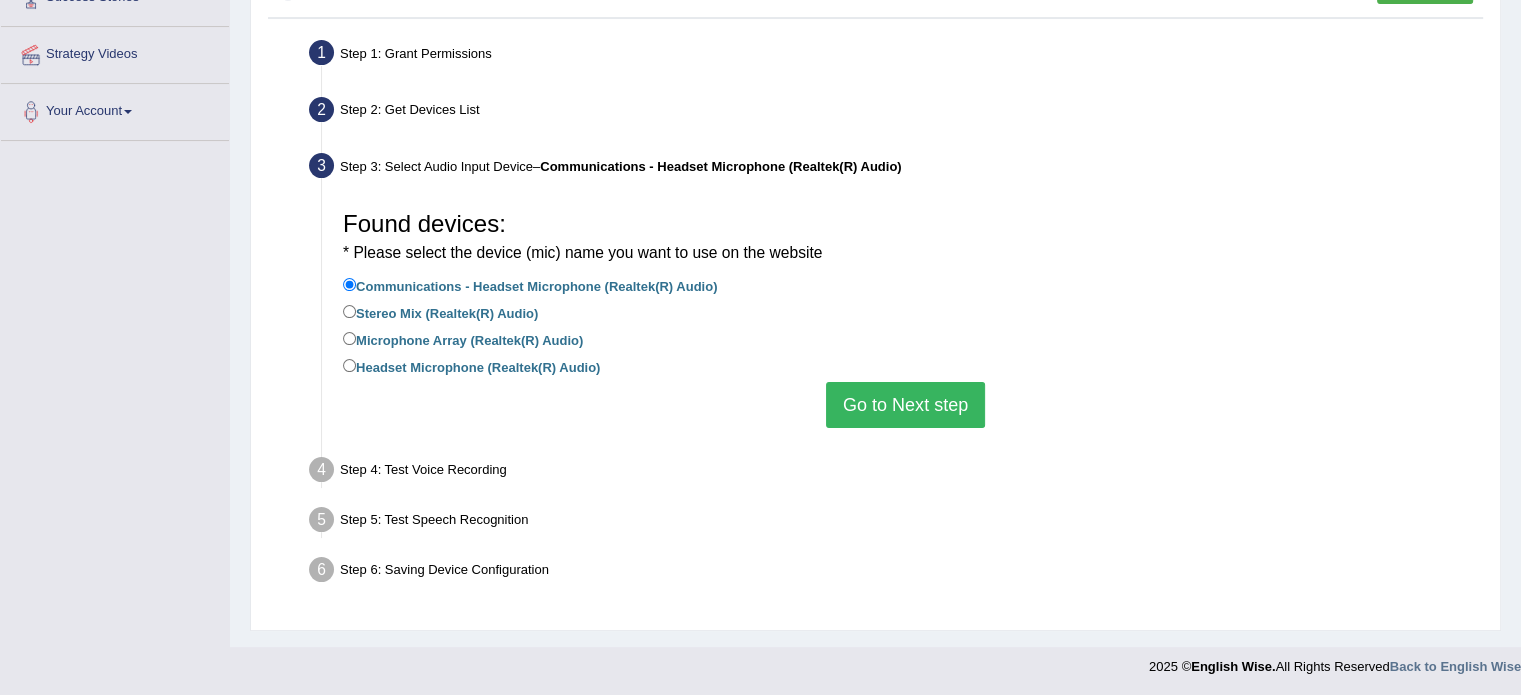 click on "Microphone Array (Realtek(R) Audio)" at bounding box center (463, 339) 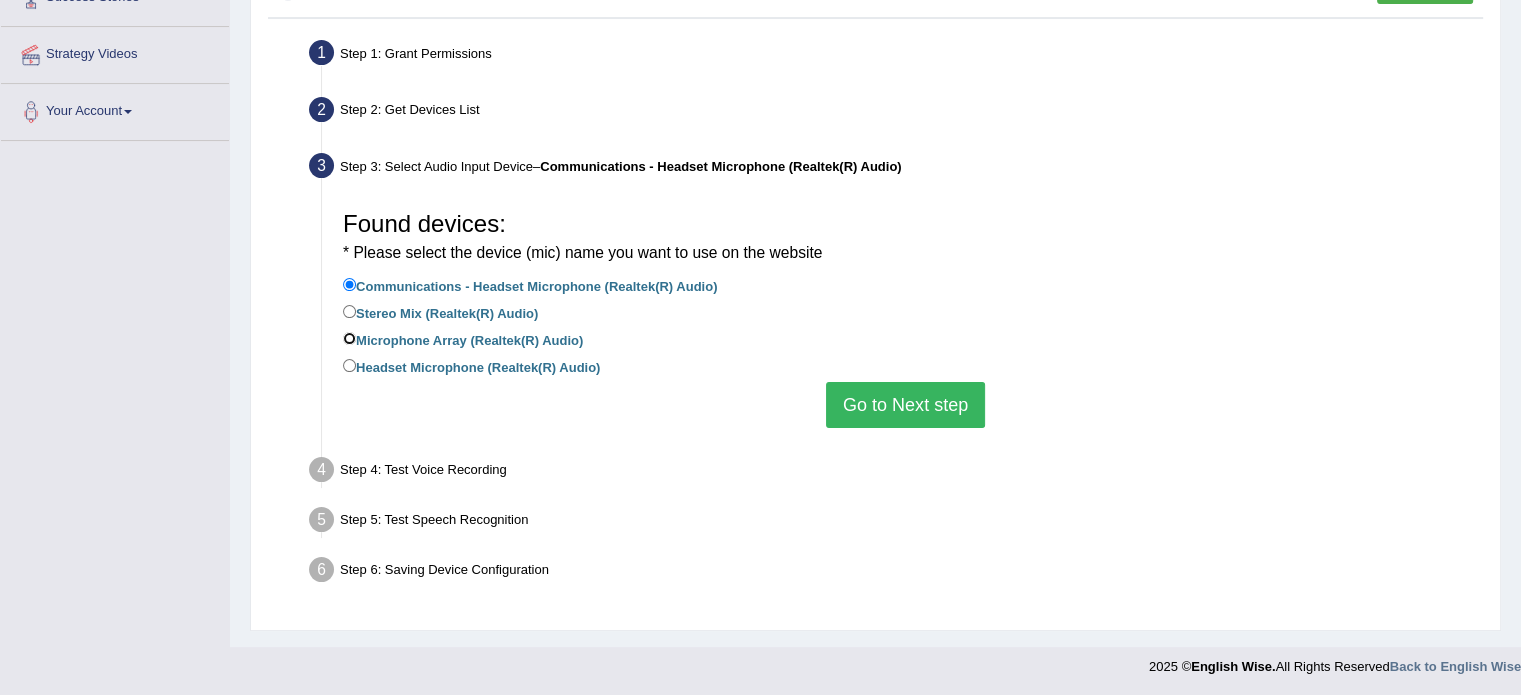 radio on "true" 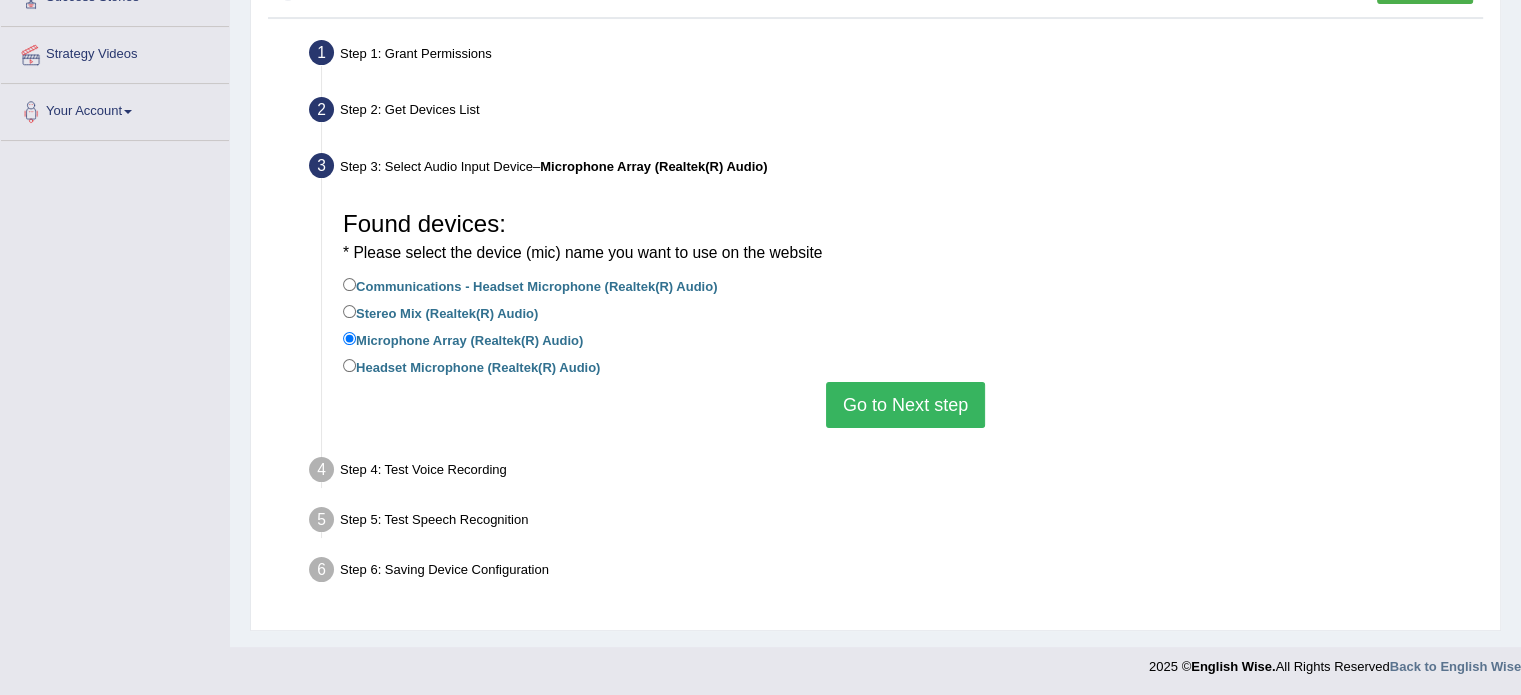 click on "Go to Next step" at bounding box center (905, 405) 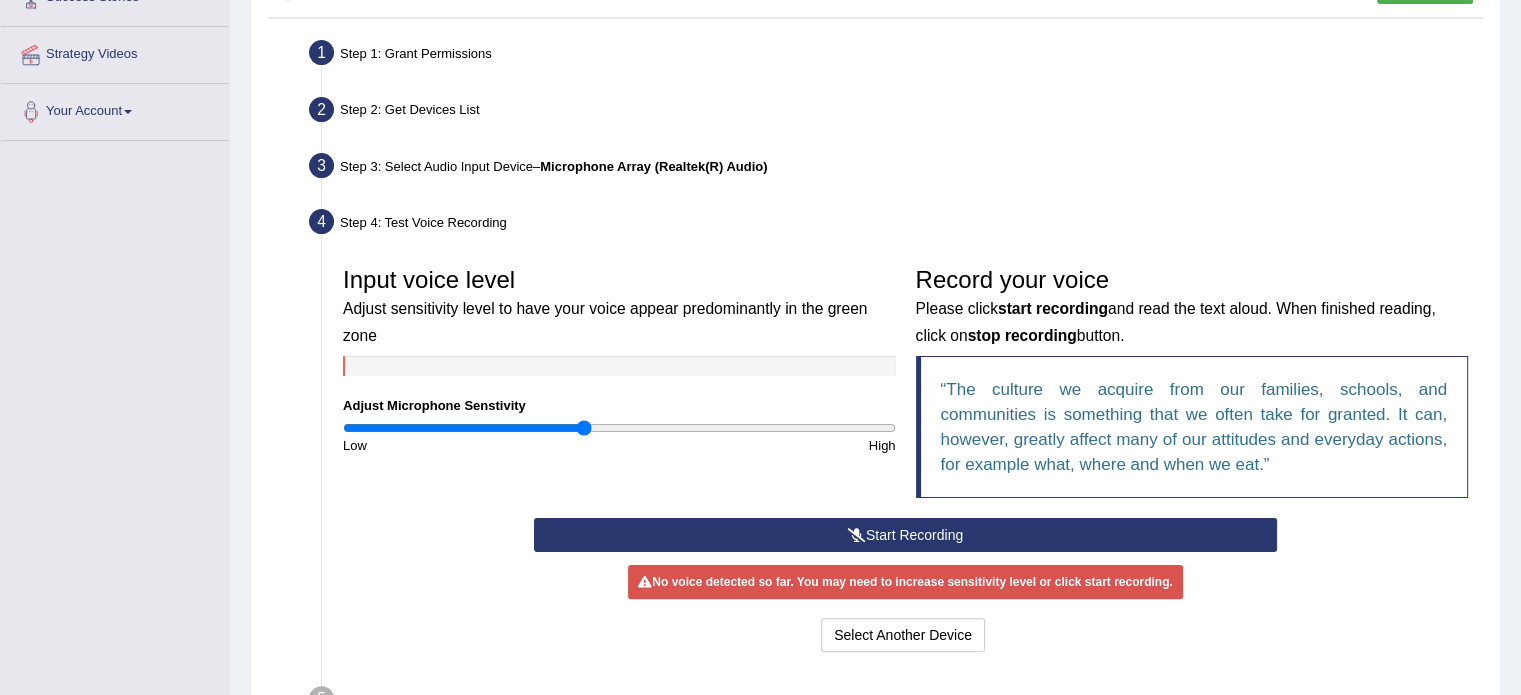 click at bounding box center (857, 535) 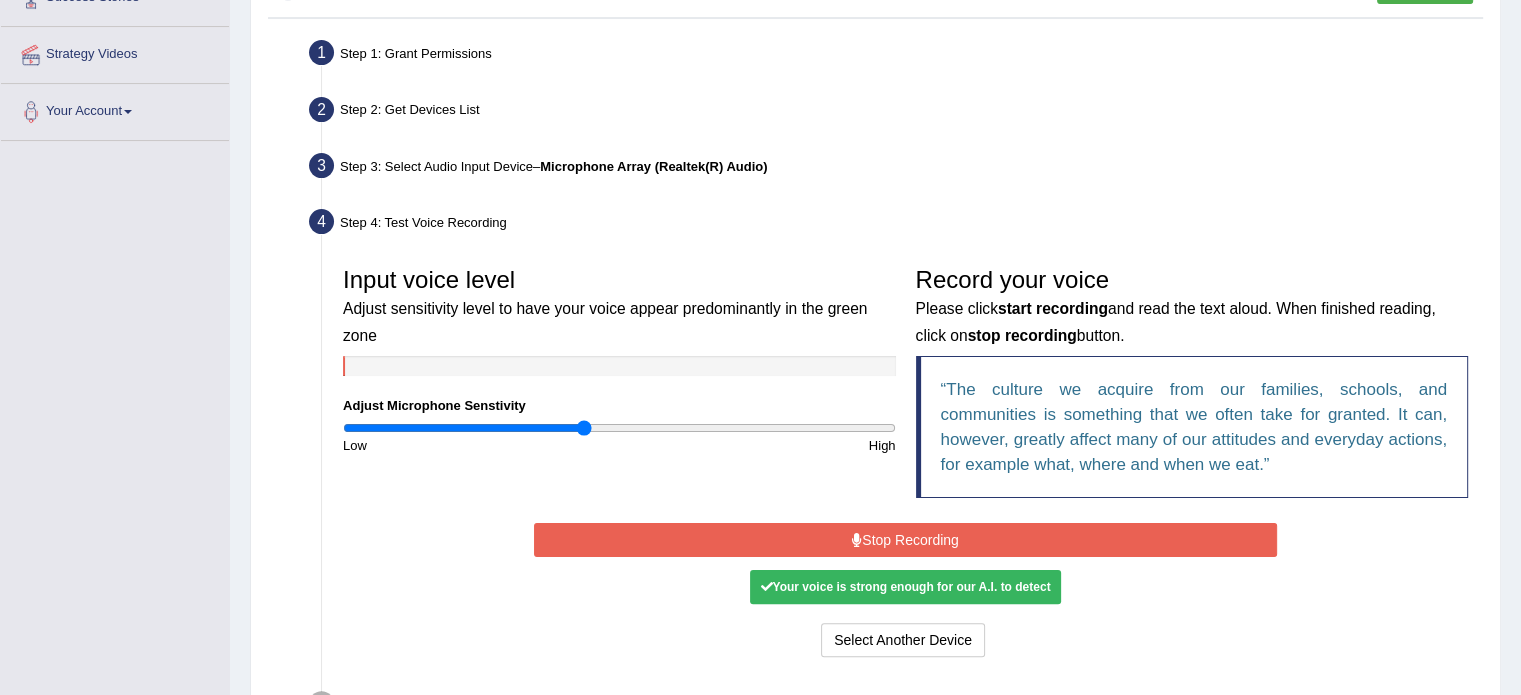 click on "Your voice is strong enough for our A.I. to detect" at bounding box center [905, 587] 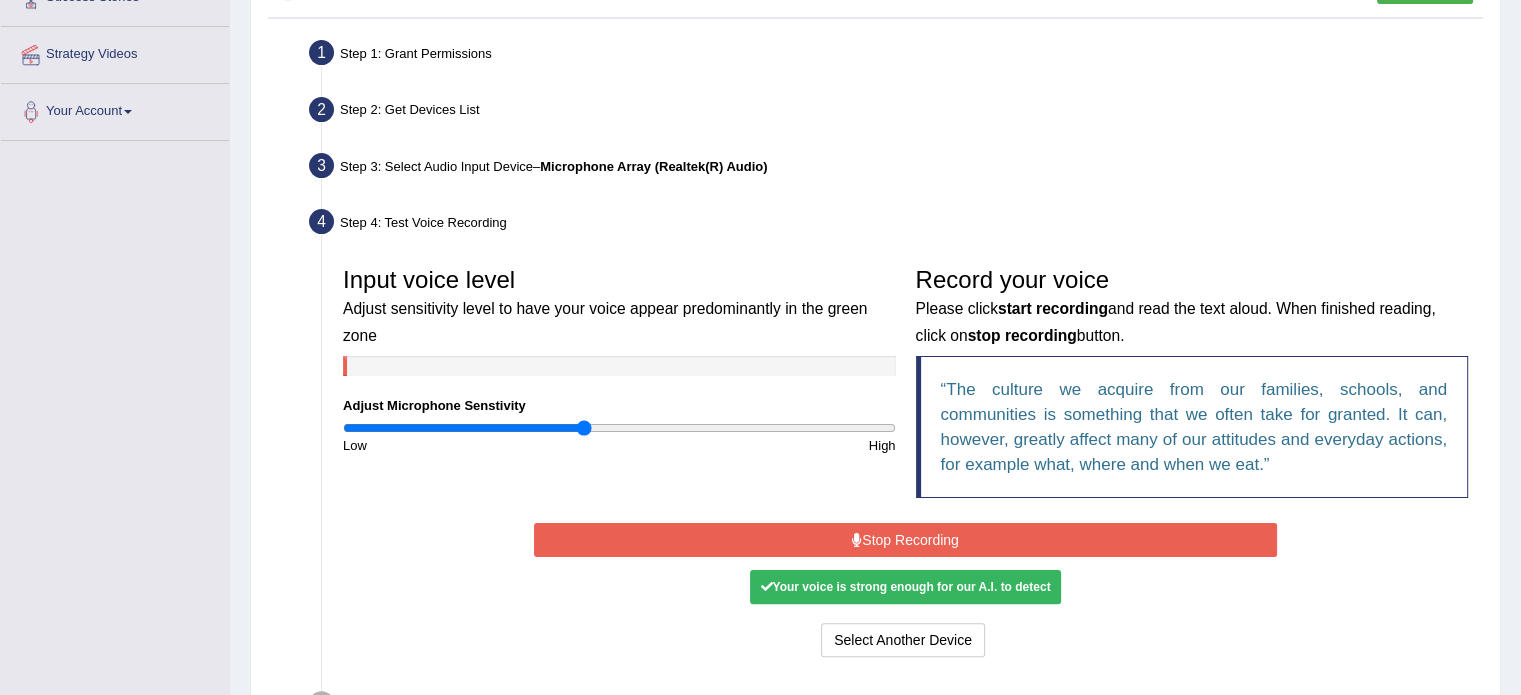 click on "Stop Recording" at bounding box center [905, 540] 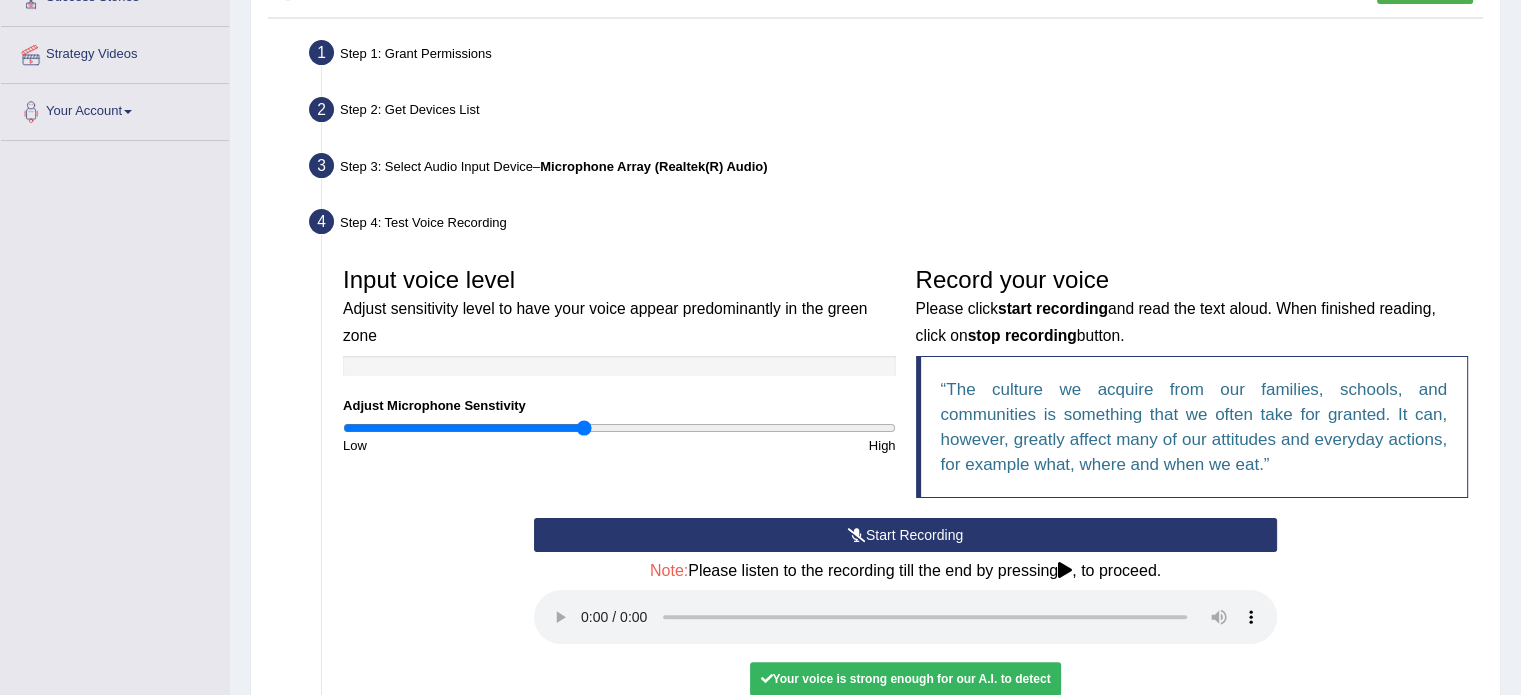 click on "Start Recording    Stop Recording   Note:  Please listen to the recording till the end by pressing  , to proceed.       No voice detected so far. You may need to increase sensitivity level or click start recording.     Voice level is too low yet. Please increase the sensitivity level from the bar on the left.     Your voice is strong enough for our A.I. to detect    Voice level is too high. Please reduce the sensitivity level from the bar on the left.     Select Another Device   Voice is ok. Go to Next step" at bounding box center (905, 636) 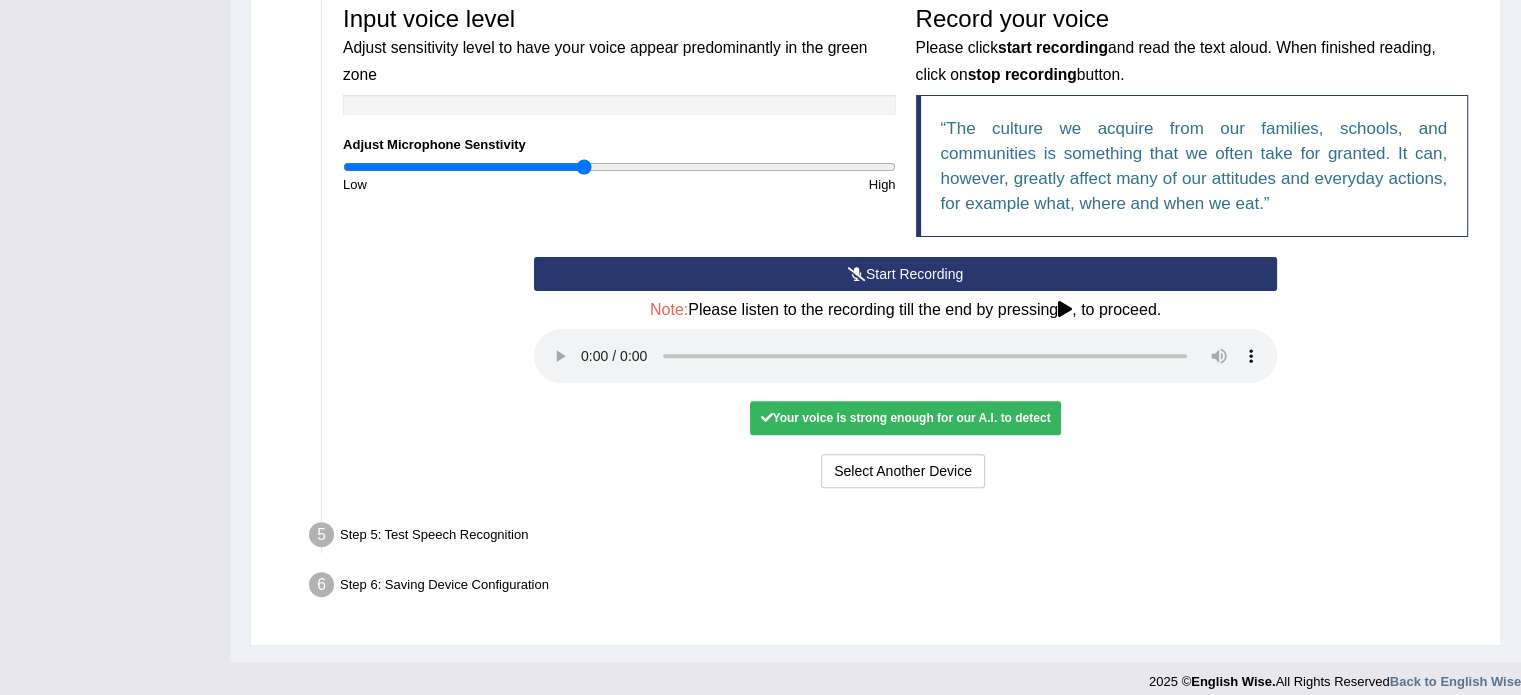scroll, scrollTop: 632, scrollLeft: 0, axis: vertical 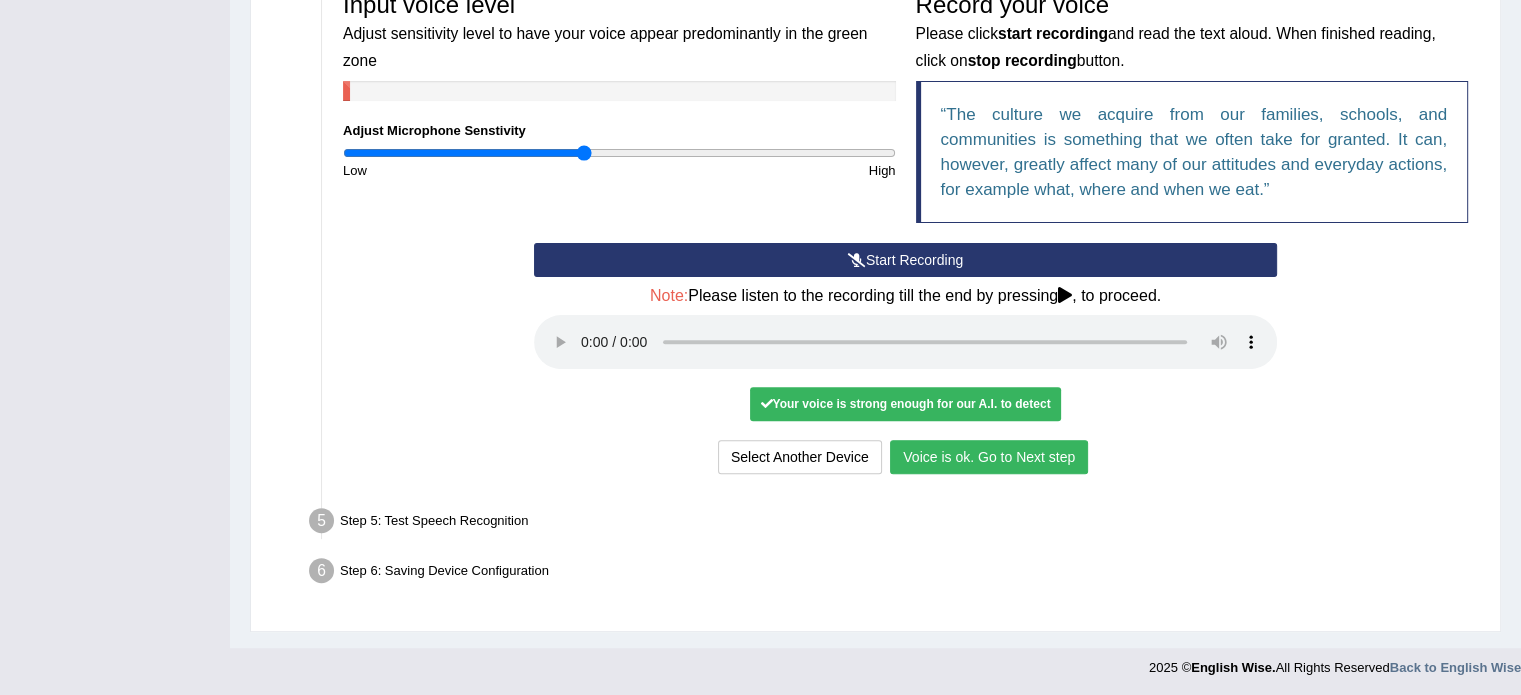 click on "Voice is ok. Go to Next step" at bounding box center [989, 457] 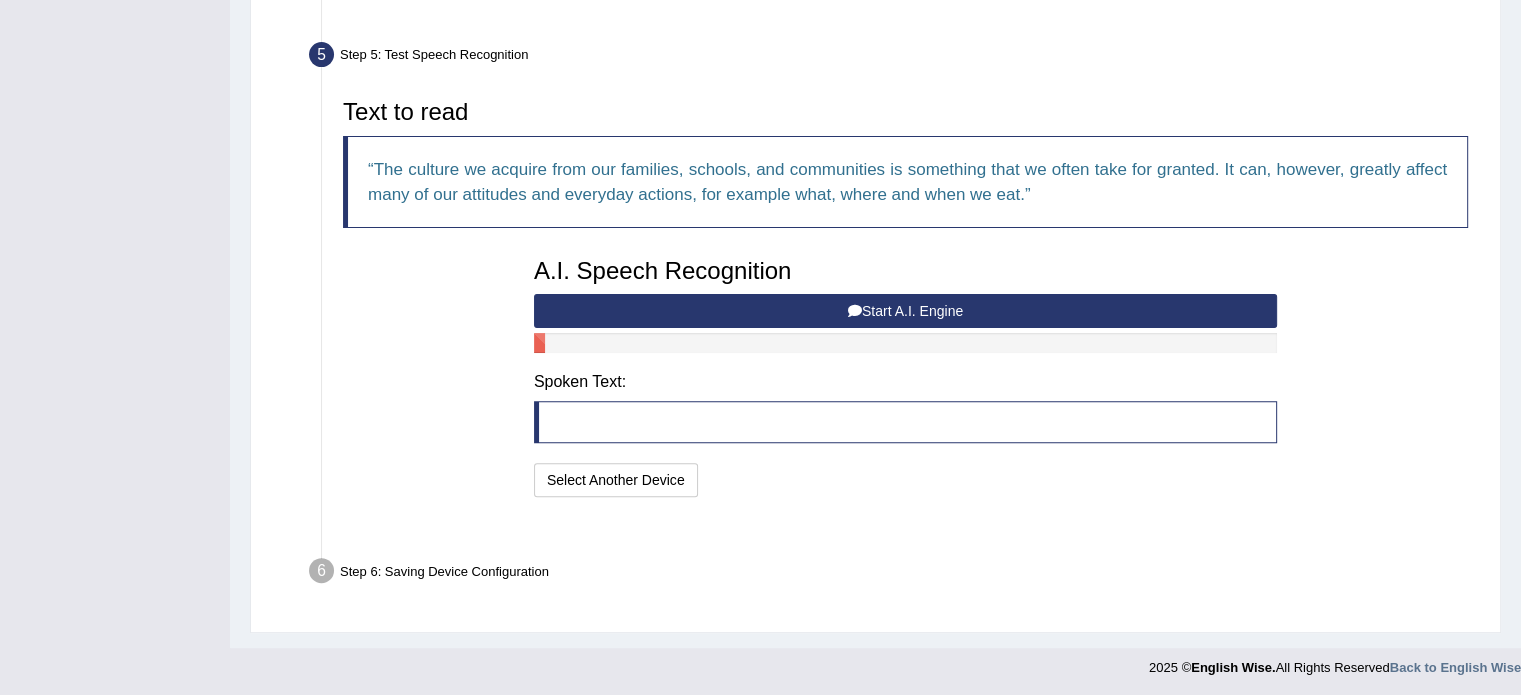 scroll, scrollTop: 552, scrollLeft: 0, axis: vertical 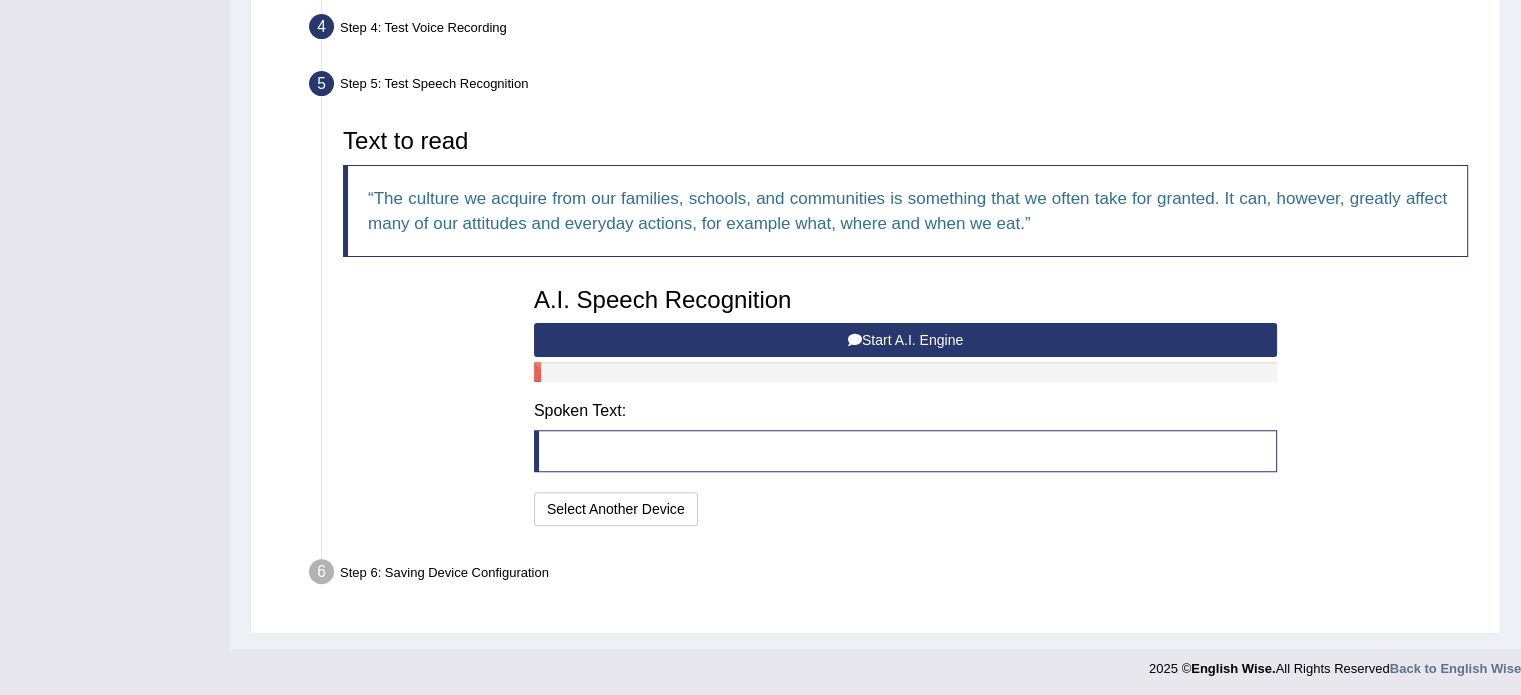 click on "Start A.I. Engine" at bounding box center [905, 340] 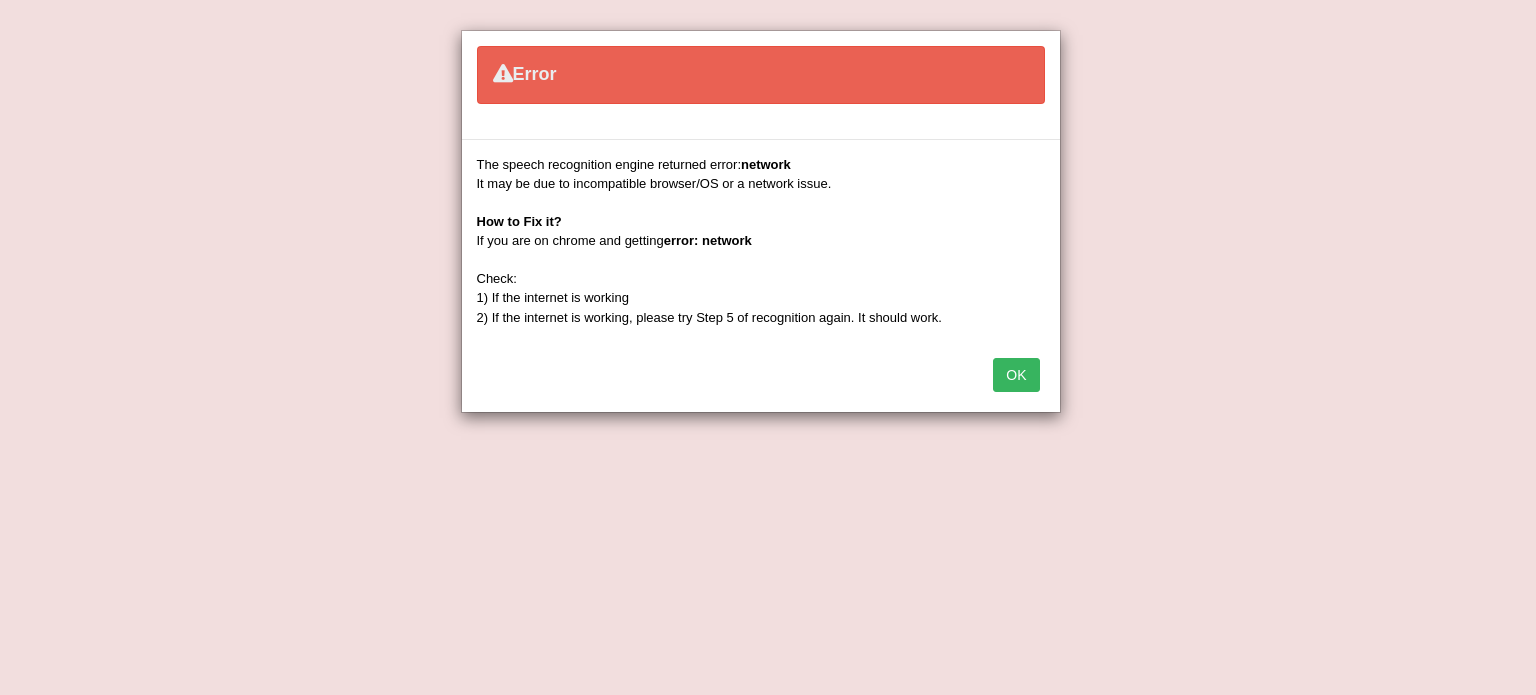 click on "OK" at bounding box center [1016, 375] 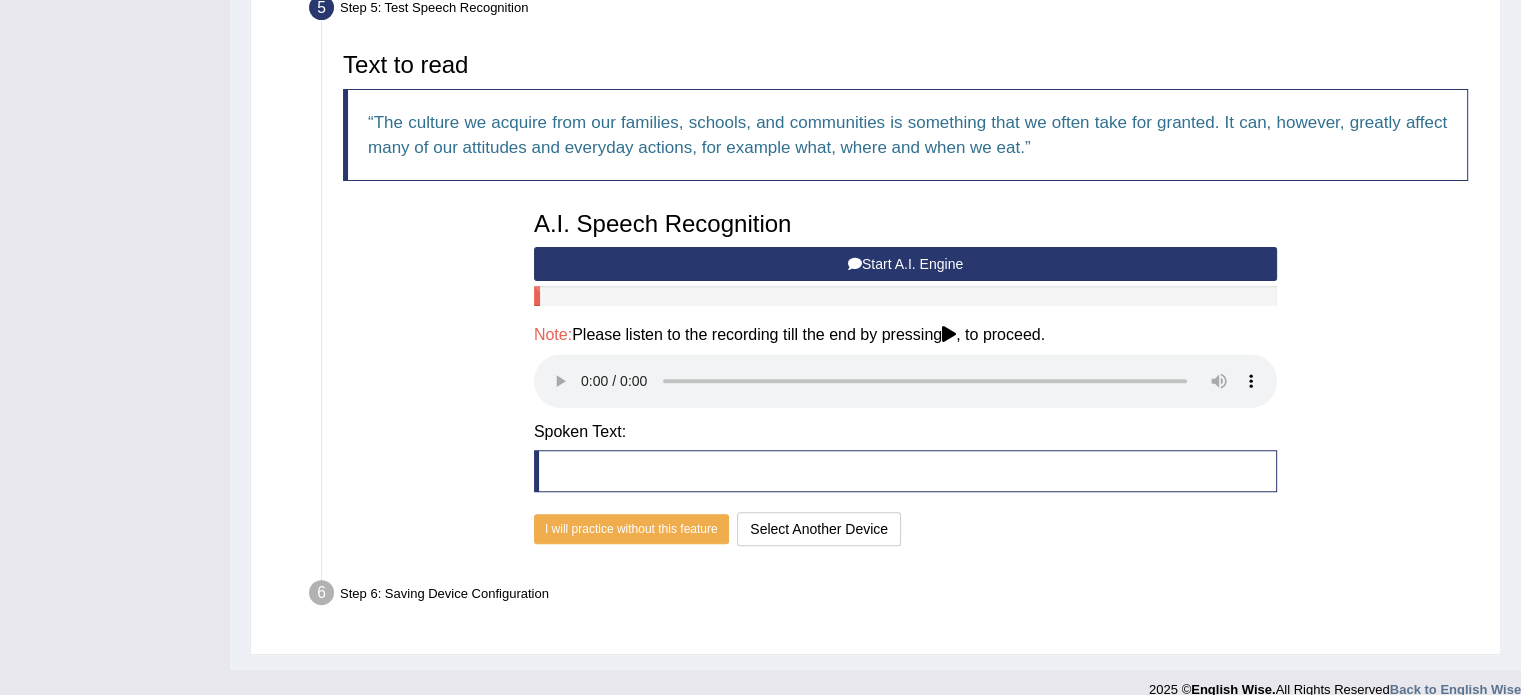 scroll, scrollTop: 649, scrollLeft: 0, axis: vertical 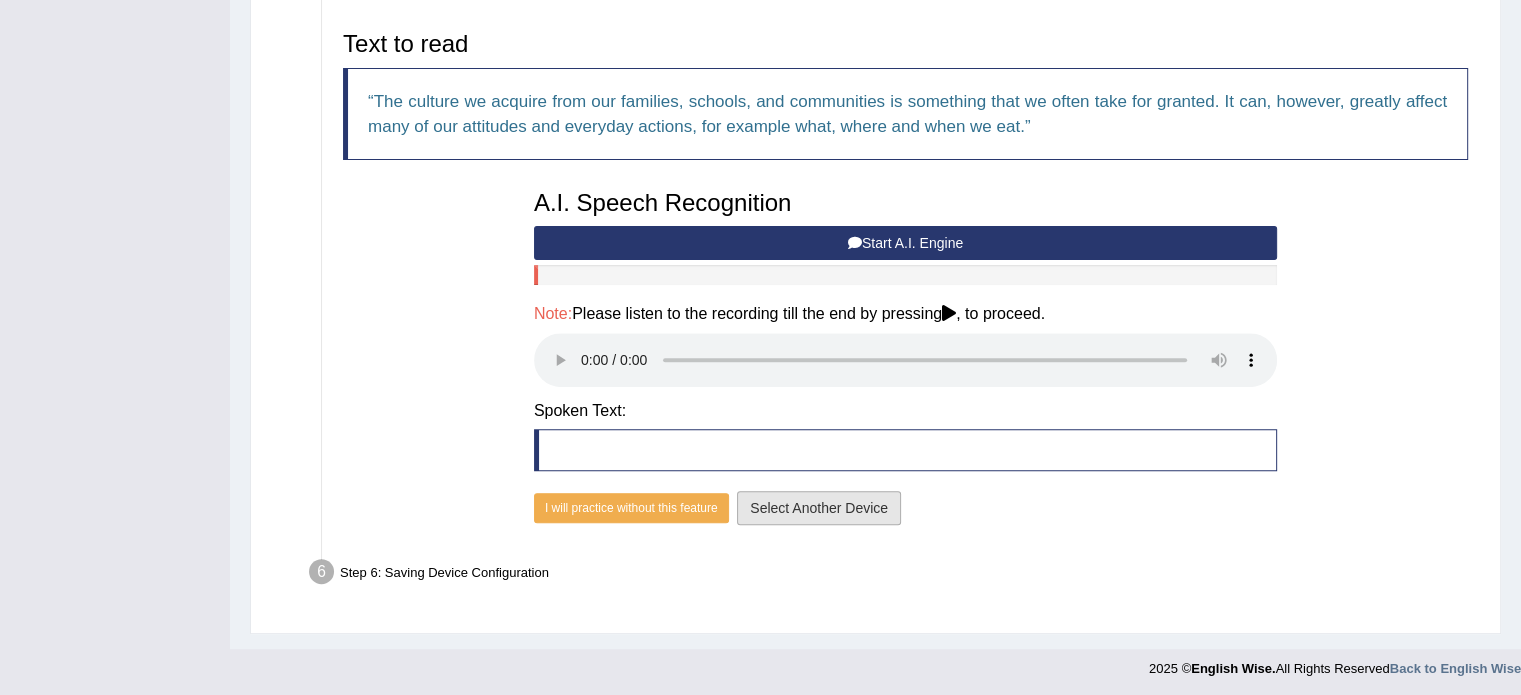 click on "Select Another Device" at bounding box center (819, 508) 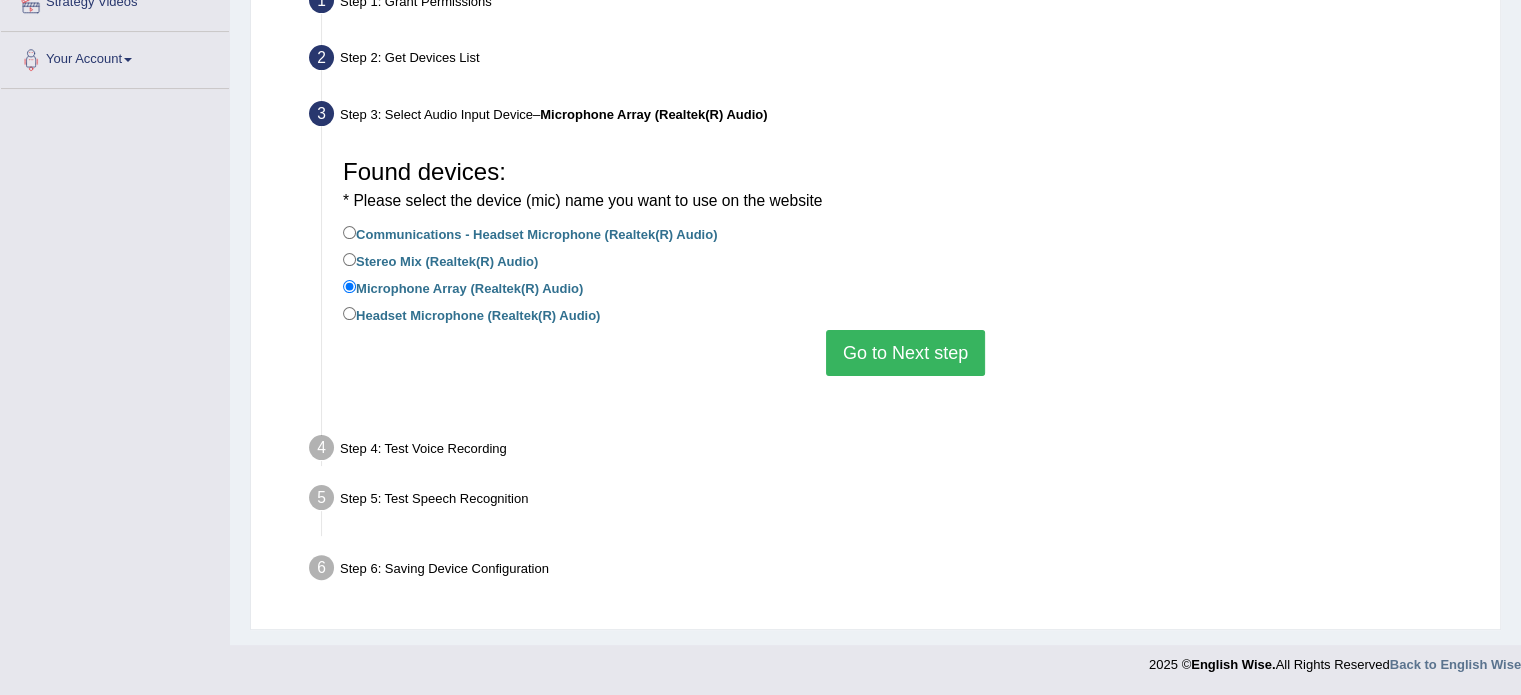 scroll, scrollTop: 357, scrollLeft: 0, axis: vertical 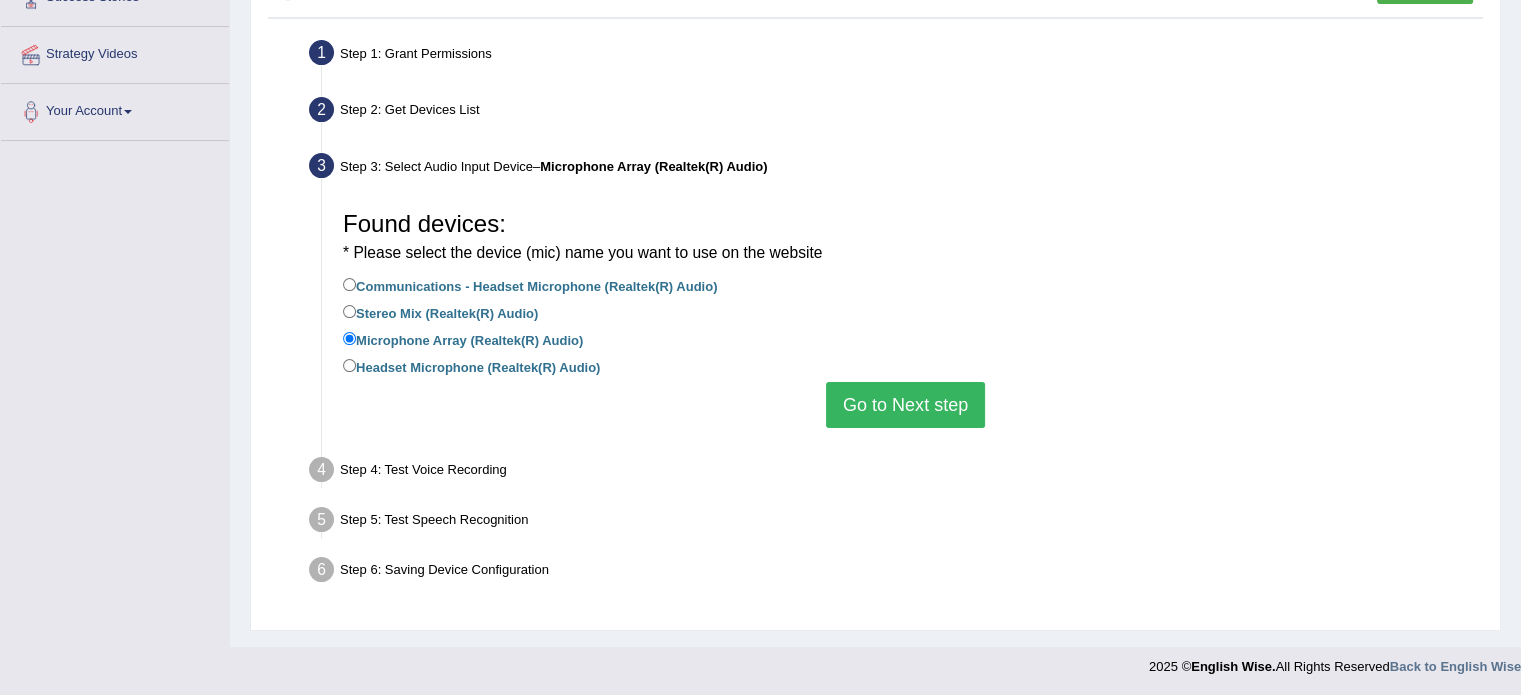 click on "Communications - Headset Microphone (Realtek(R) Audio)" at bounding box center (530, 285) 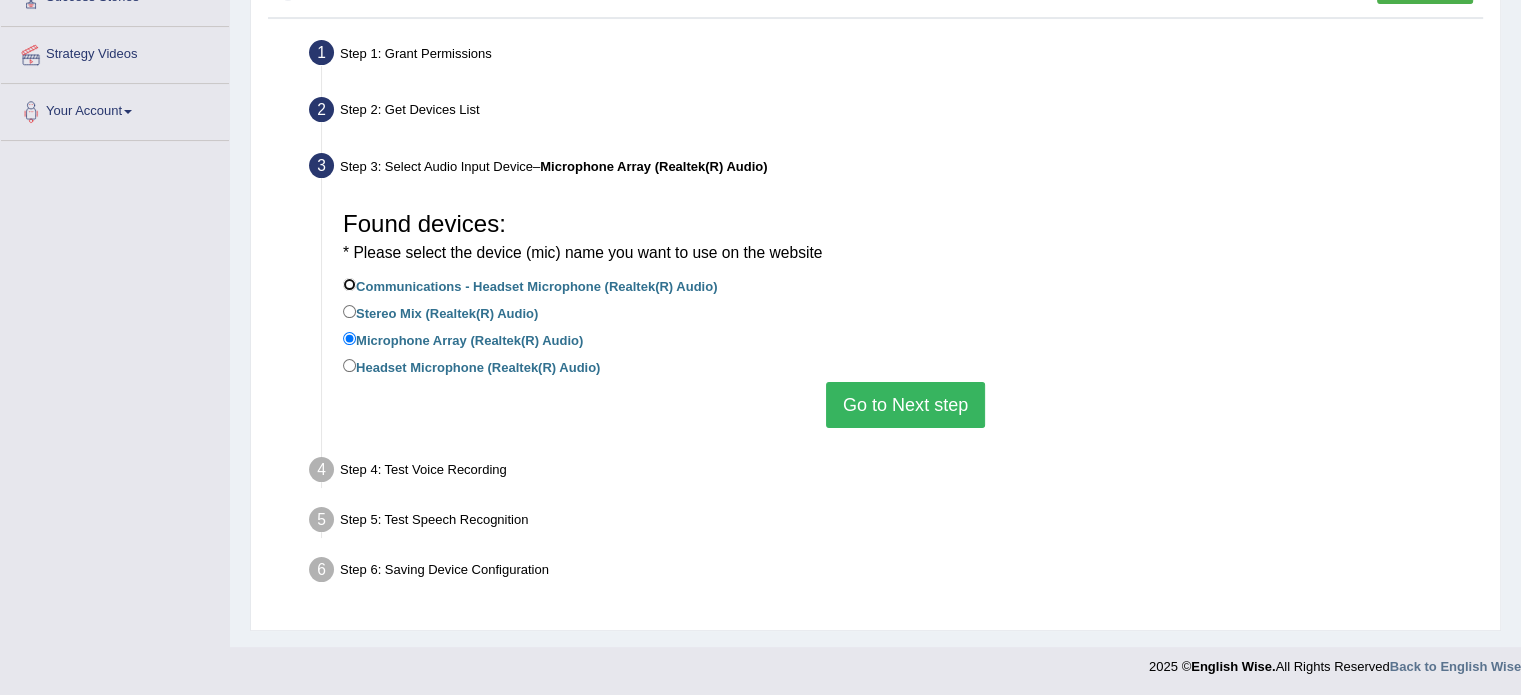click on "Communications - Headset Microphone (Realtek(R) Audio)" at bounding box center (349, 284) 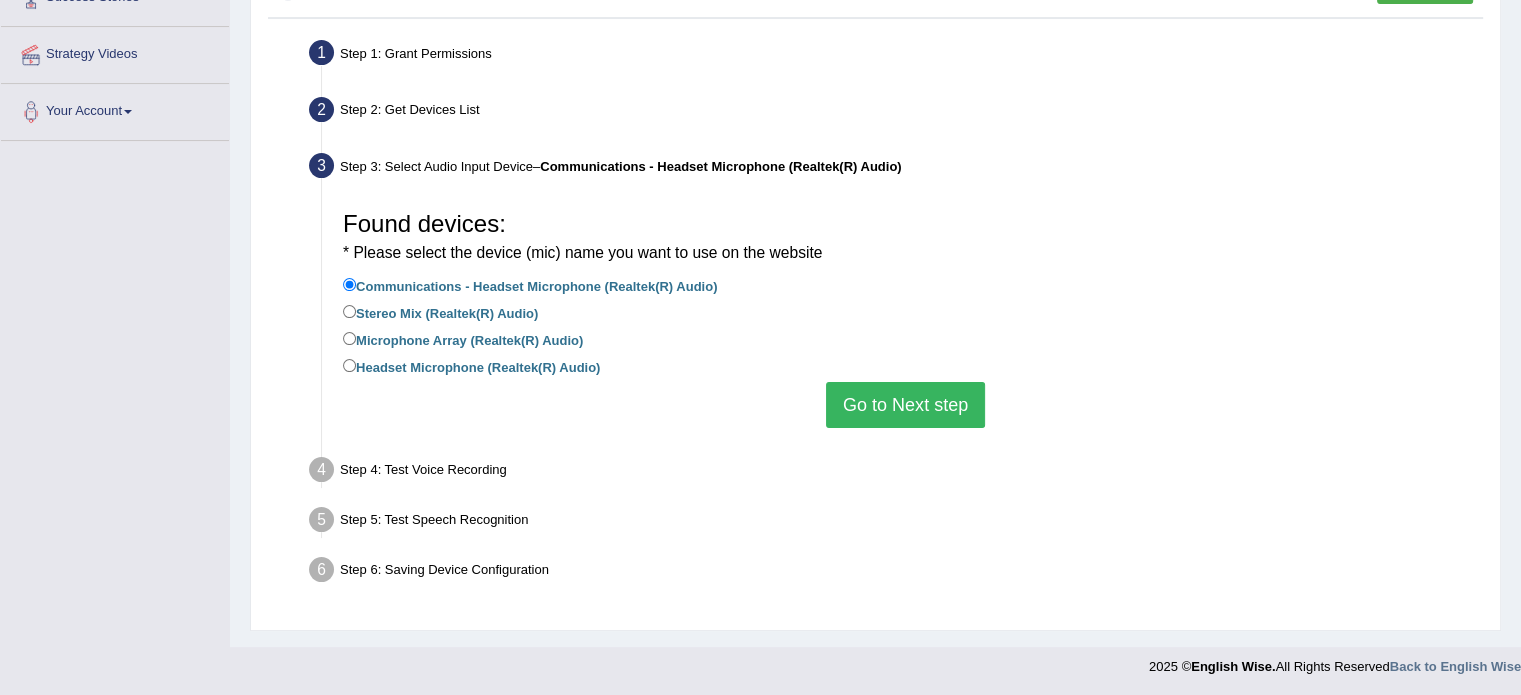 click on "Go to Next step" at bounding box center [905, 405] 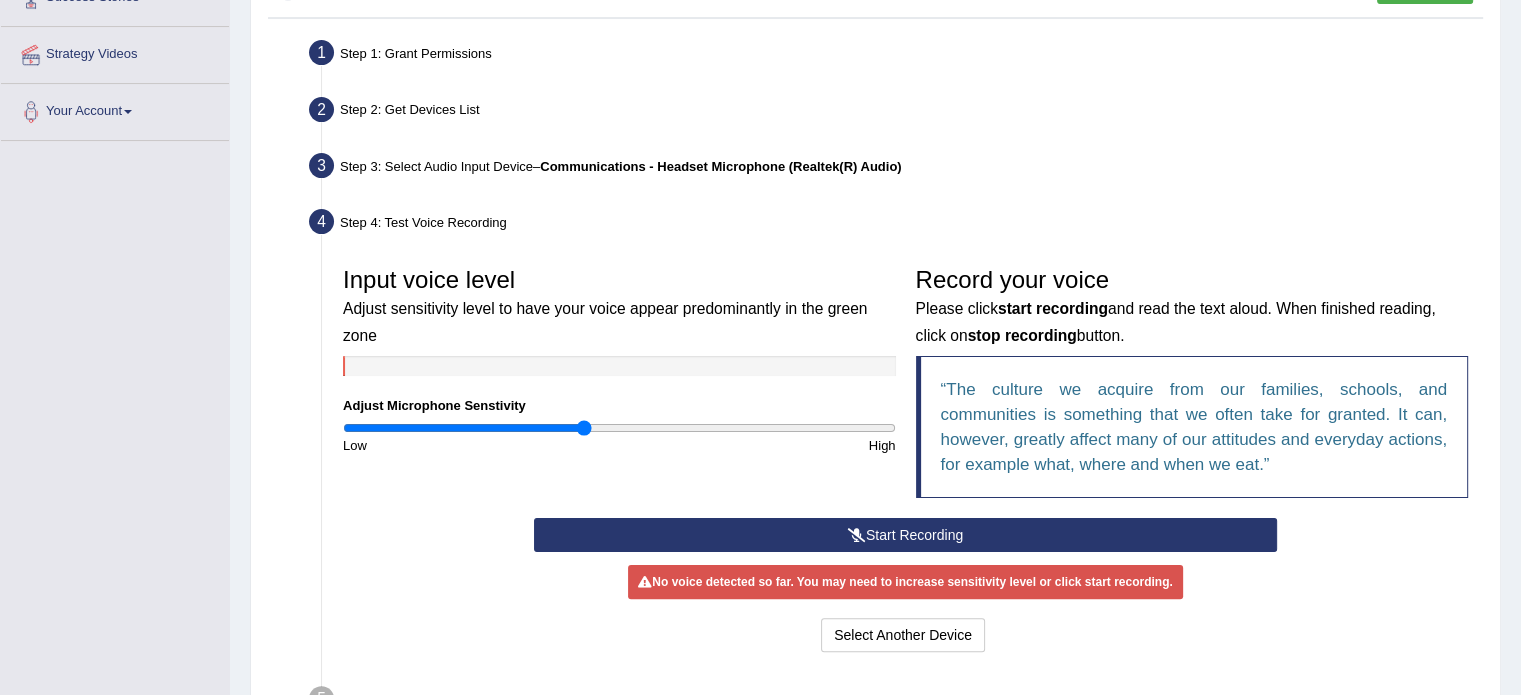 click on "Start Recording" at bounding box center [905, 535] 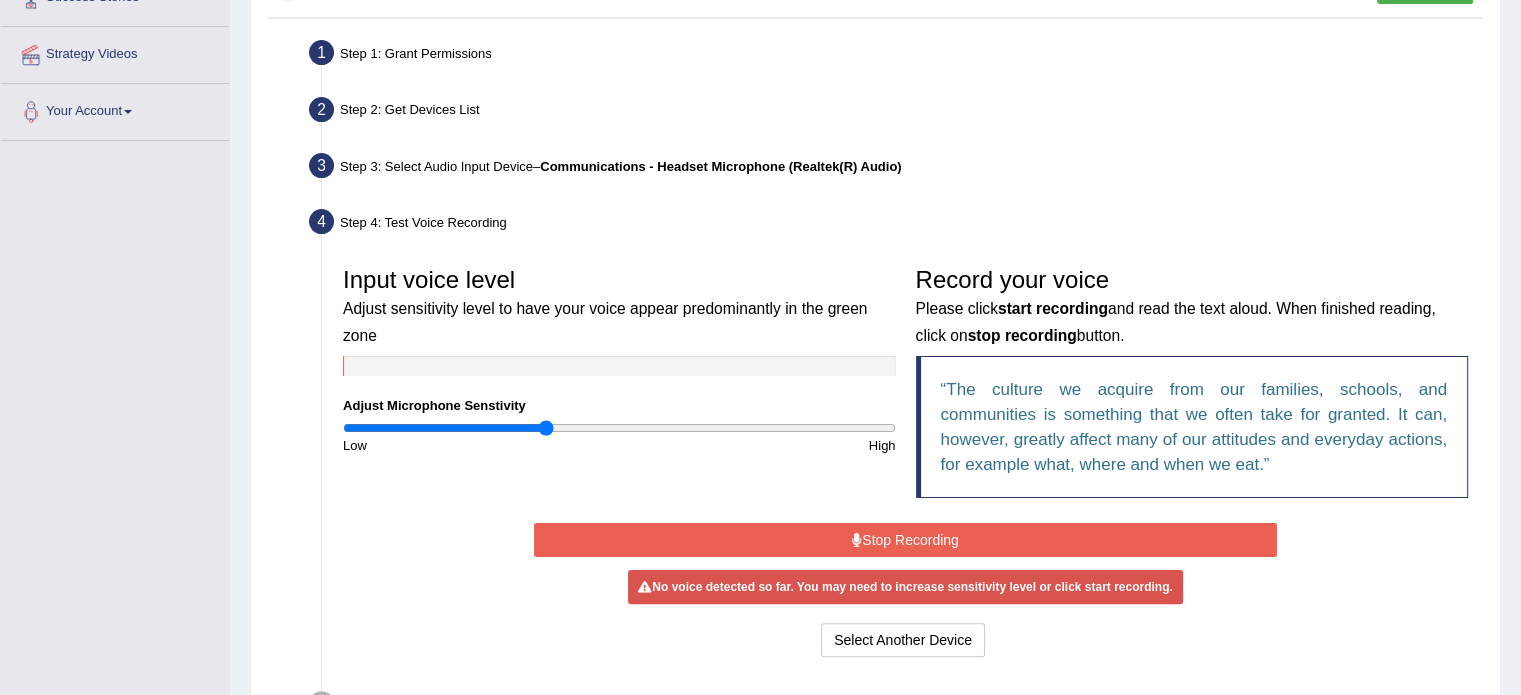 type on "0.74" 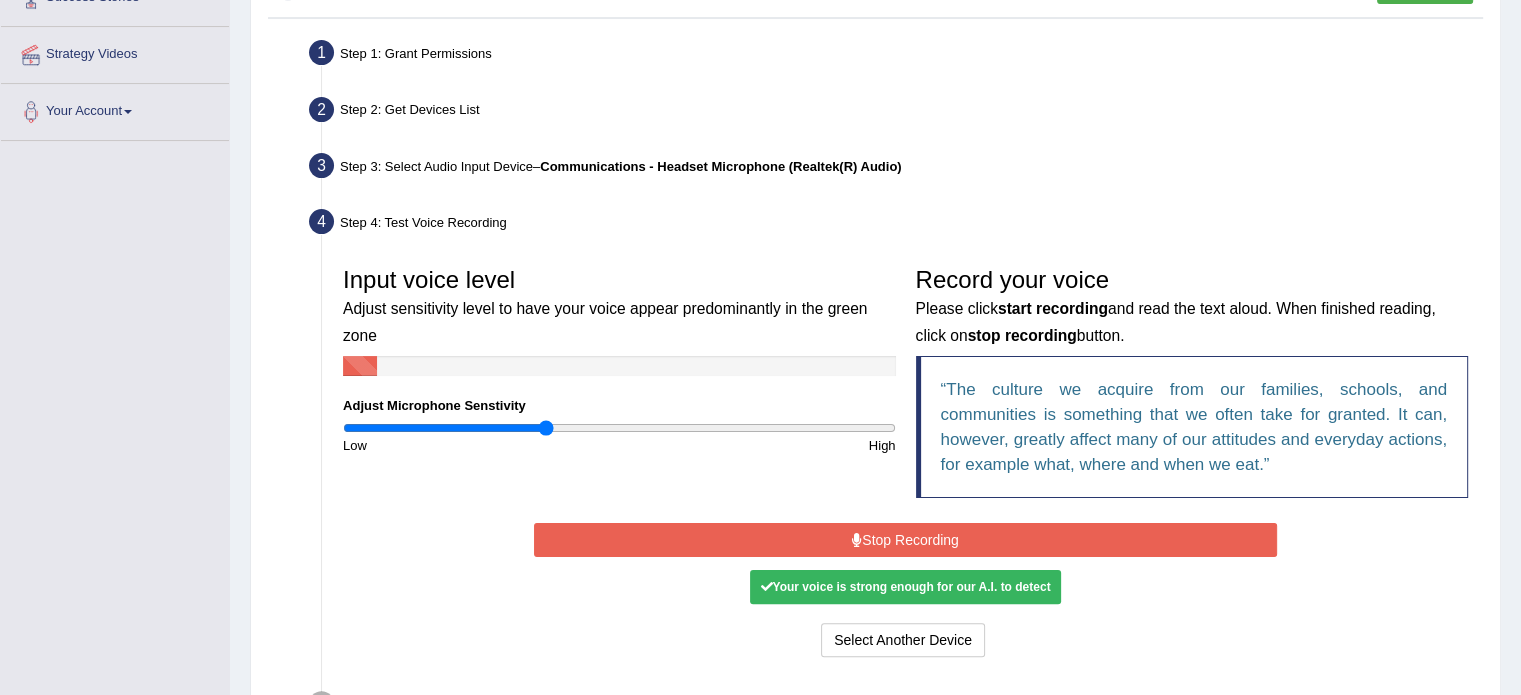 click on "Stop Recording" at bounding box center (905, 540) 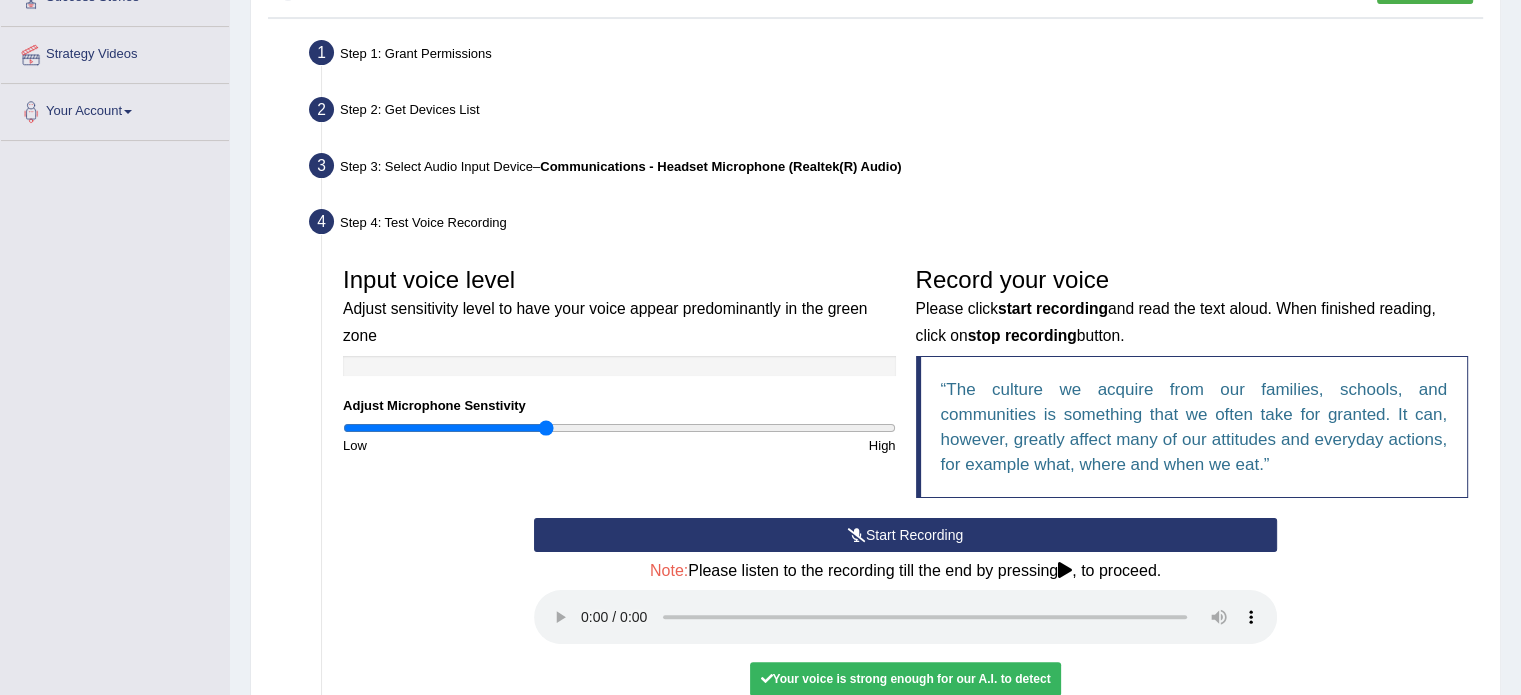 click on "Start Recording    Stop Recording   Note:  Please listen to the recording till the end by pressing  , to proceed.       No voice detected so far. You may need to increase sensitivity level or click start recording.     Voice level is too low yet. Please increase the sensitivity level from the bar on the left.     Your voice is strong enough for our A.I. to detect    Voice level is too high. Please reduce the sensitivity level from the bar on the left.     Select Another Device   Voice is ok. Go to Next step" at bounding box center (905, 636) 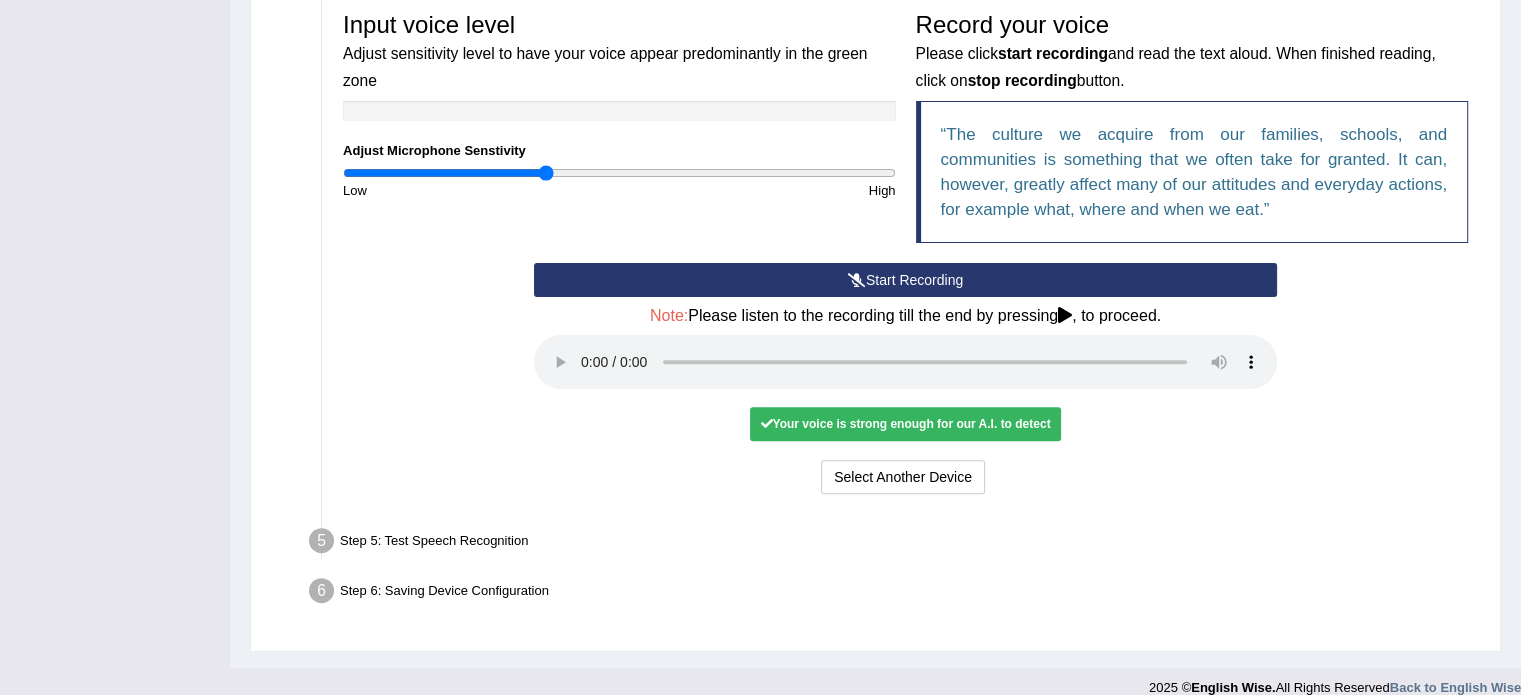 scroll, scrollTop: 632, scrollLeft: 0, axis: vertical 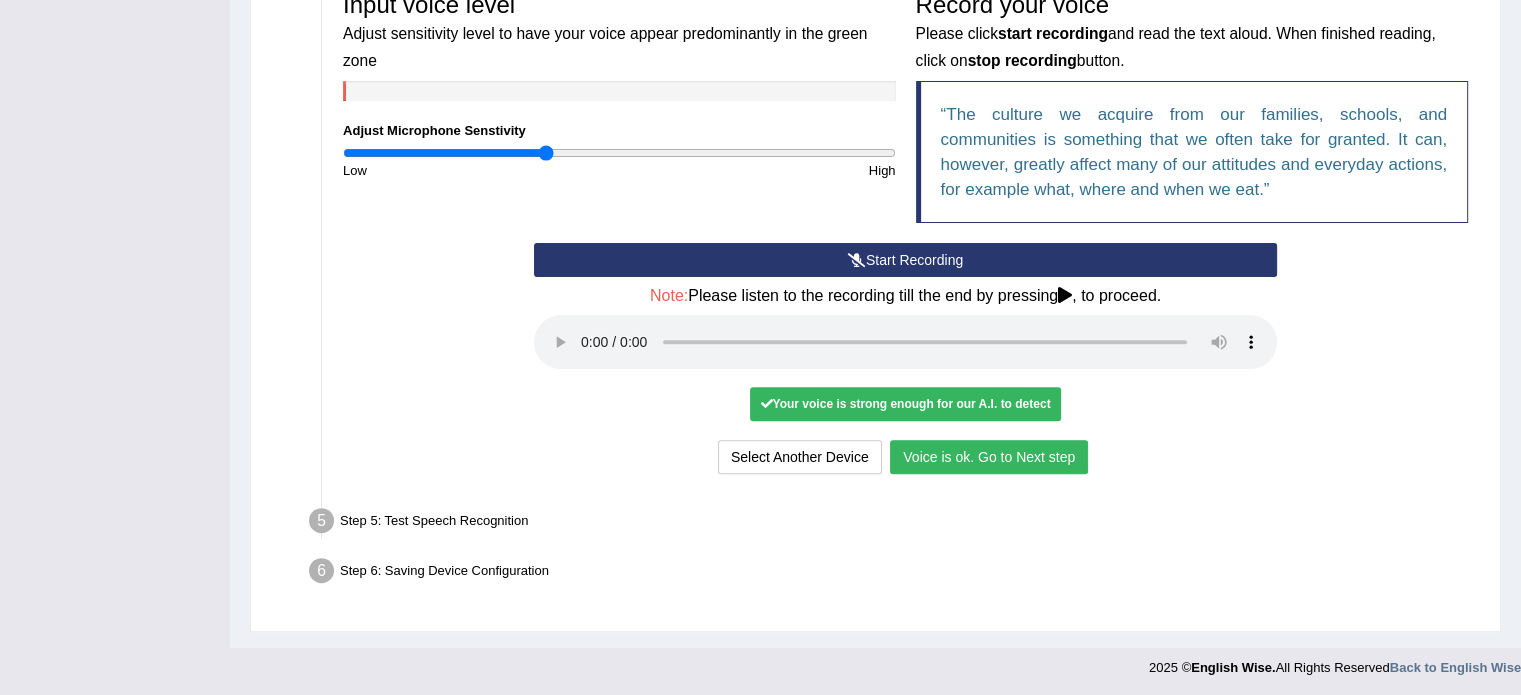 click on "Voice is ok. Go to Next step" at bounding box center [989, 457] 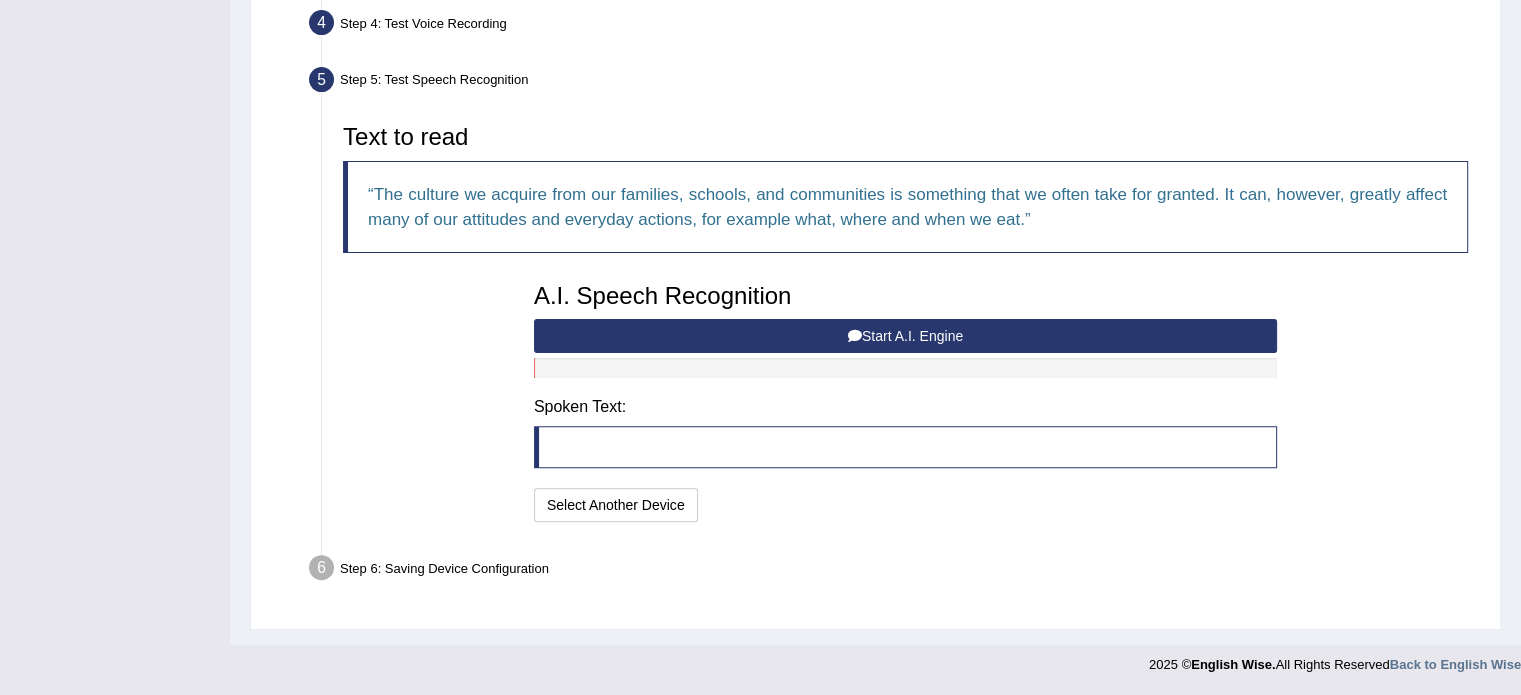 scroll, scrollTop: 552, scrollLeft: 0, axis: vertical 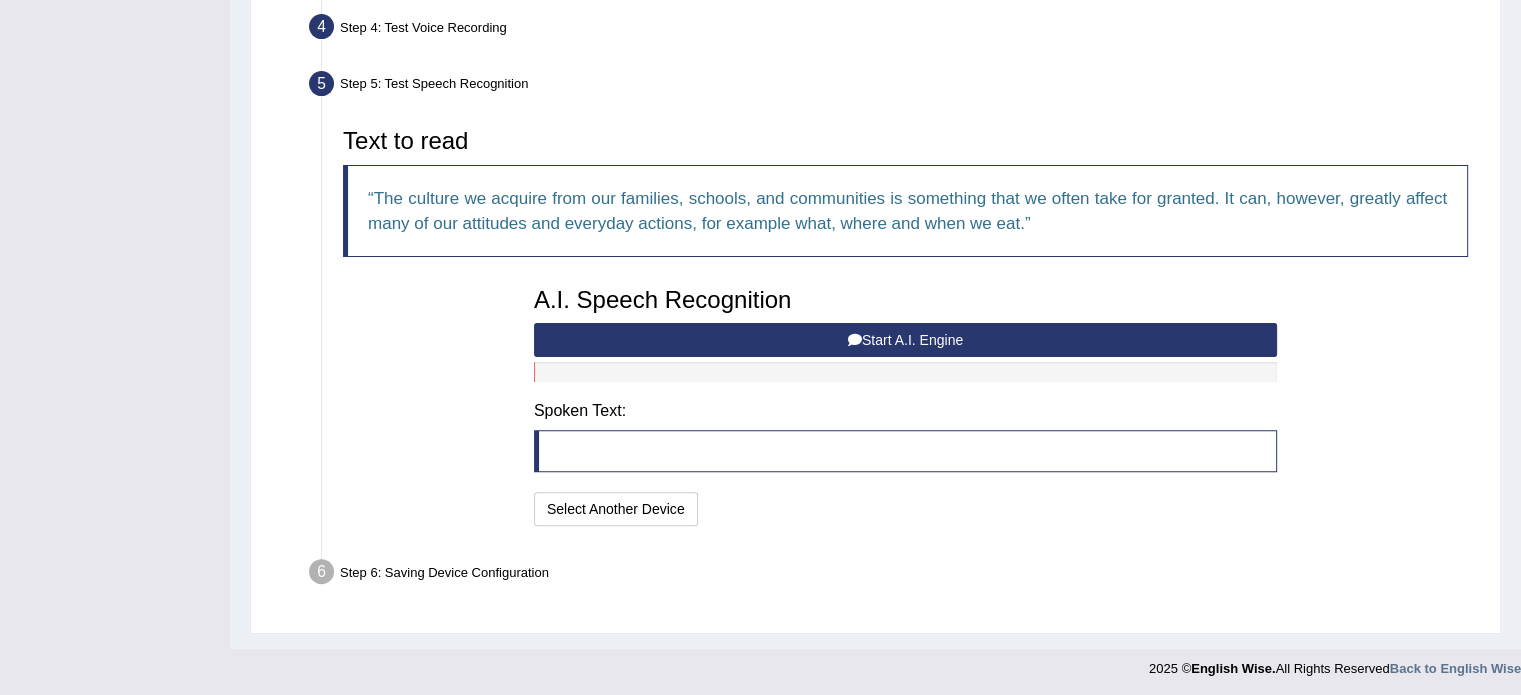 click at bounding box center [855, 340] 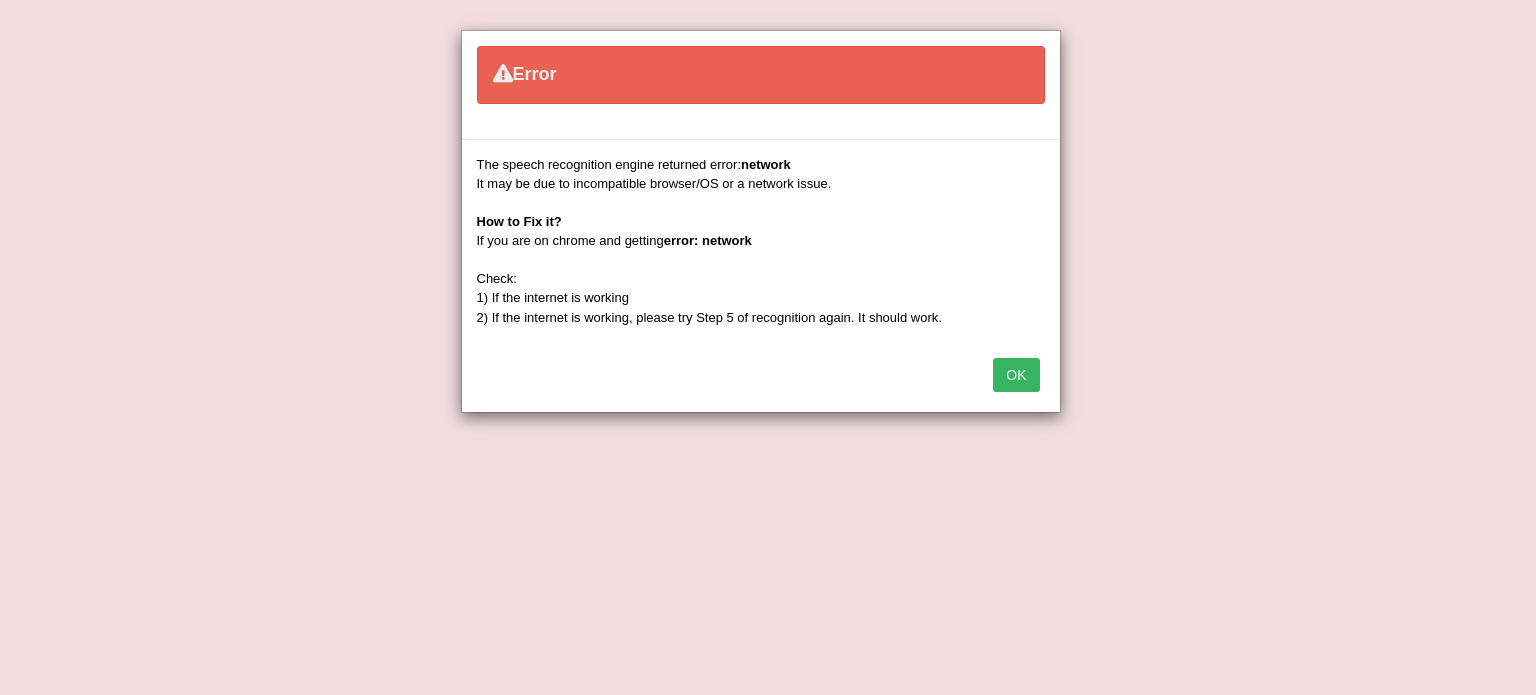 click on "OK" at bounding box center [1016, 375] 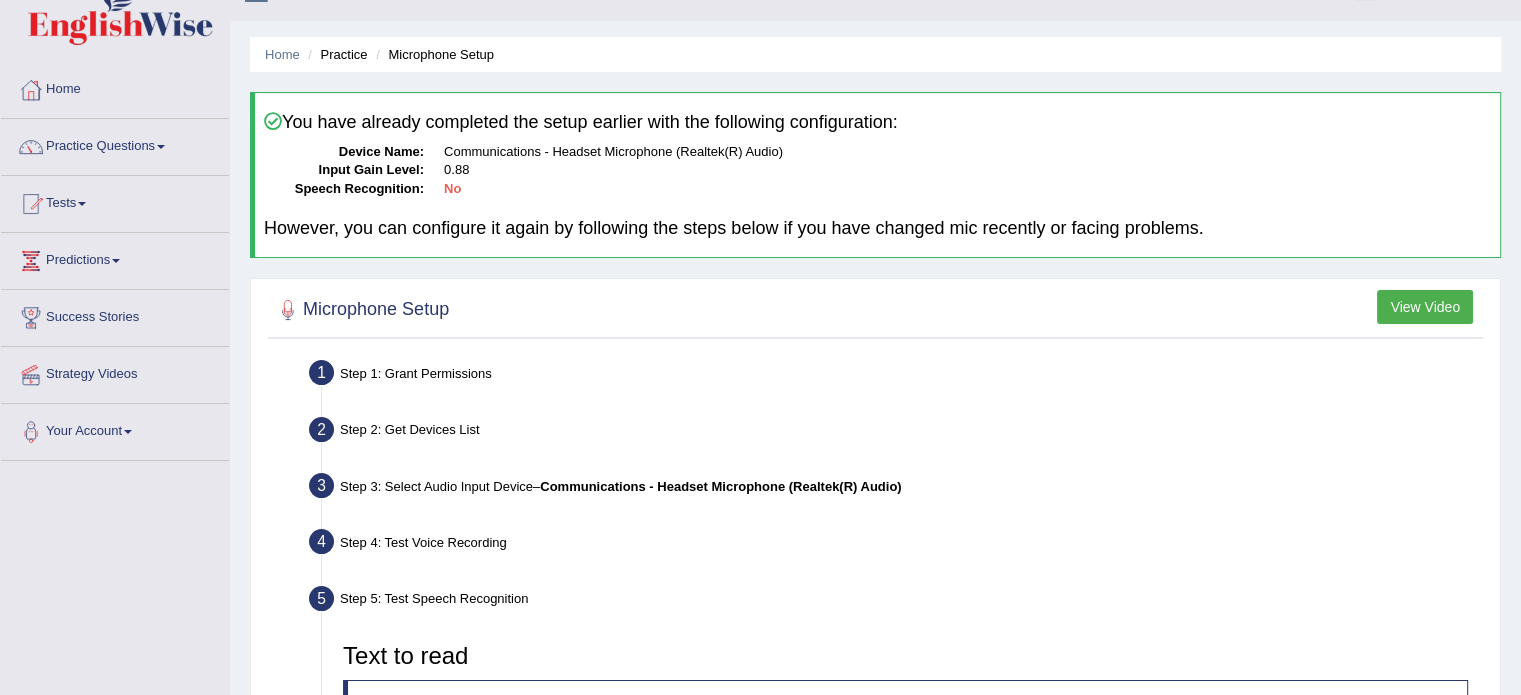 scroll, scrollTop: 0, scrollLeft: 0, axis: both 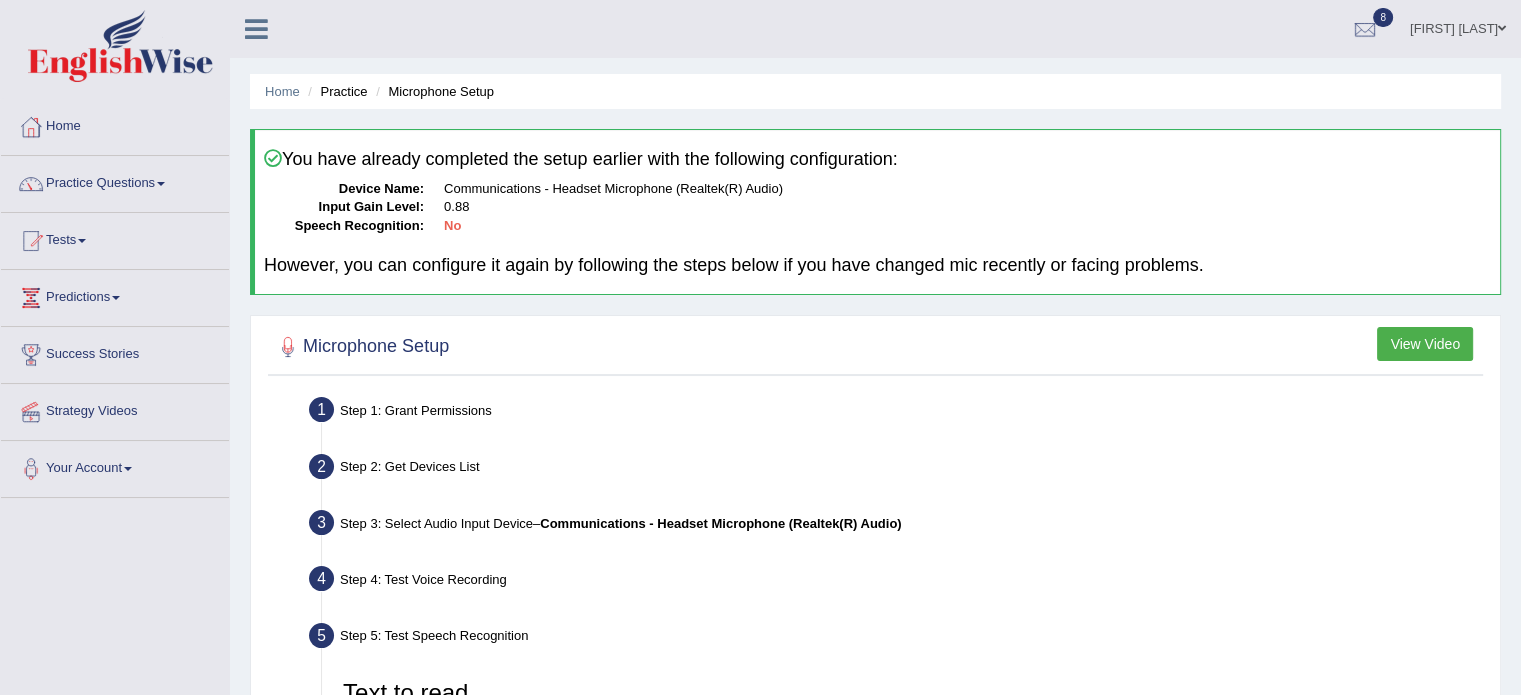 click at bounding box center [31, 127] 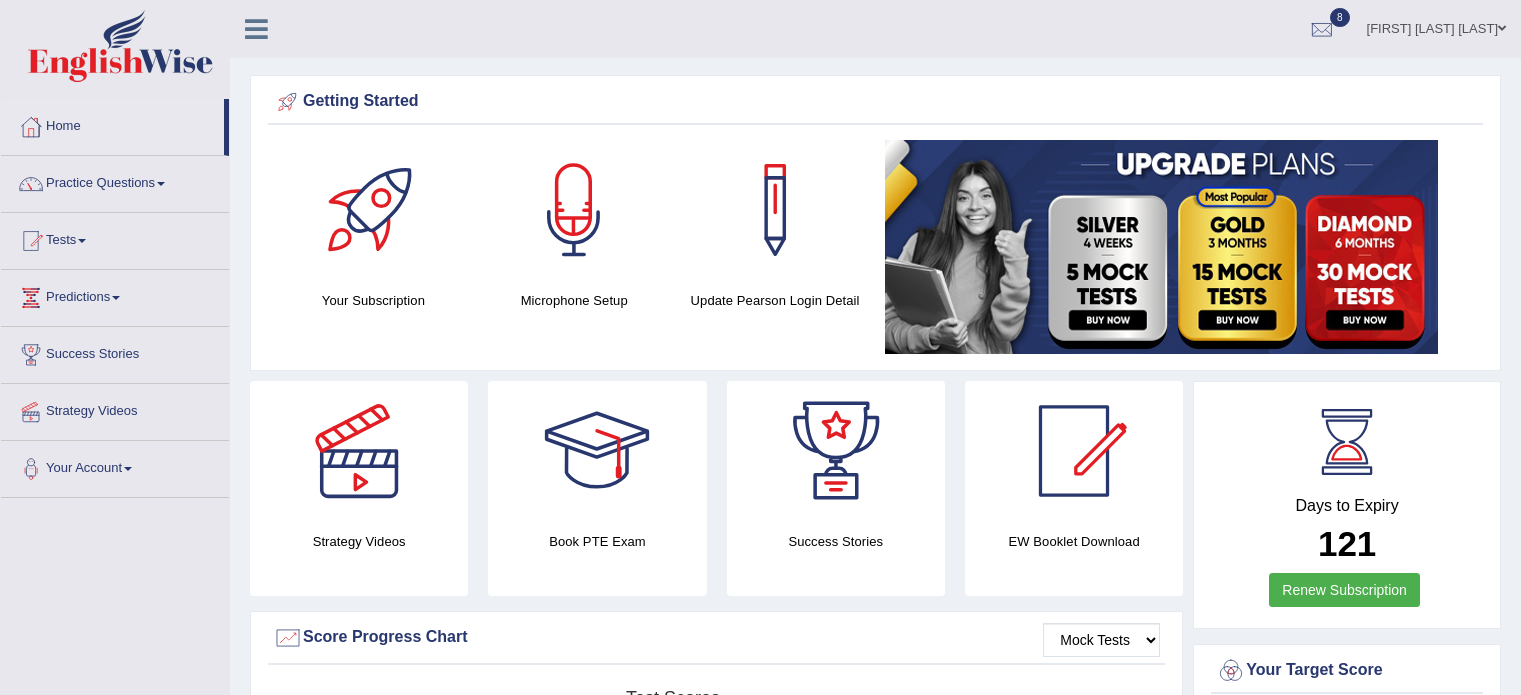 scroll, scrollTop: 0, scrollLeft: 0, axis: both 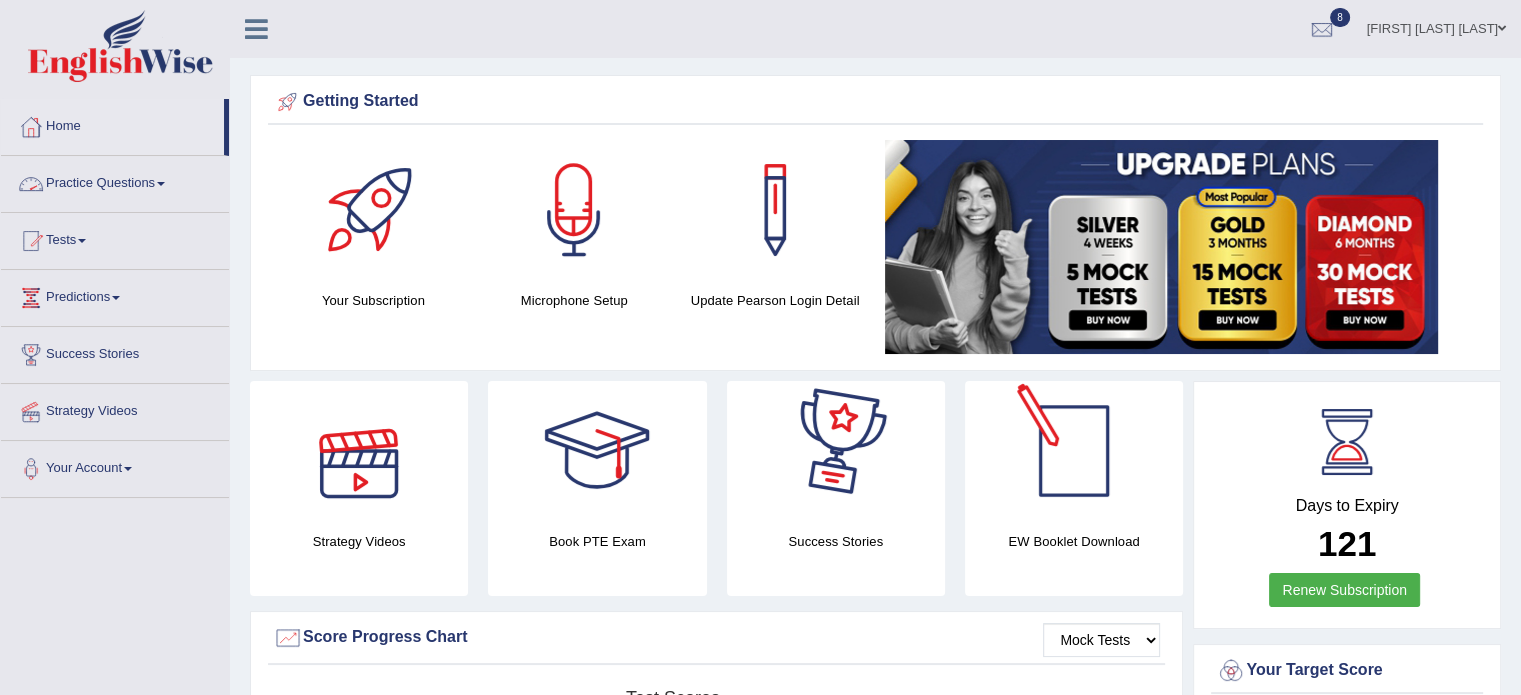 click on "Days to Expiry
121
Renew Subscription" at bounding box center [1347, 505] 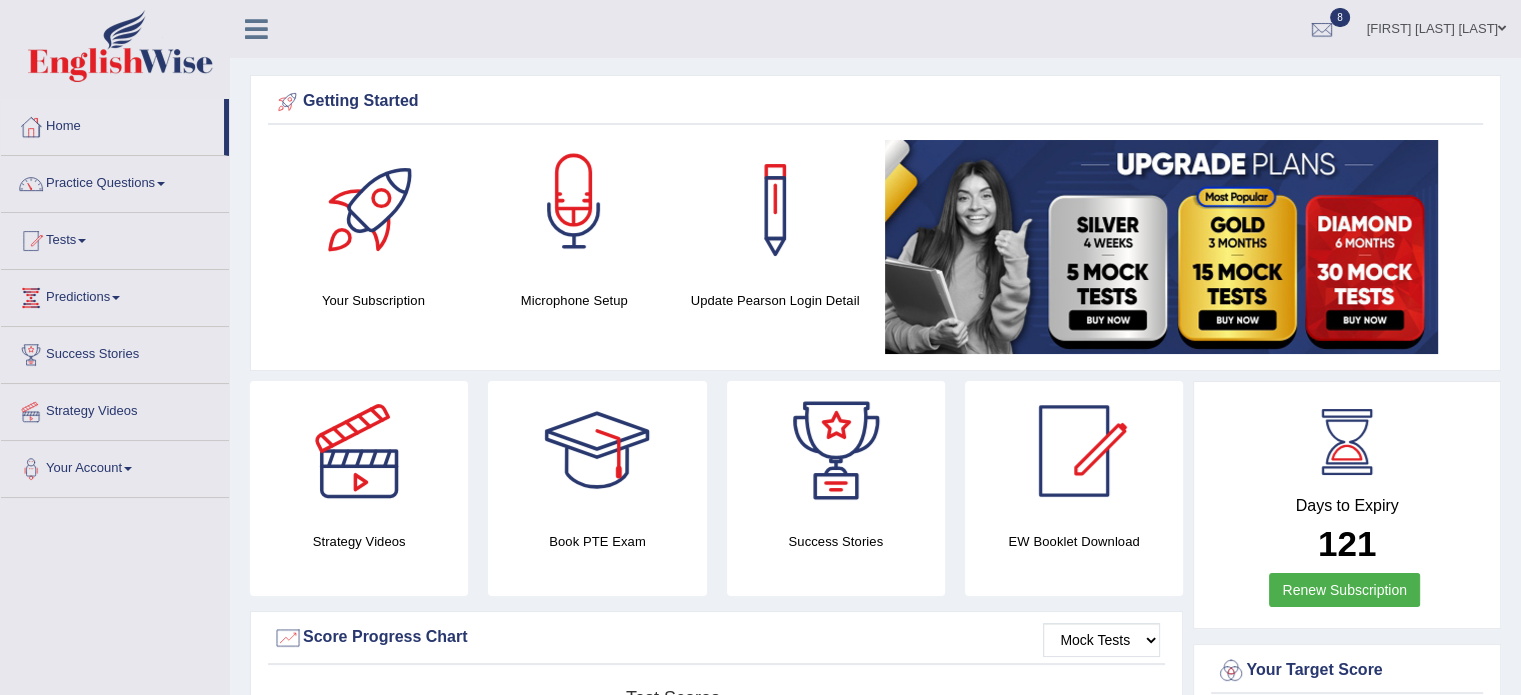 click at bounding box center (574, 210) 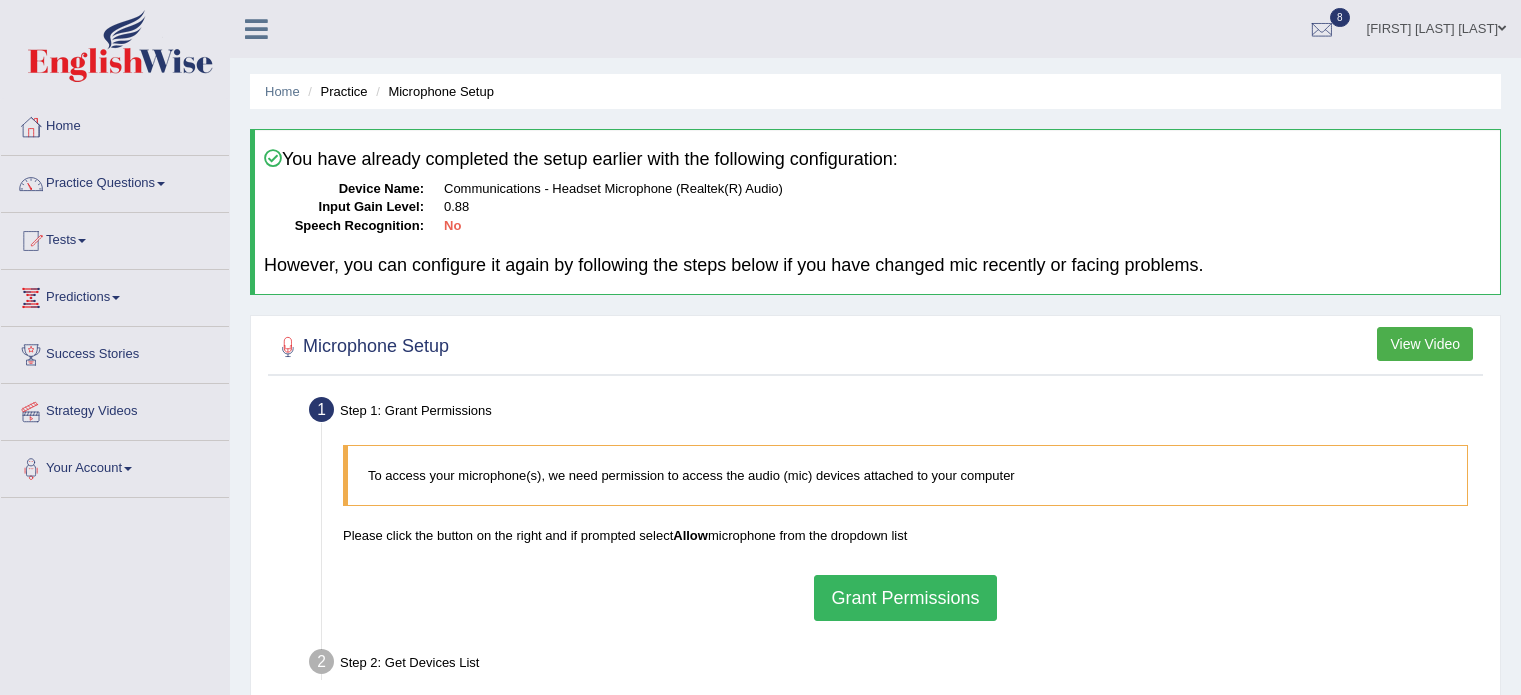 scroll, scrollTop: 0, scrollLeft: 0, axis: both 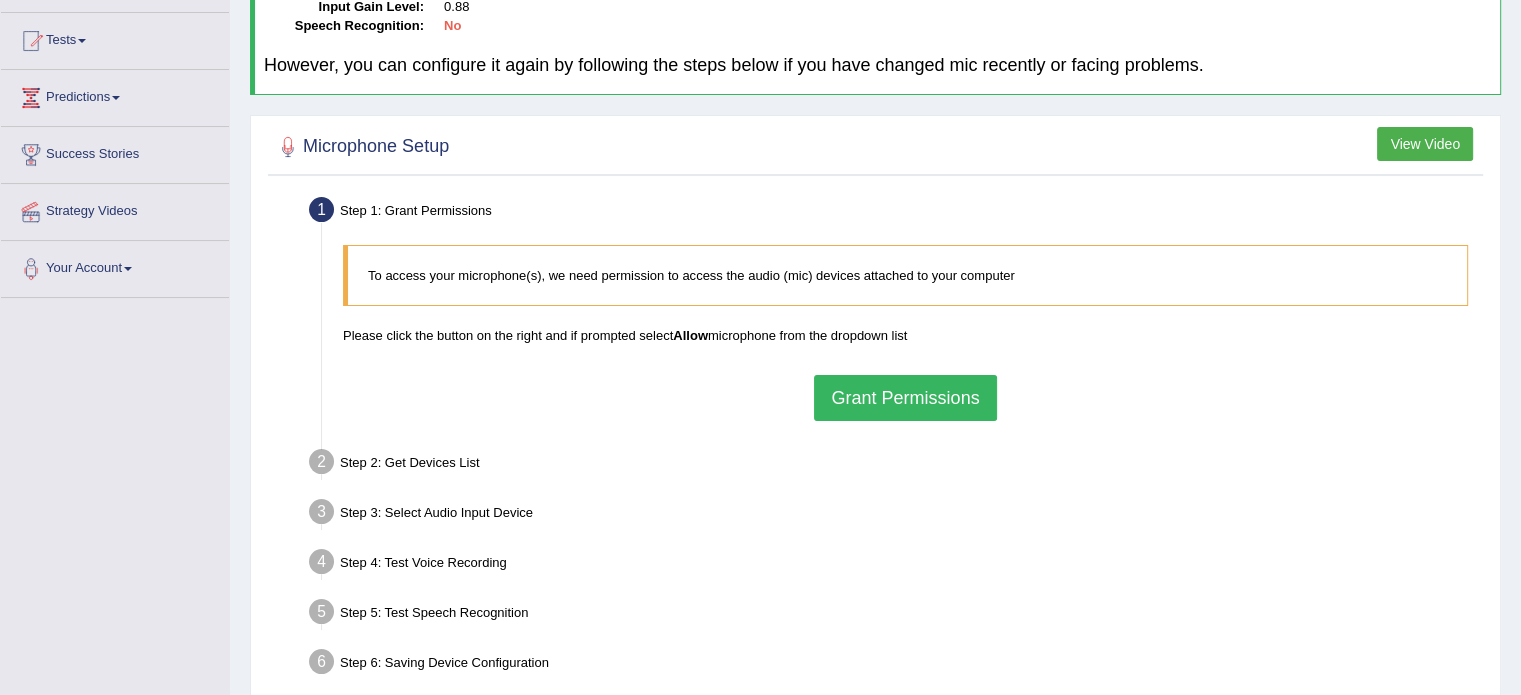 click on "Grant Permissions" at bounding box center [905, 398] 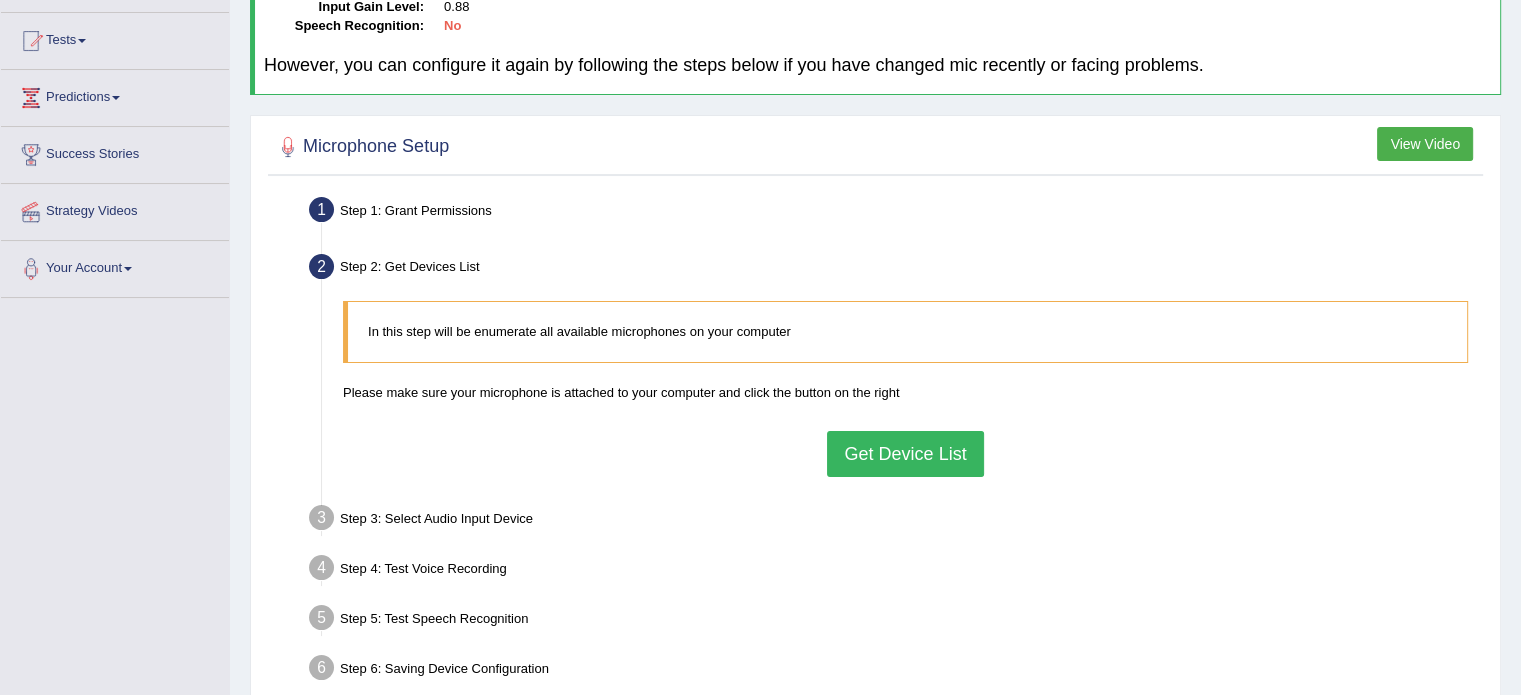 click on "Get Device List" at bounding box center [905, 454] 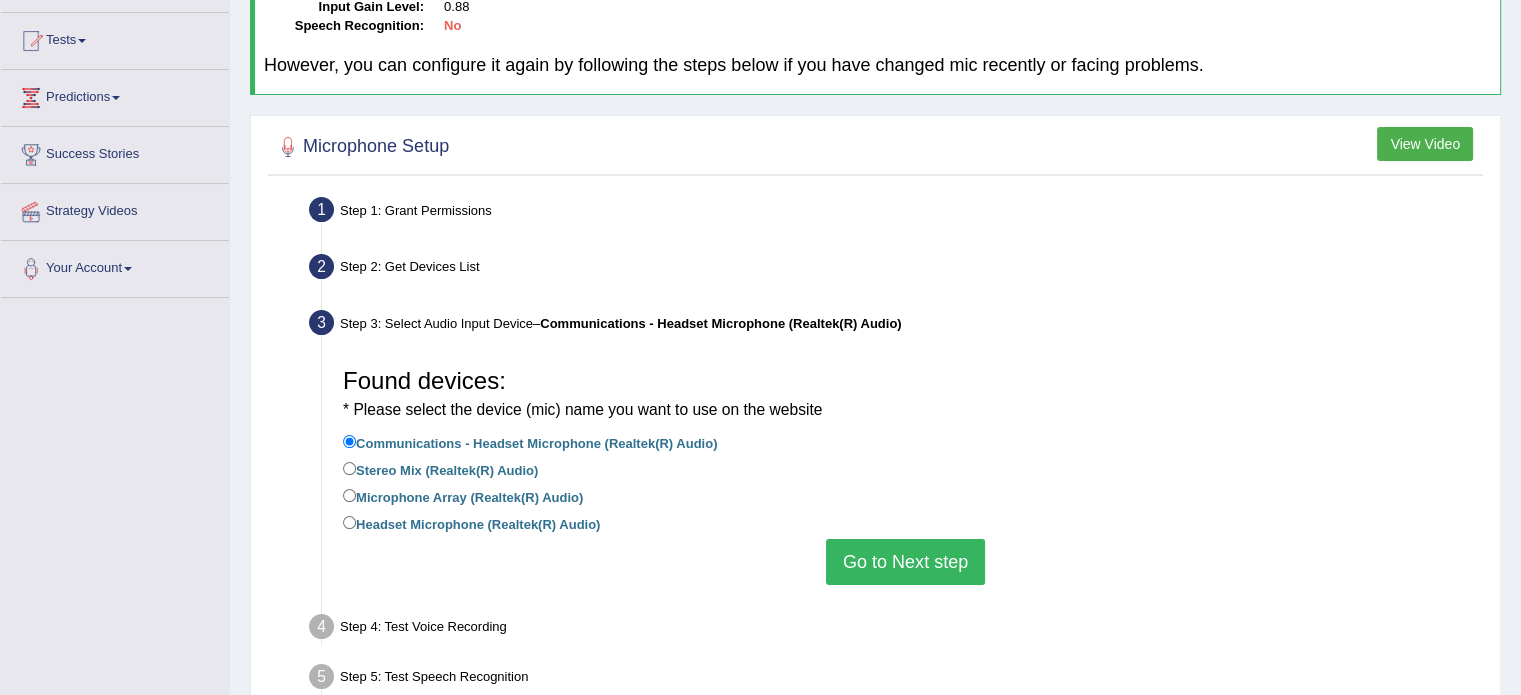 click on "Go to Next step" at bounding box center (905, 562) 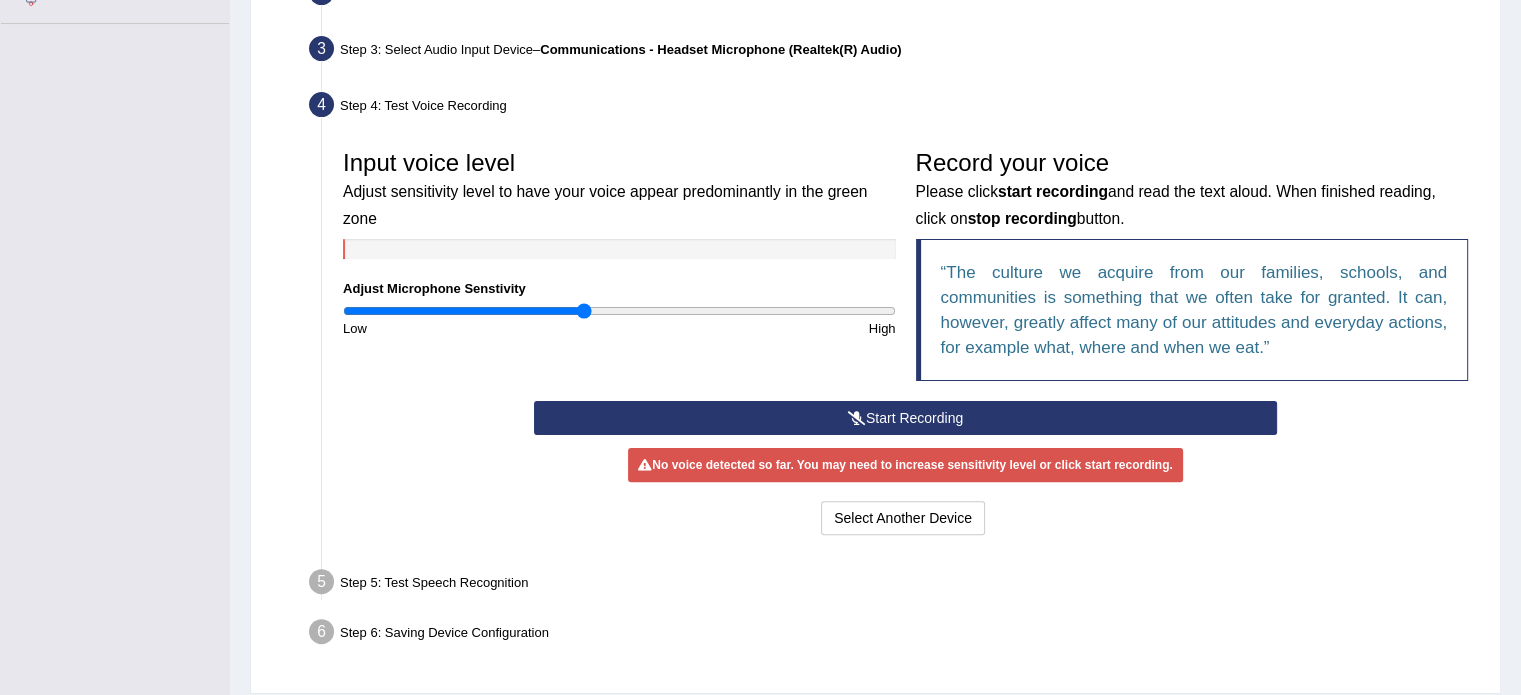 scroll, scrollTop: 520, scrollLeft: 0, axis: vertical 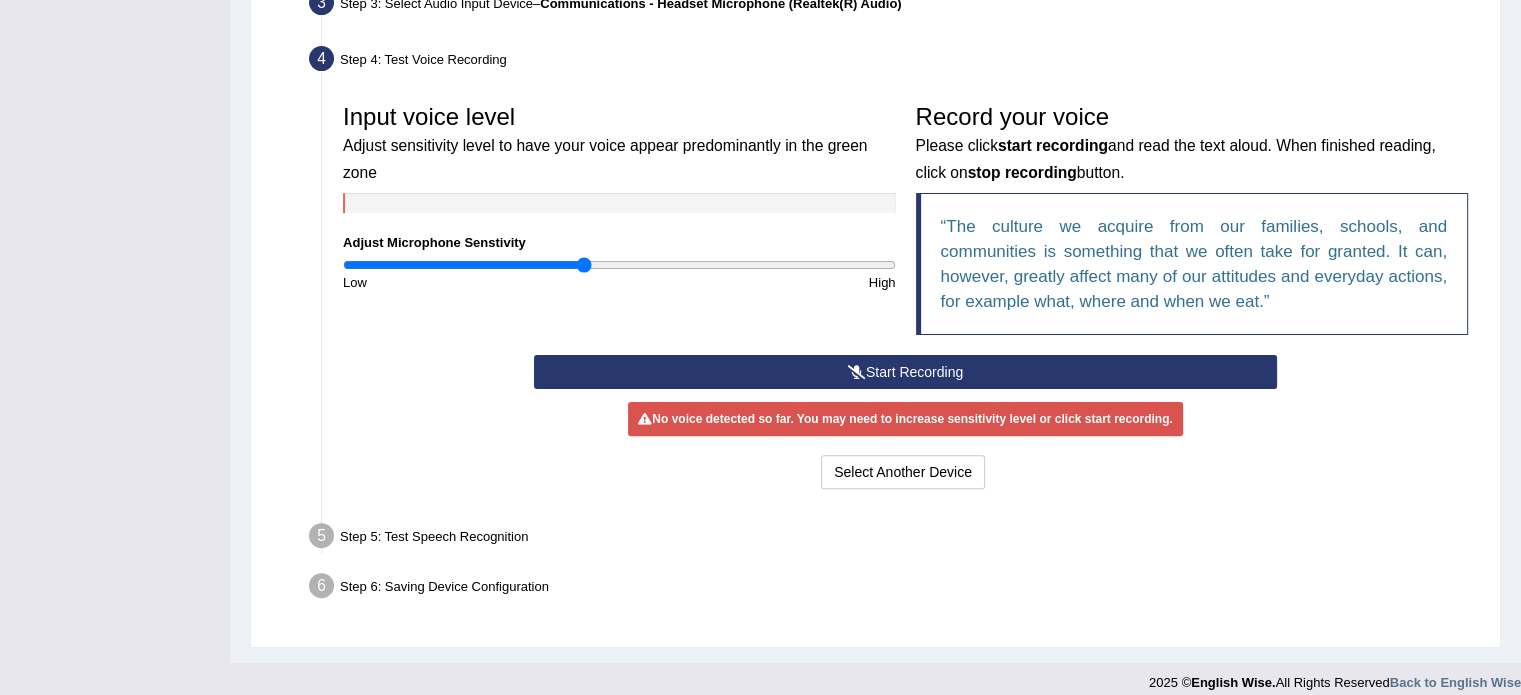 click on "Start Recording" at bounding box center (905, 372) 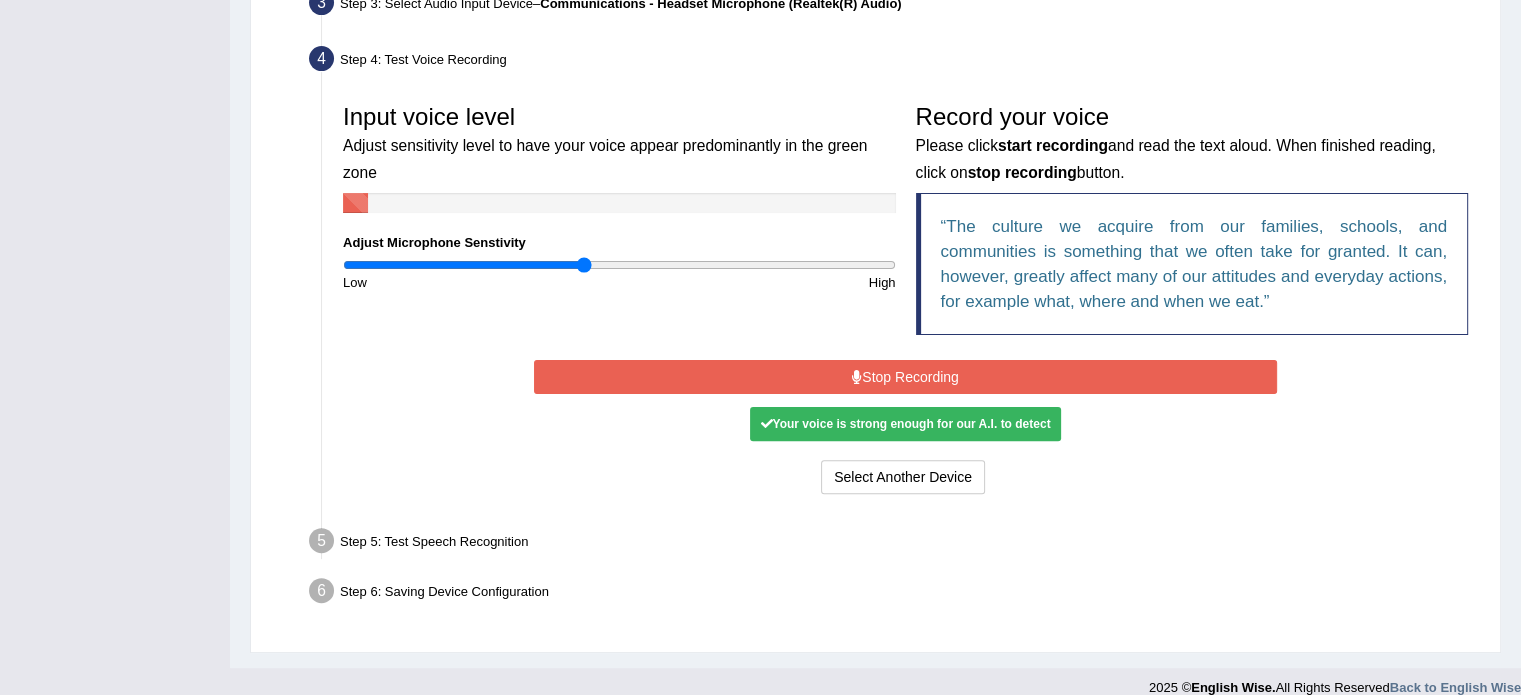 click on "Stop Recording" at bounding box center (905, 377) 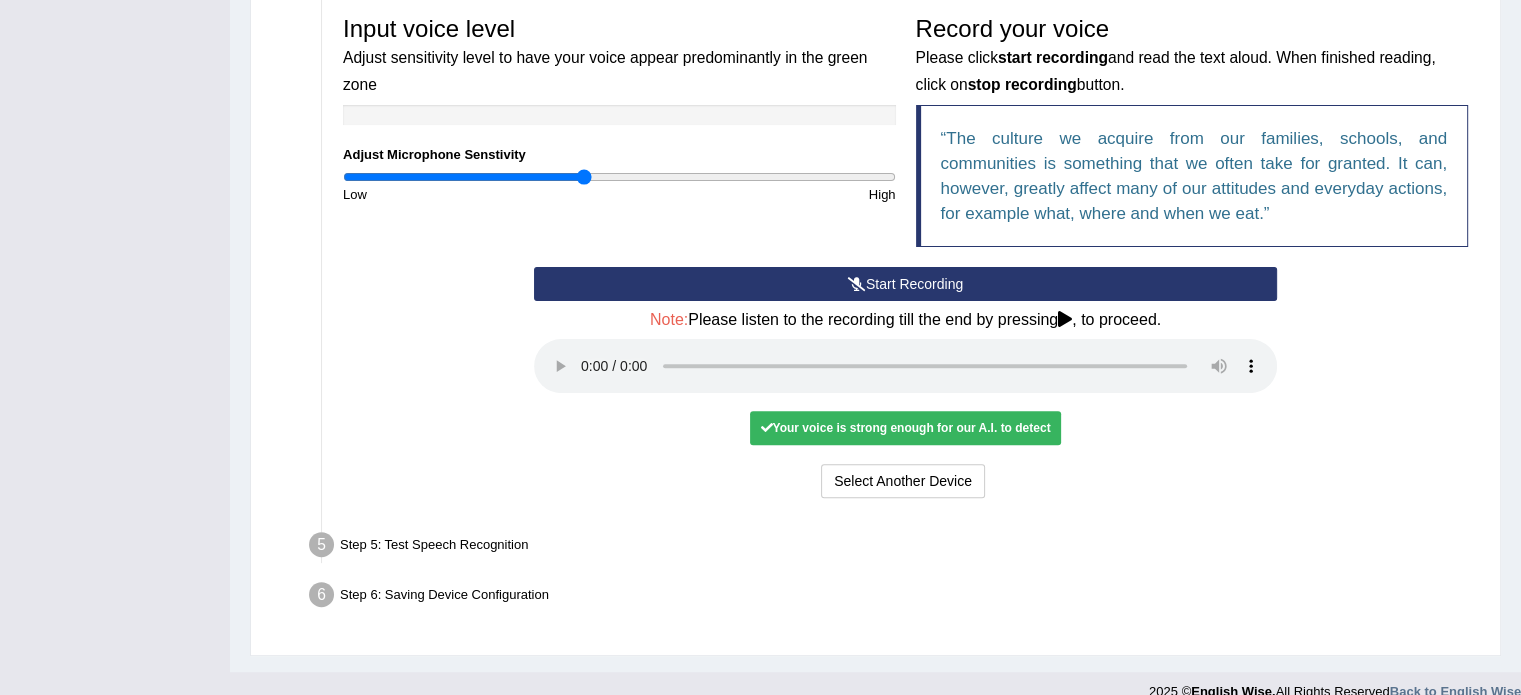 scroll, scrollTop: 632, scrollLeft: 0, axis: vertical 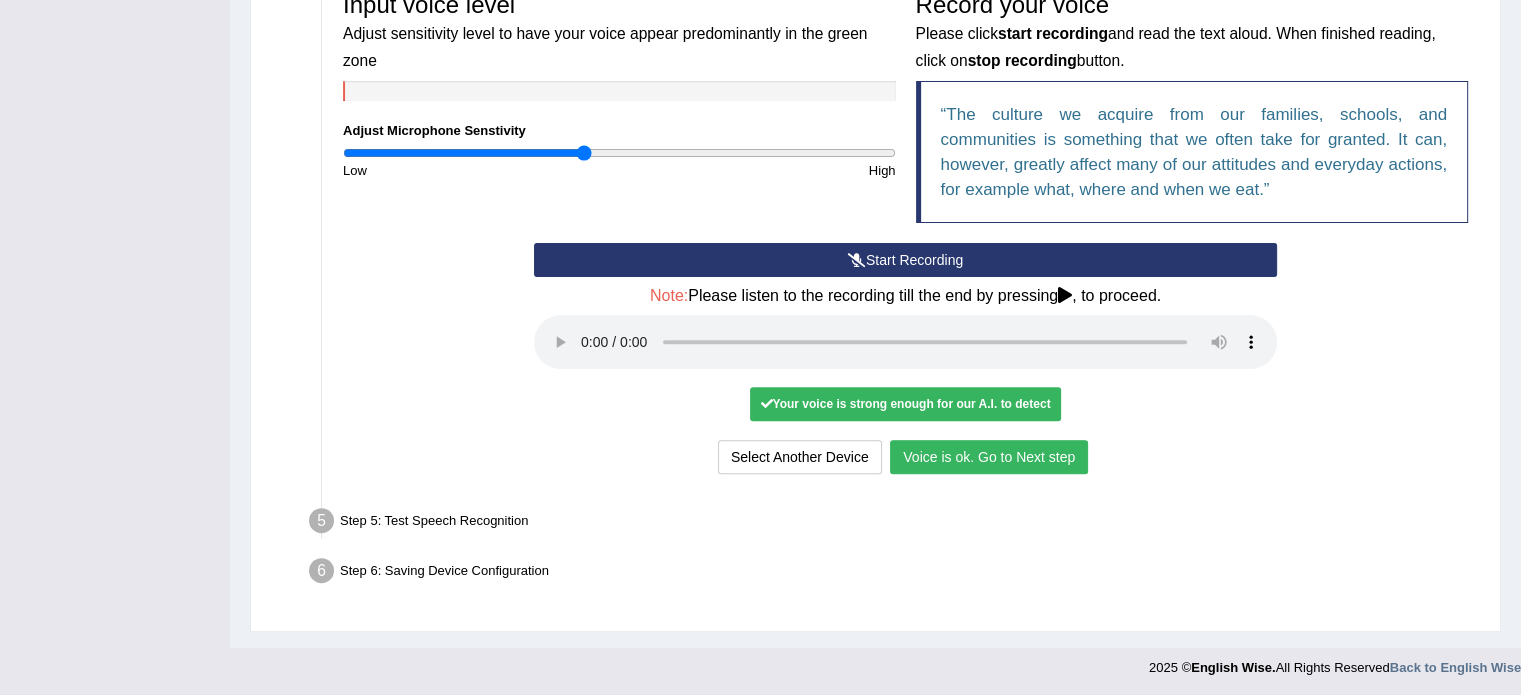 click on "Voice is ok. Go to Next step" at bounding box center [989, 457] 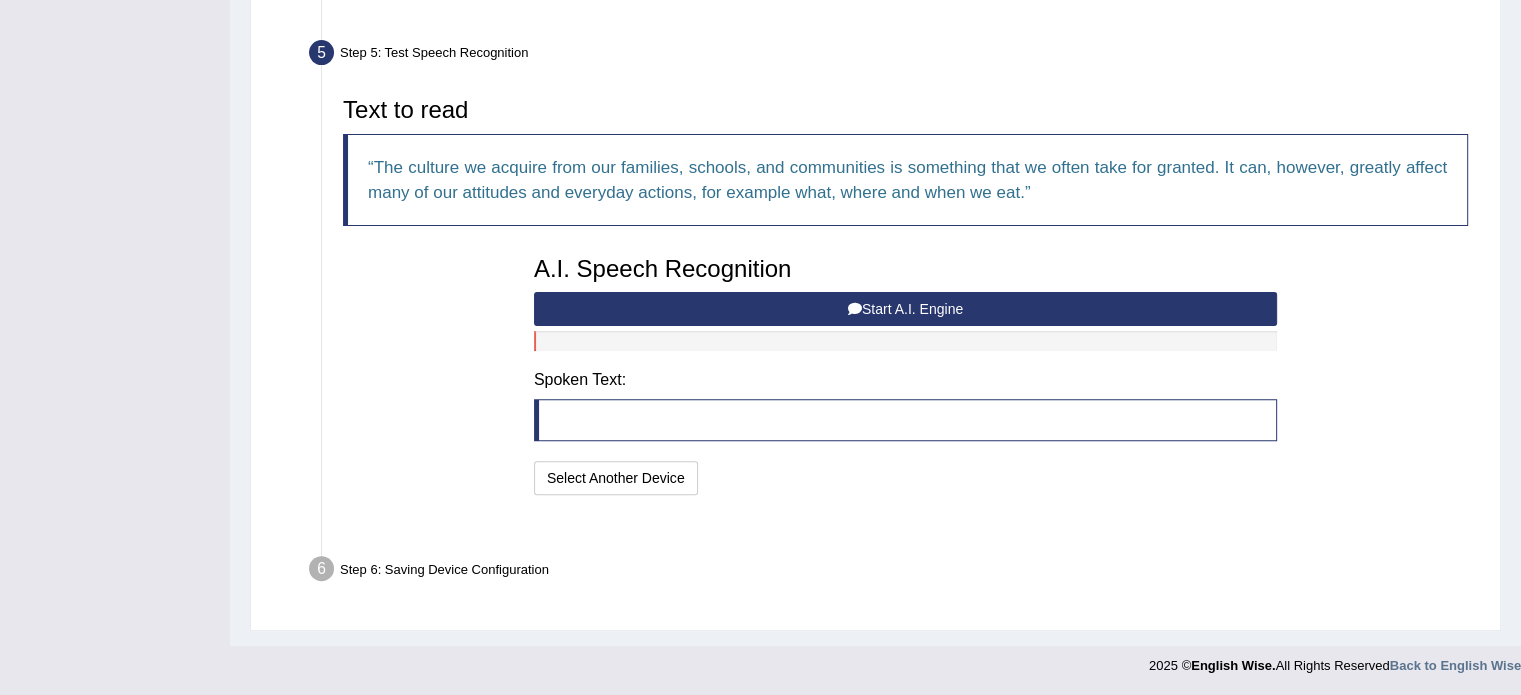 scroll, scrollTop: 552, scrollLeft: 0, axis: vertical 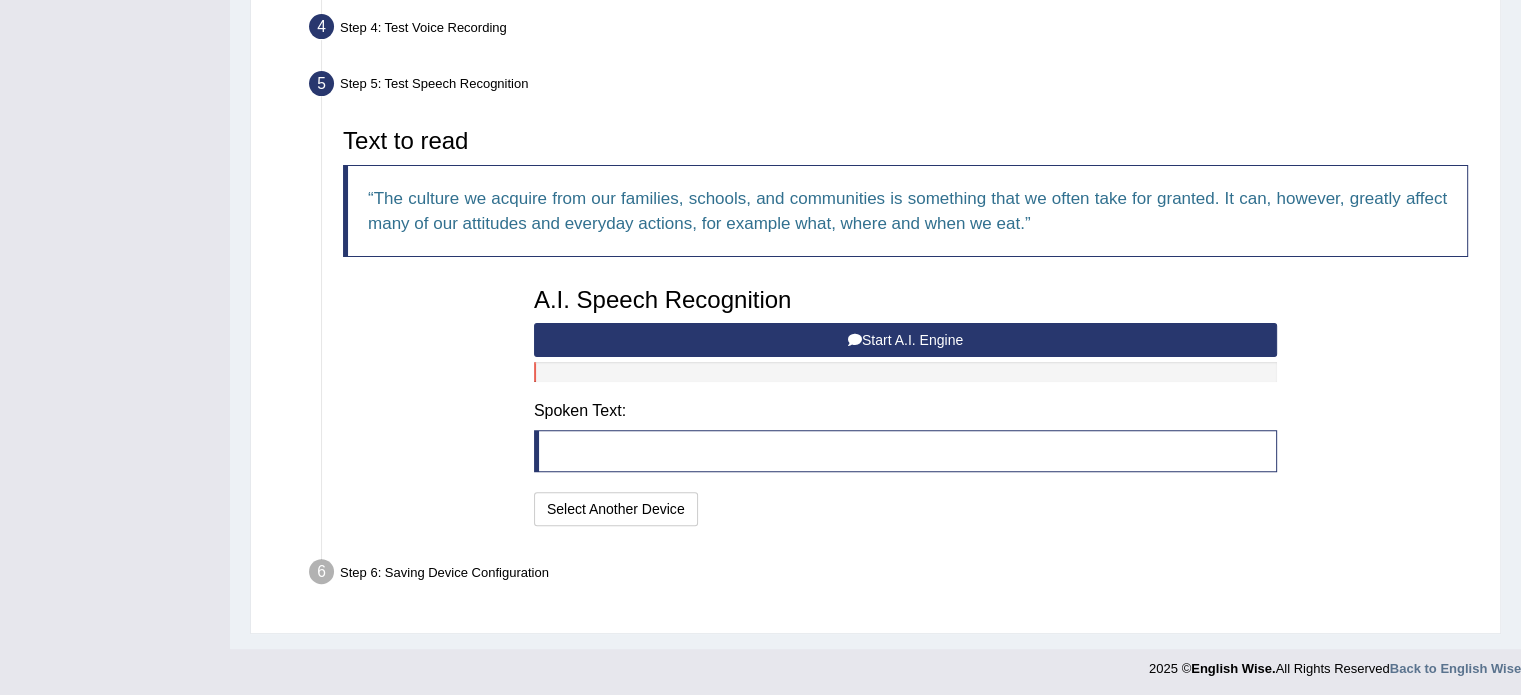 click on "Start A.I. Engine" at bounding box center [905, 340] 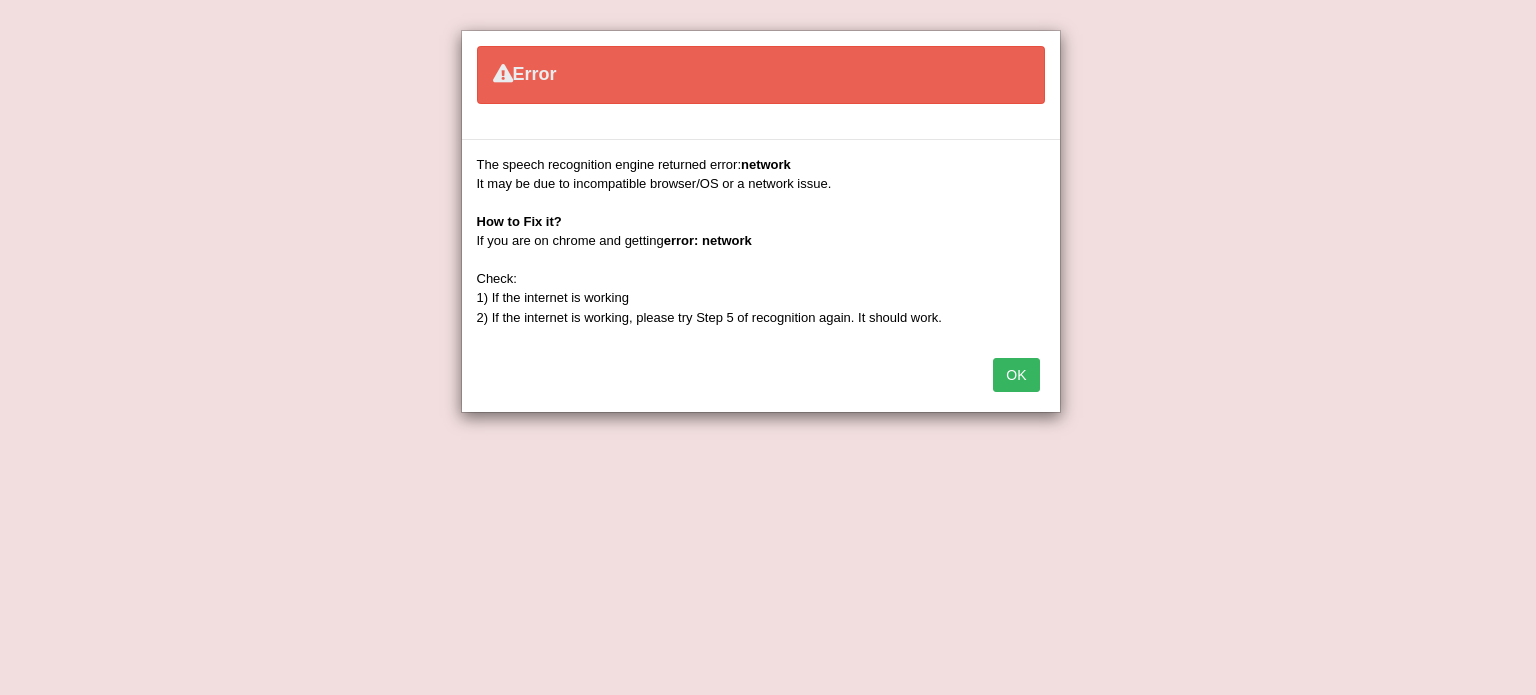 click on "OK" at bounding box center [1016, 375] 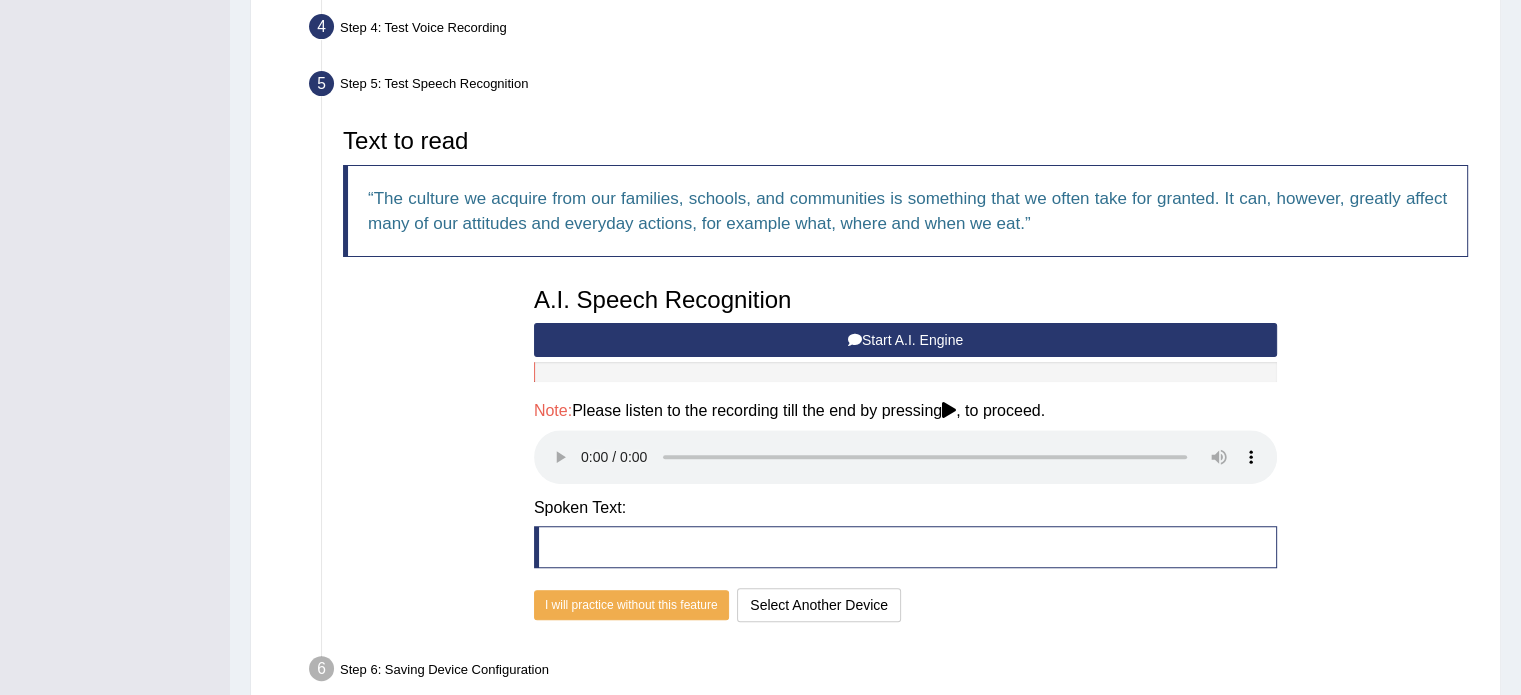 click on "Start A.I. Engine" at bounding box center (905, 340) 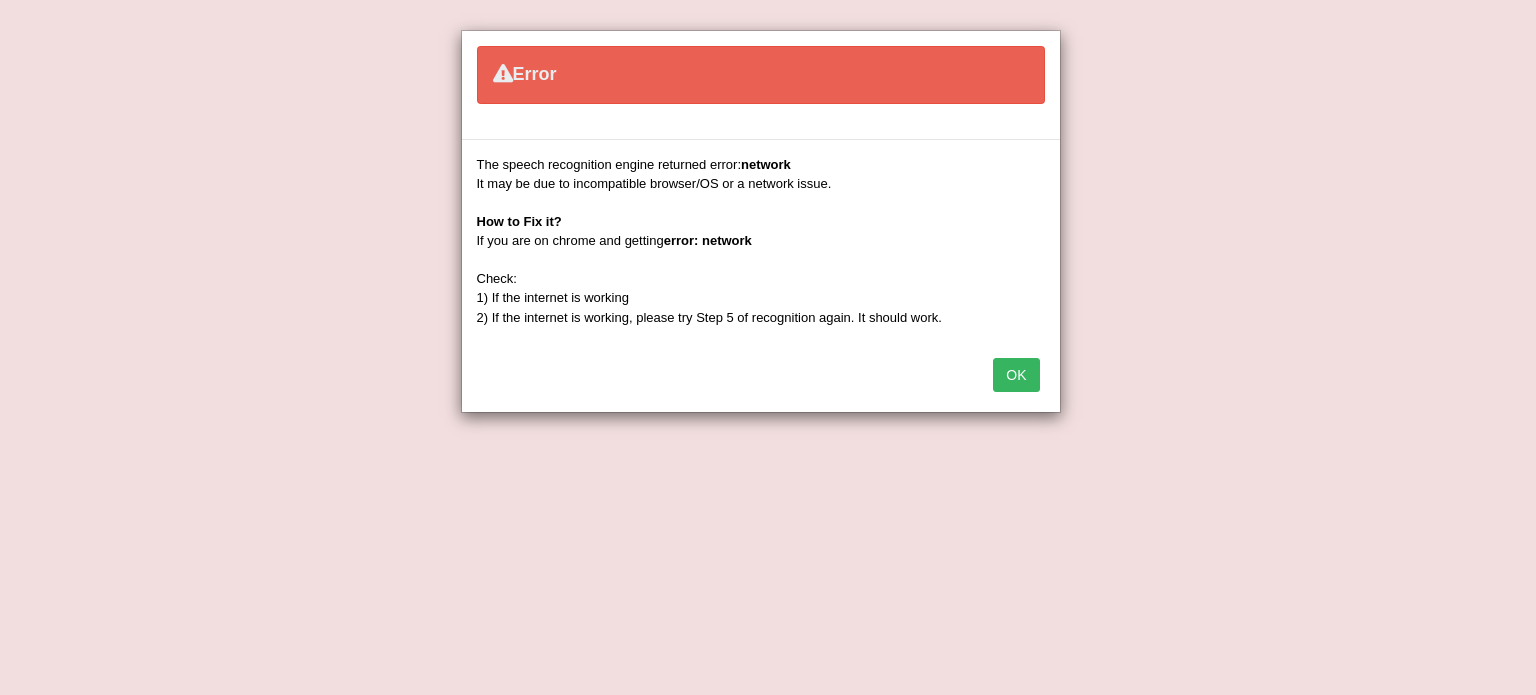 click on "OK" at bounding box center [1016, 375] 